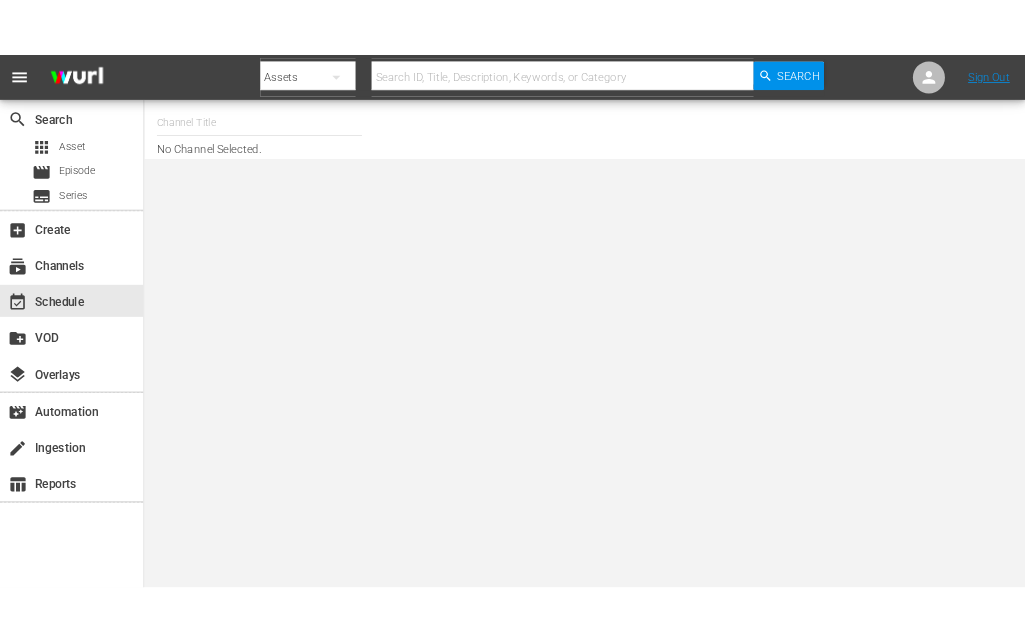 scroll, scrollTop: 0, scrollLeft: 0, axis: both 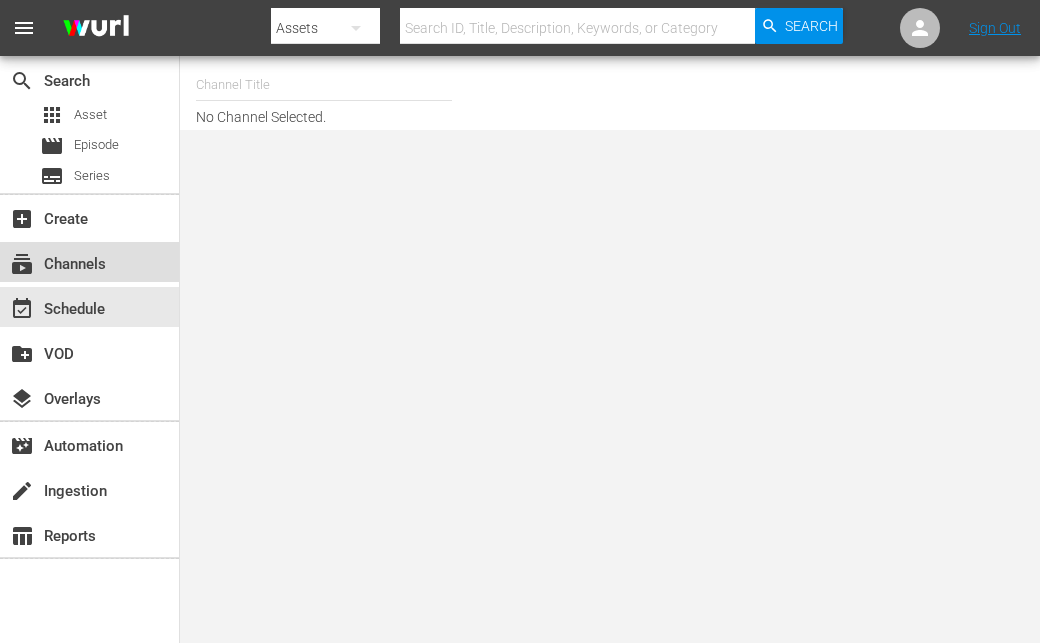 click on "subscriptions   Channels" at bounding box center [56, 261] 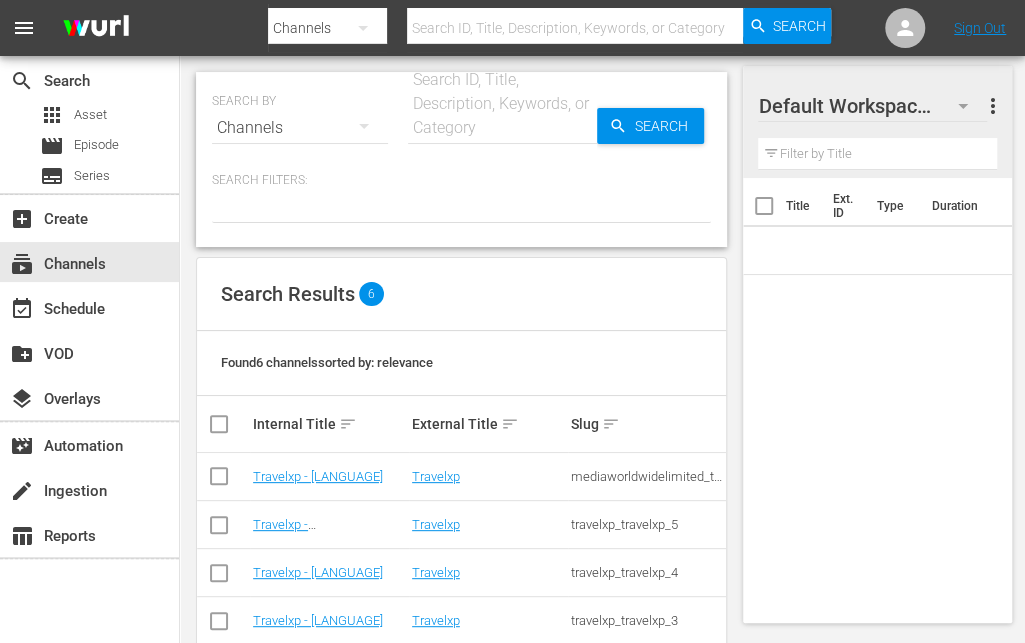 scroll, scrollTop: 133, scrollLeft: 0, axis: vertical 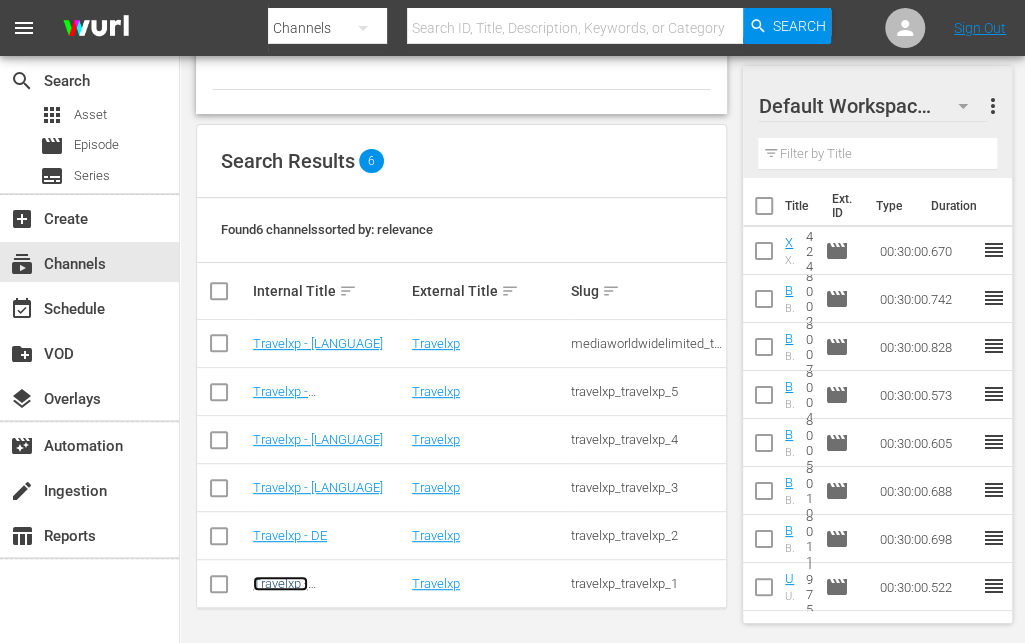 click on "Travelxp - [COUNTRY_CODE]" at bounding box center (305, 591) 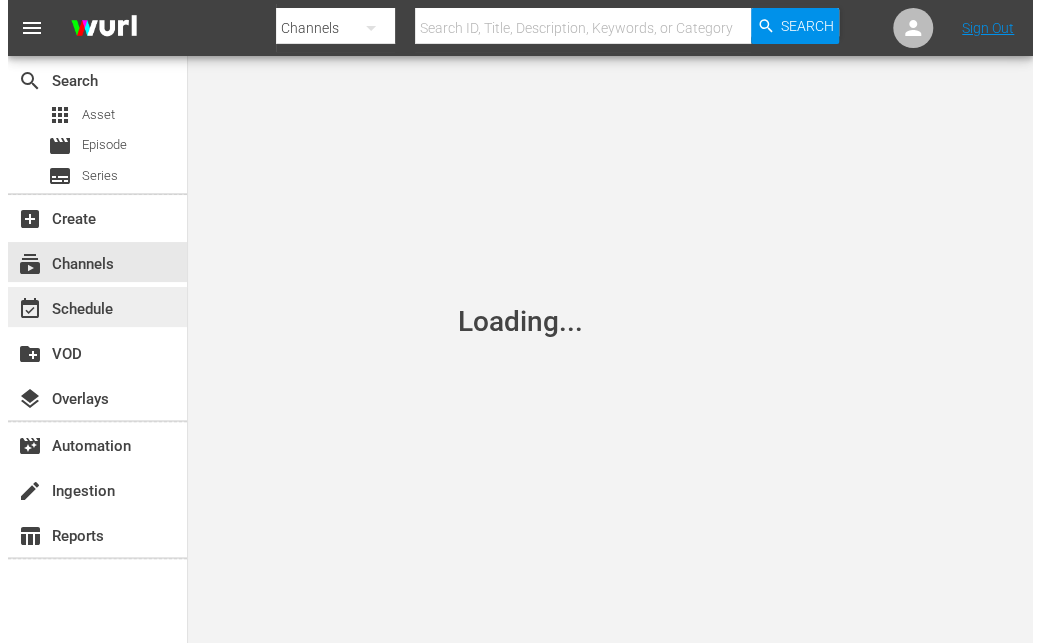 scroll, scrollTop: 0, scrollLeft: 0, axis: both 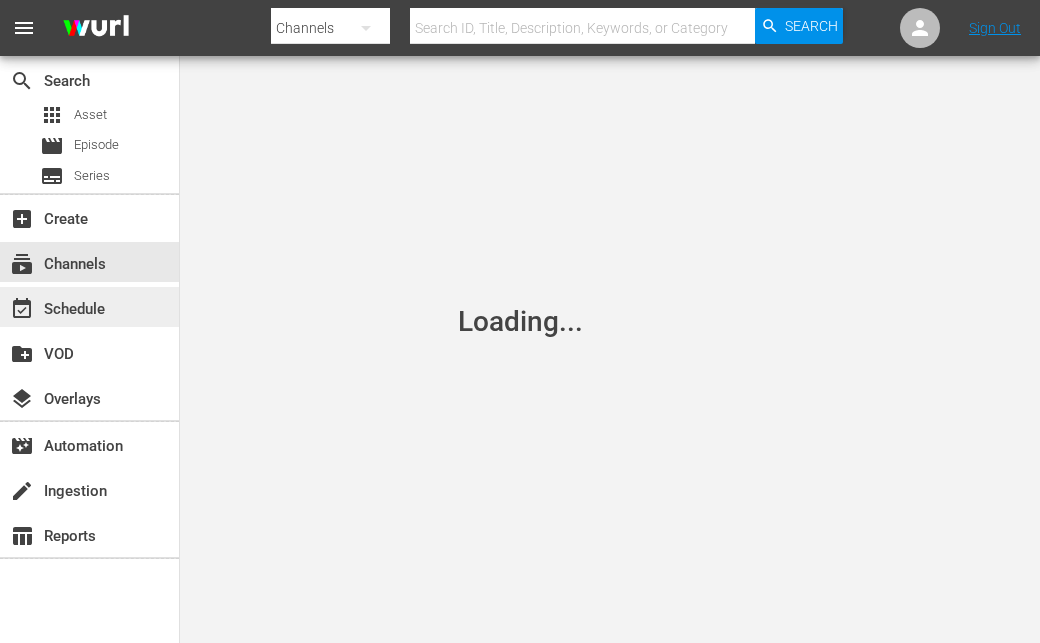 click on "event_available   Schedule" at bounding box center (89, 307) 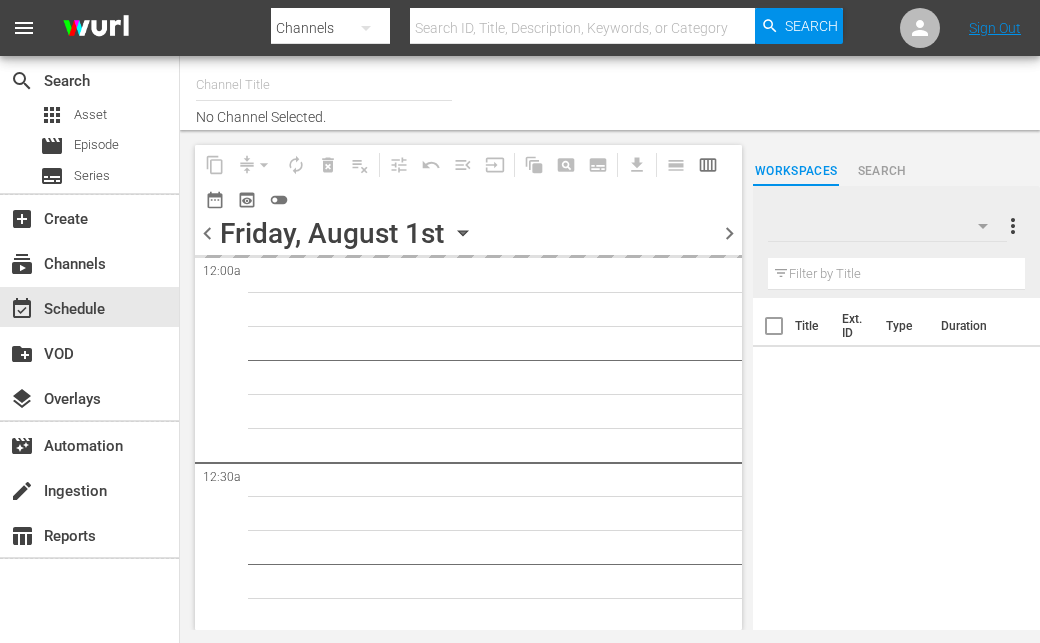 type on "Travelxp - [LANGUAGE] ([NUMBER])" 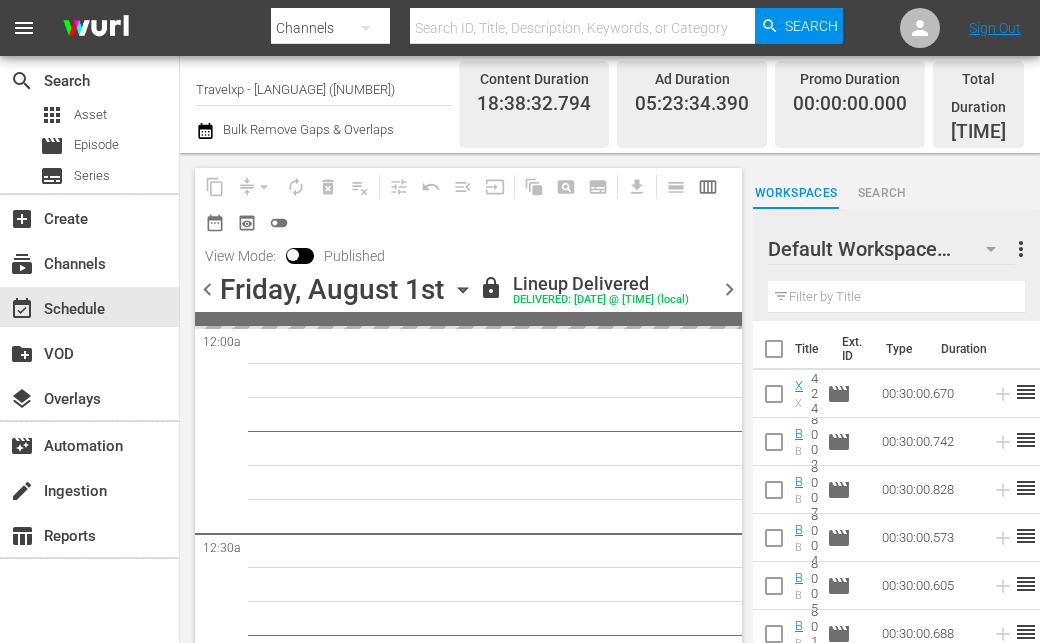 click on "chevron_right" at bounding box center (729, 289) 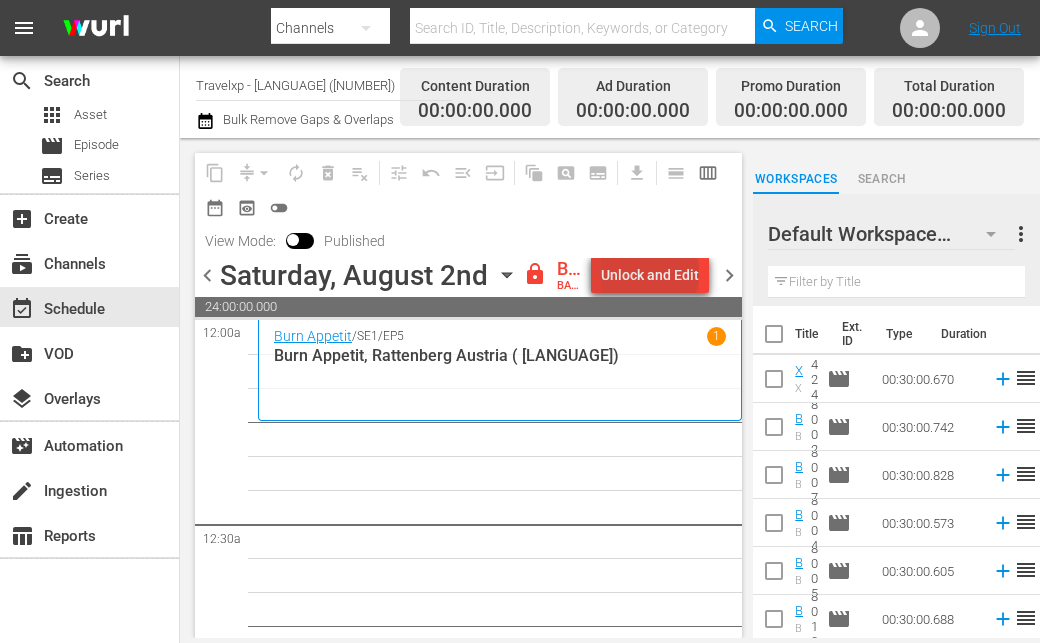click on "Unlock and Edit" at bounding box center [650, 275] 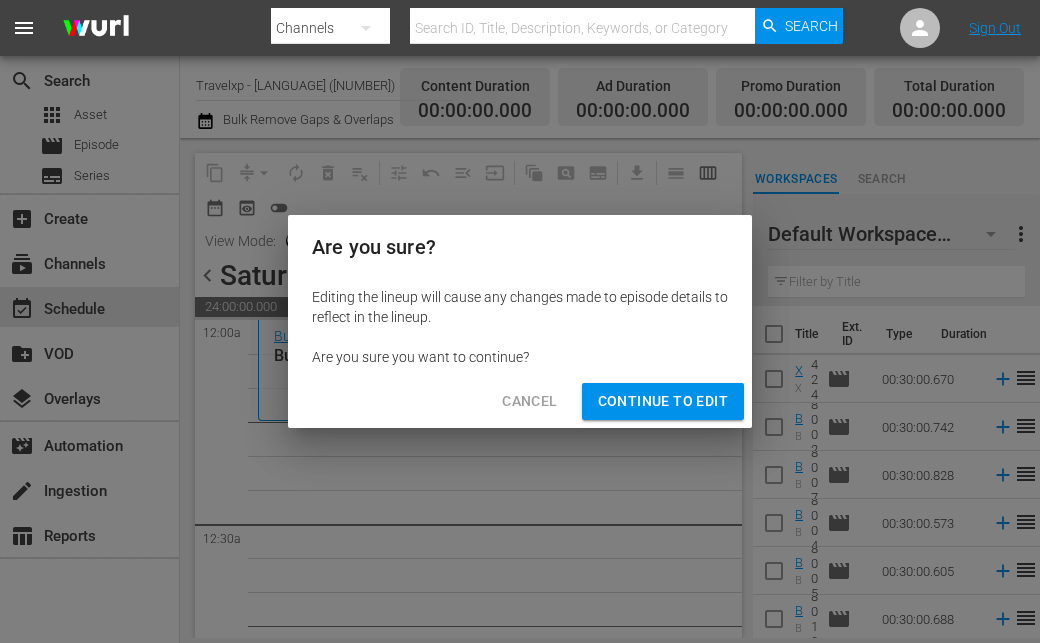 click on "Continue to Edit" at bounding box center [663, 401] 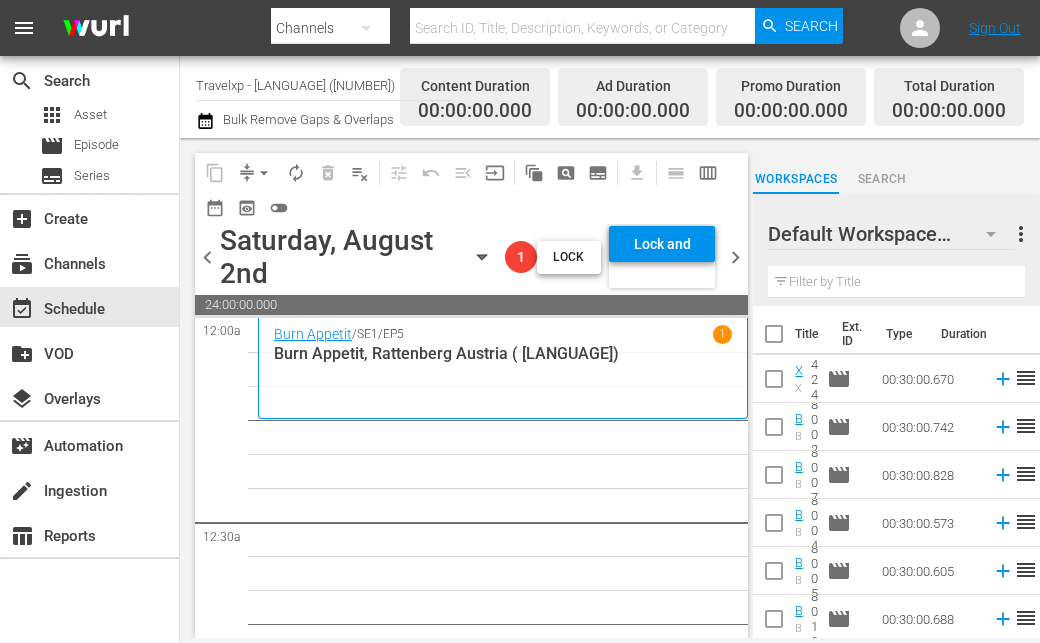 click 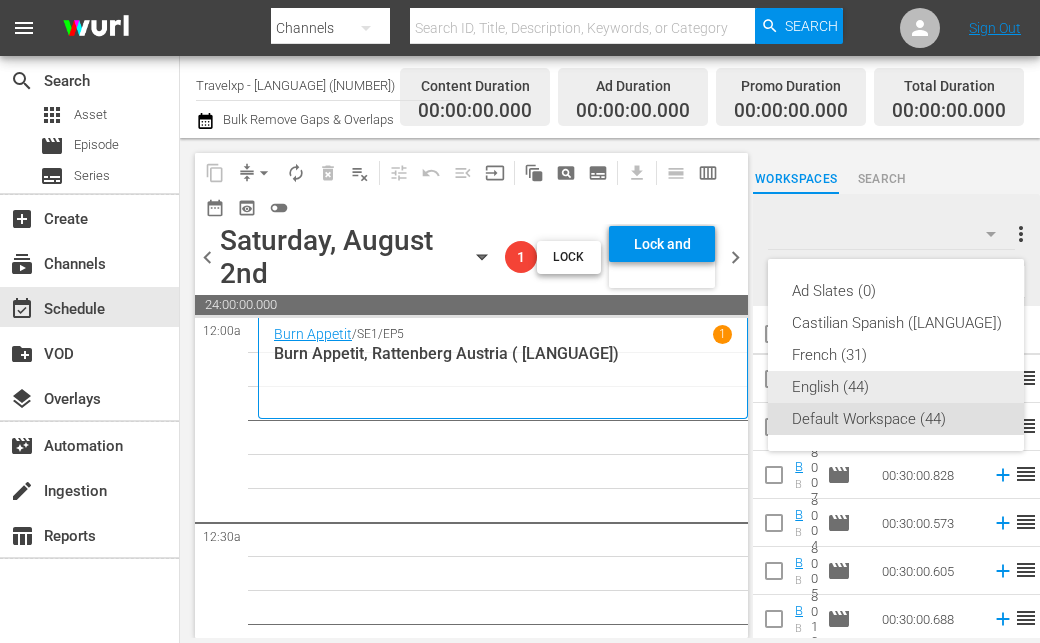 click on "English (44)" at bounding box center [897, 387] 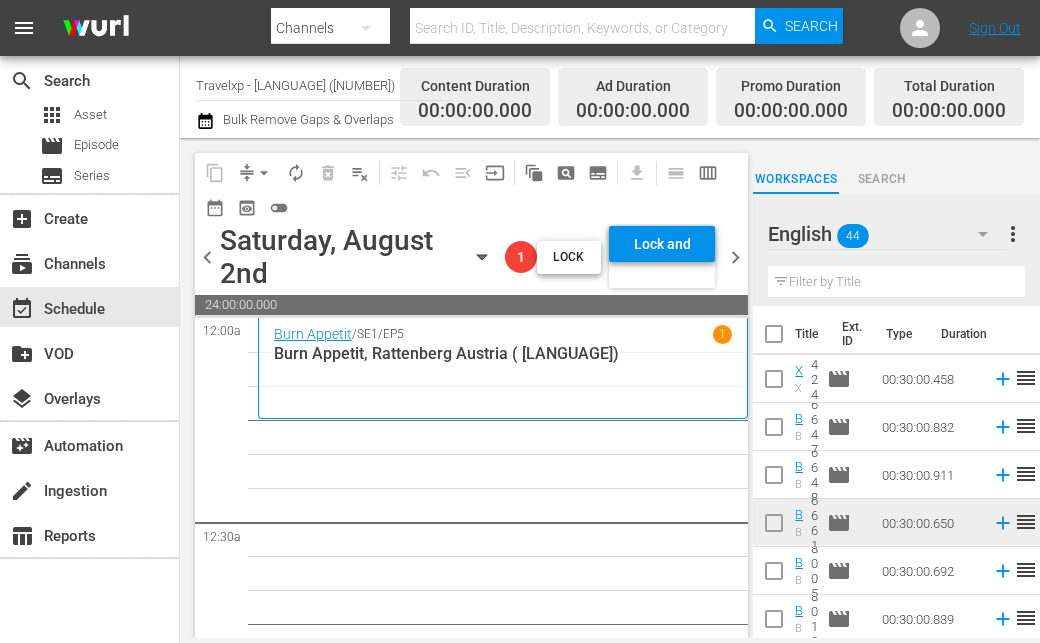 scroll, scrollTop: 100, scrollLeft: 0, axis: vertical 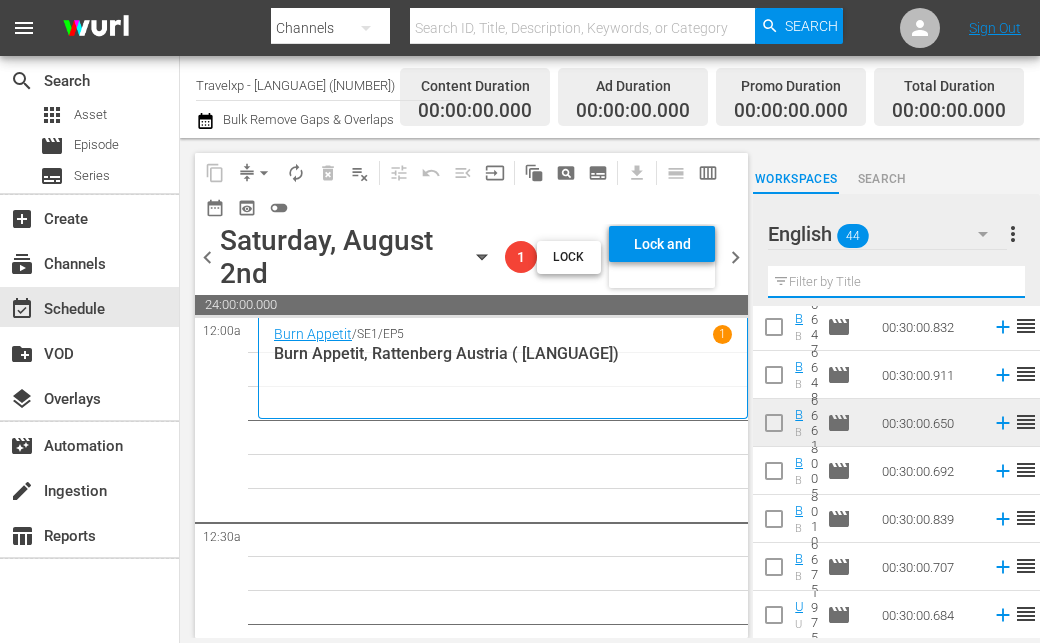 click at bounding box center (896, 282) 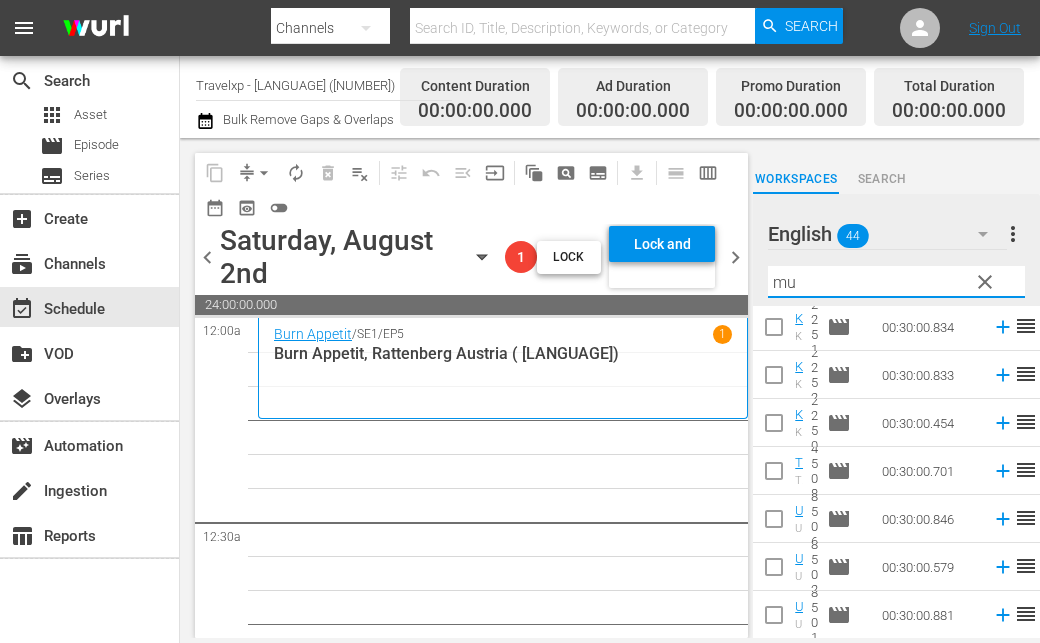 scroll, scrollTop: 0, scrollLeft: 0, axis: both 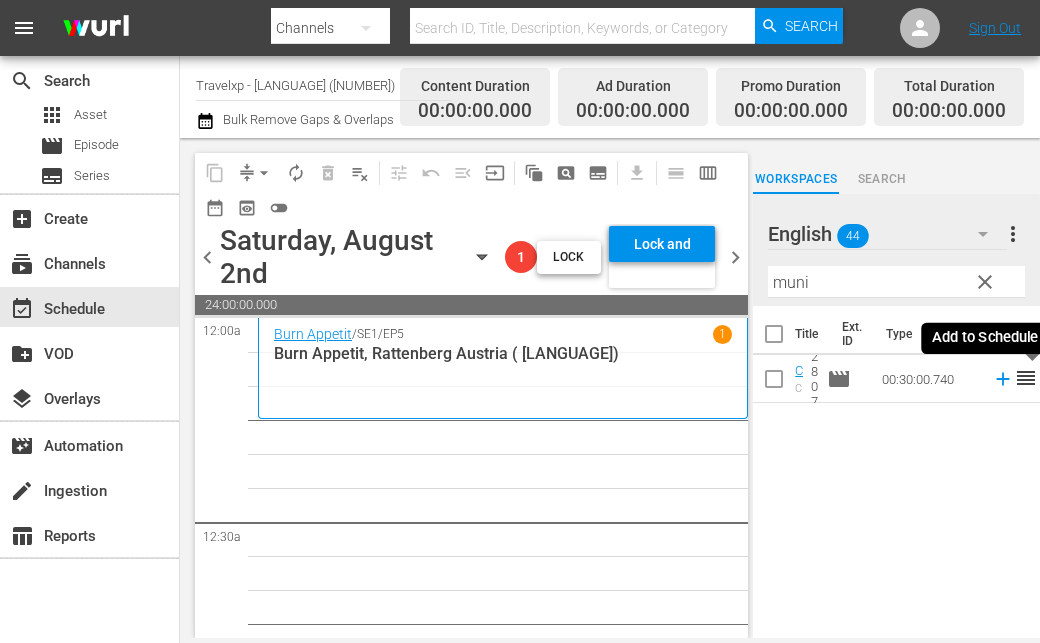 click 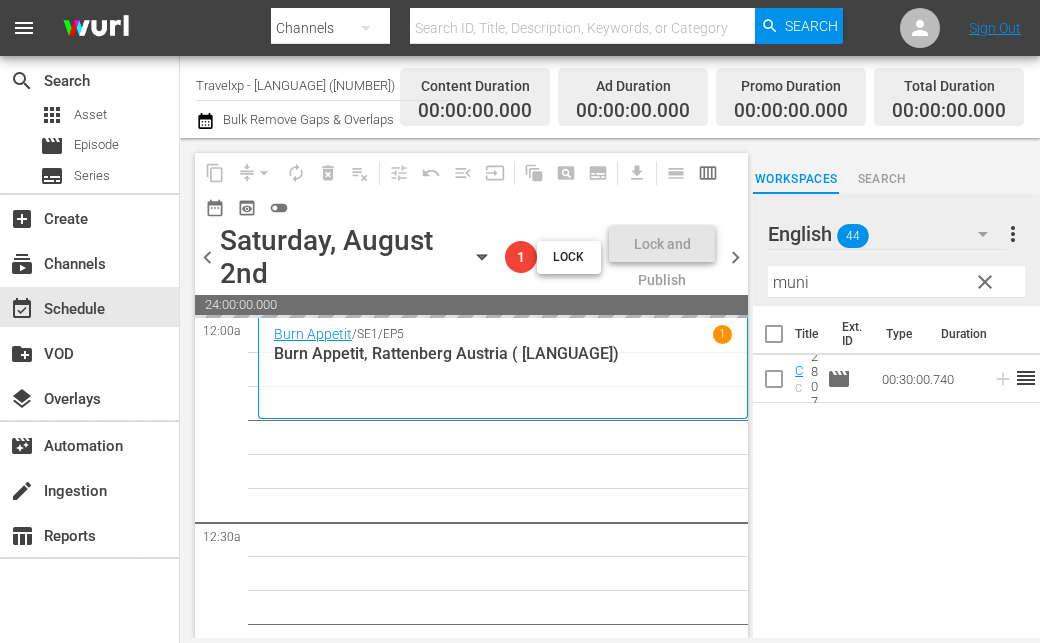click on "muni" at bounding box center (896, 282) 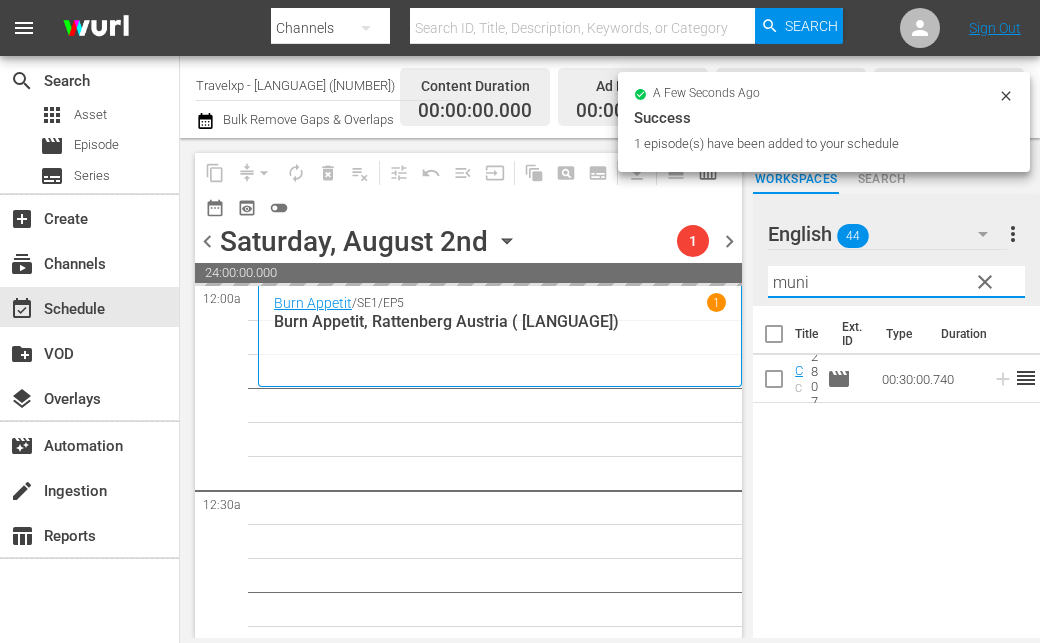 click on "muni" at bounding box center [896, 282] 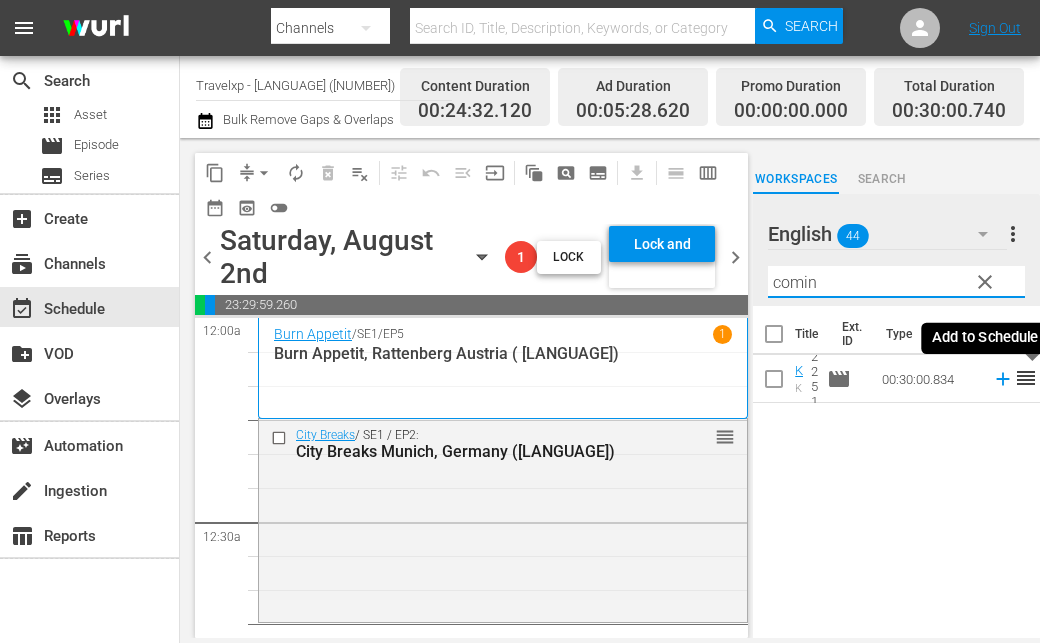 click 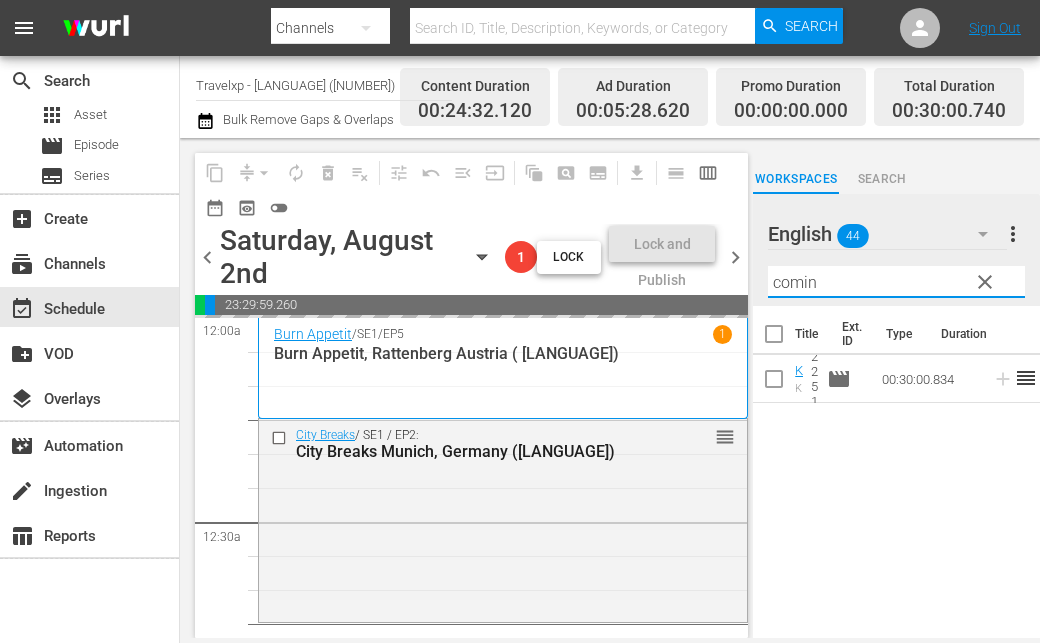 click on "comin" at bounding box center [896, 282] 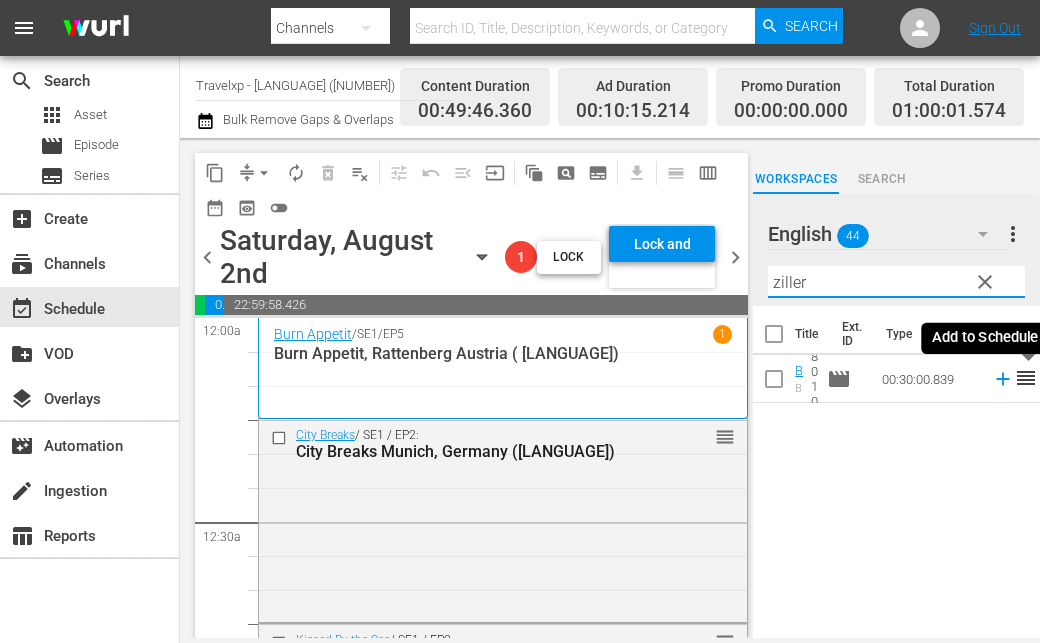 click 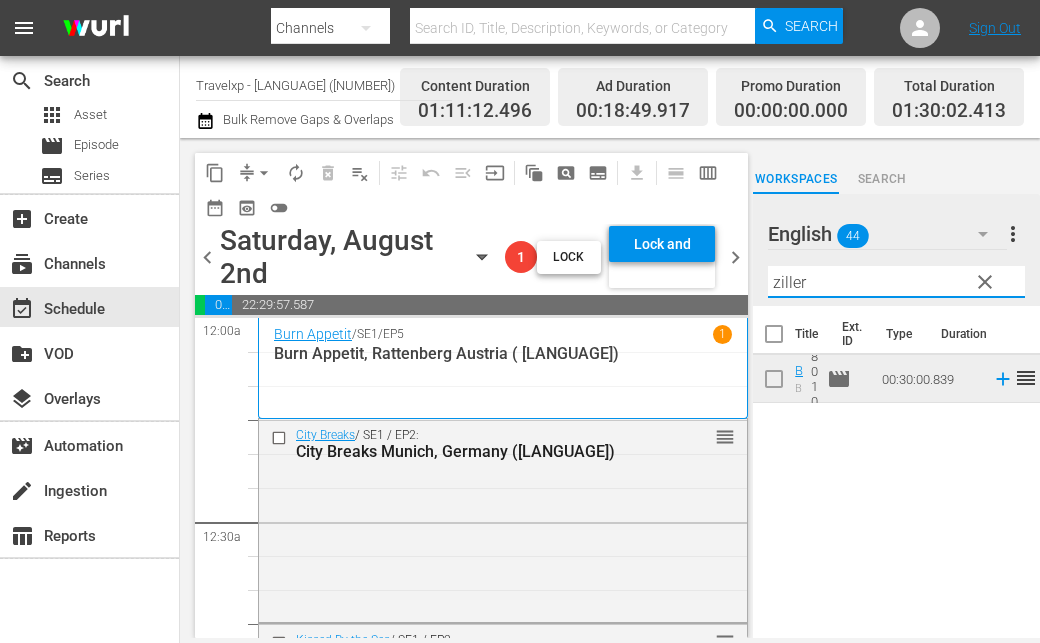 click on "ziller" at bounding box center [896, 282] 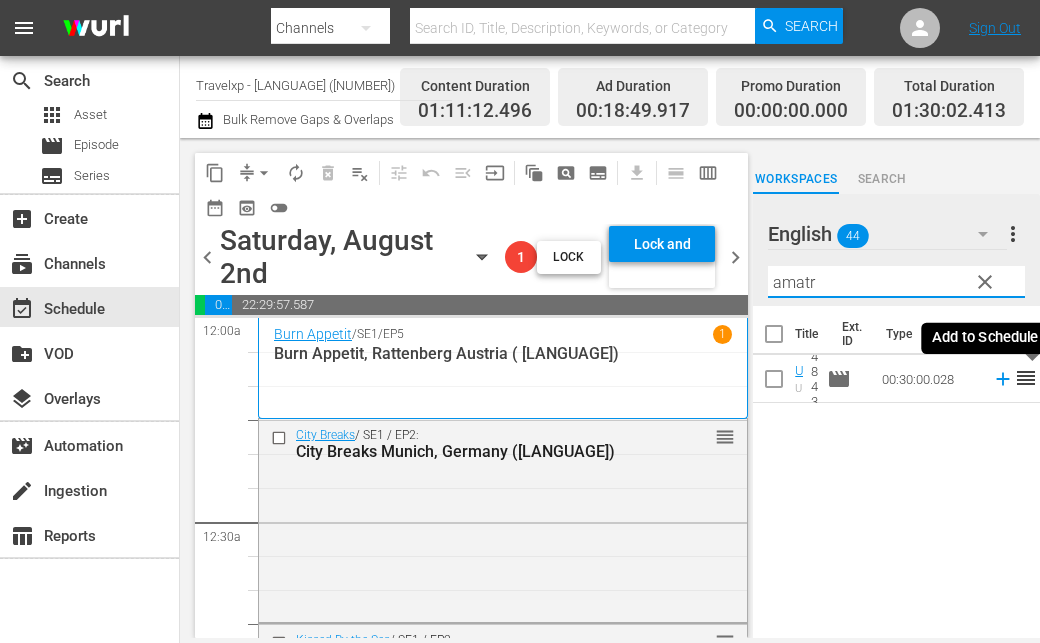click 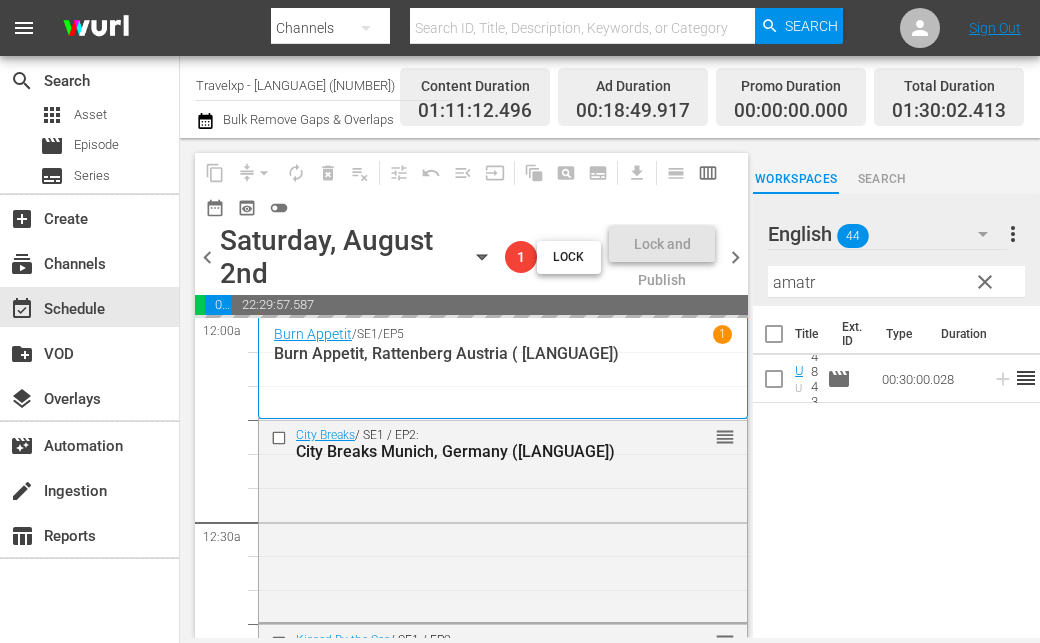 click on "amatr" at bounding box center (896, 282) 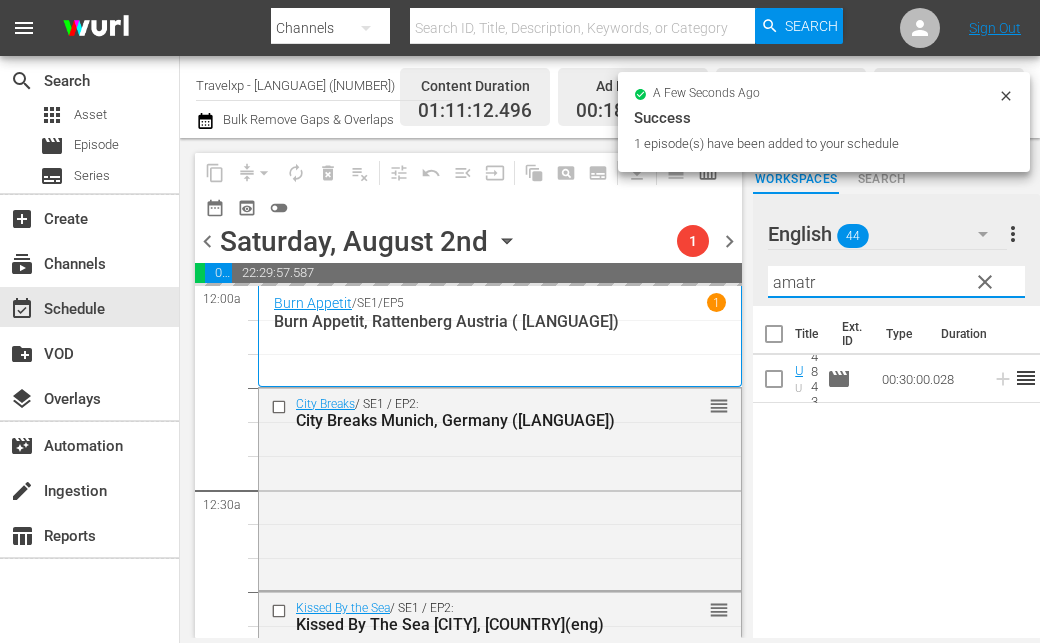 click on "amatr" at bounding box center (896, 282) 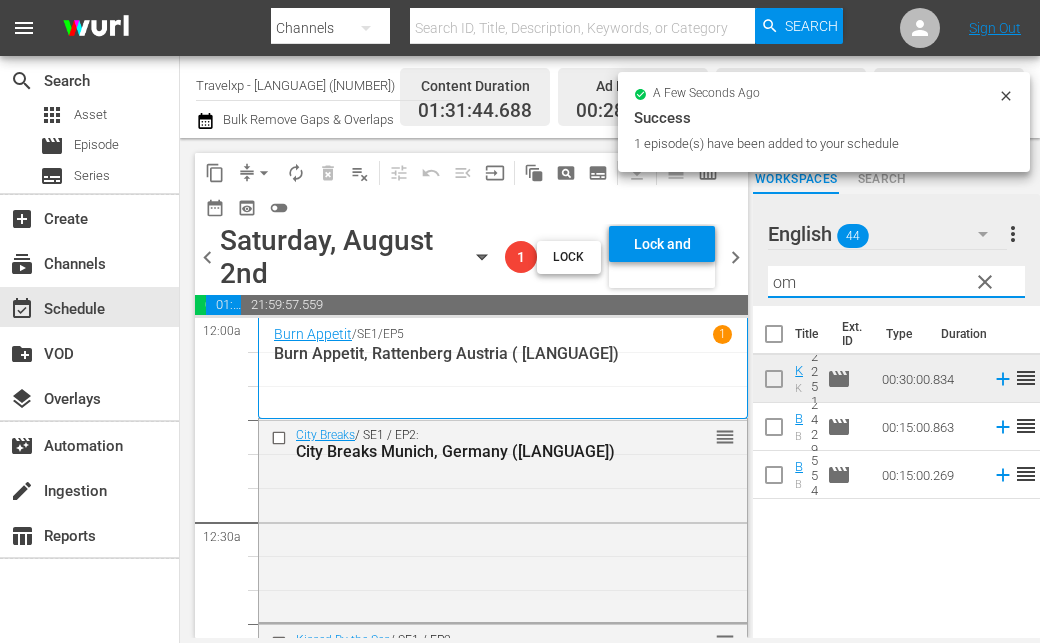 type on "o" 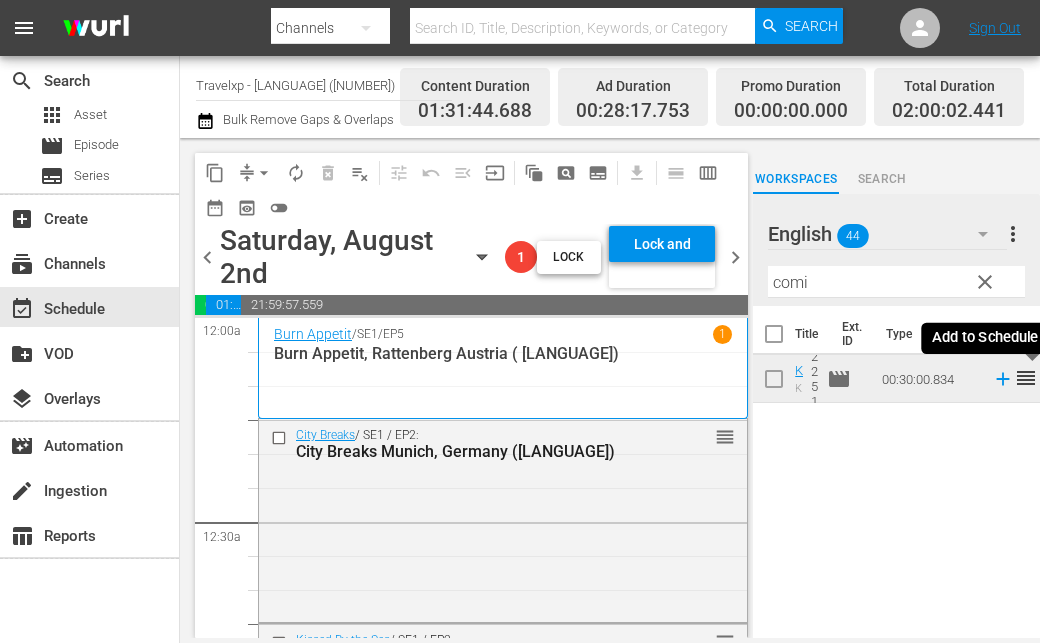 click 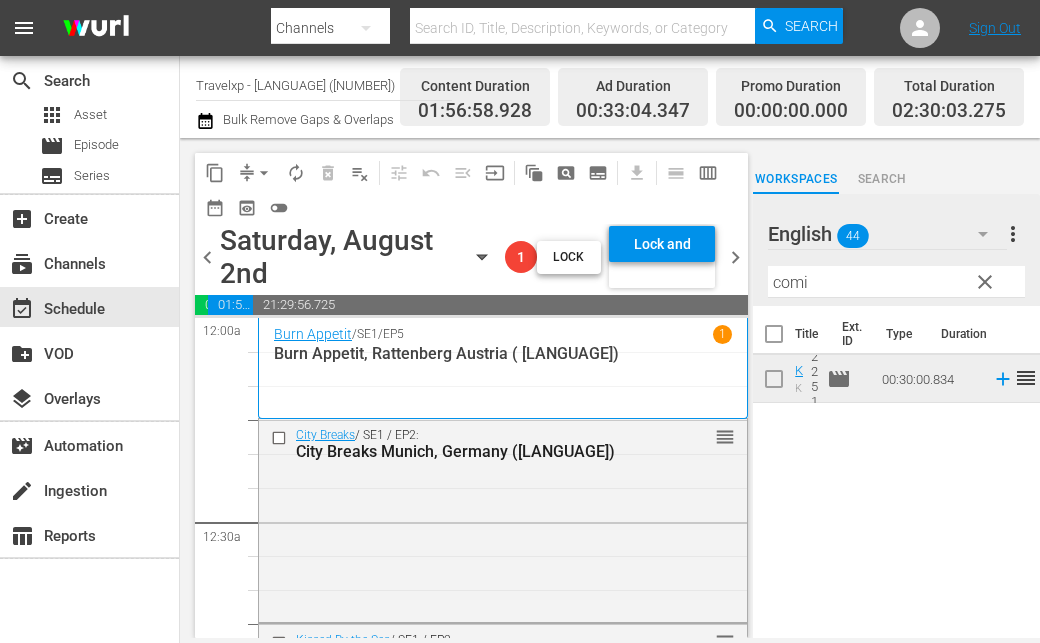 click on "comi" at bounding box center (896, 282) 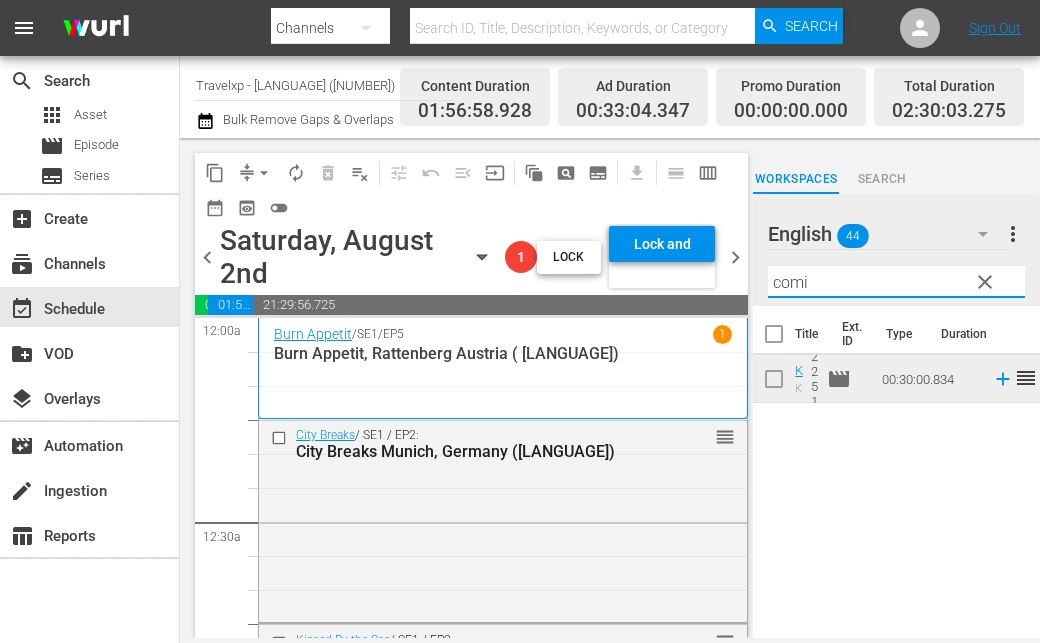 click on "comi" at bounding box center [896, 282] 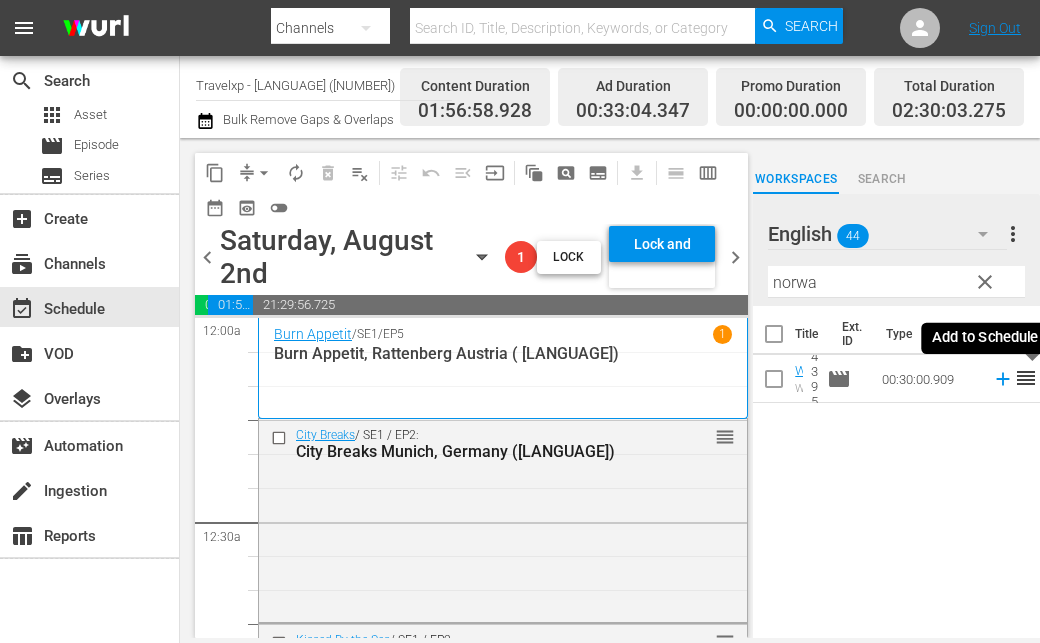 click 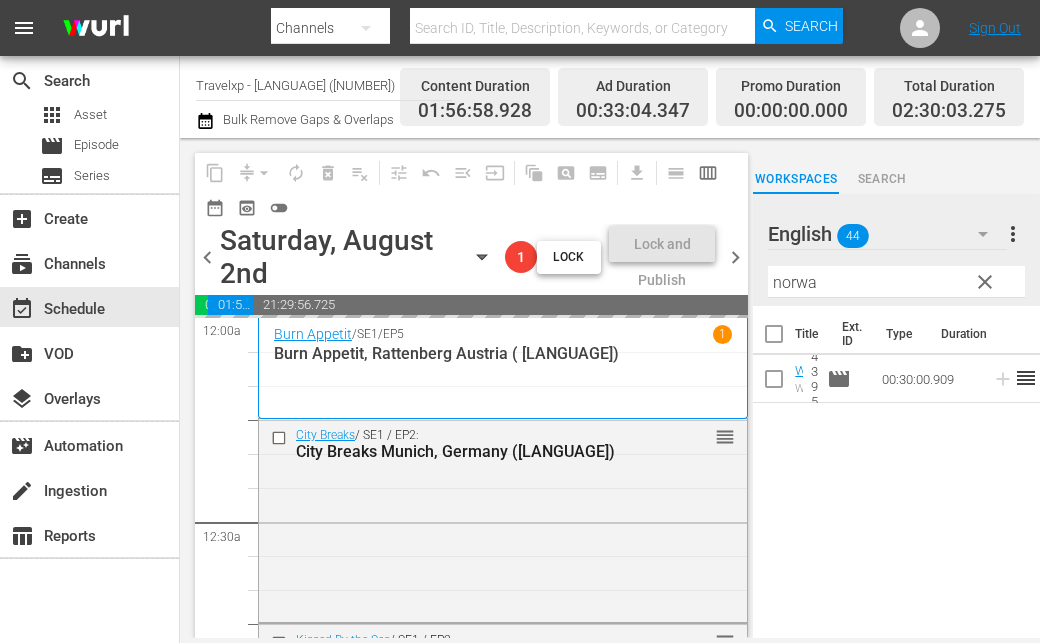 click on "norwa" at bounding box center (896, 282) 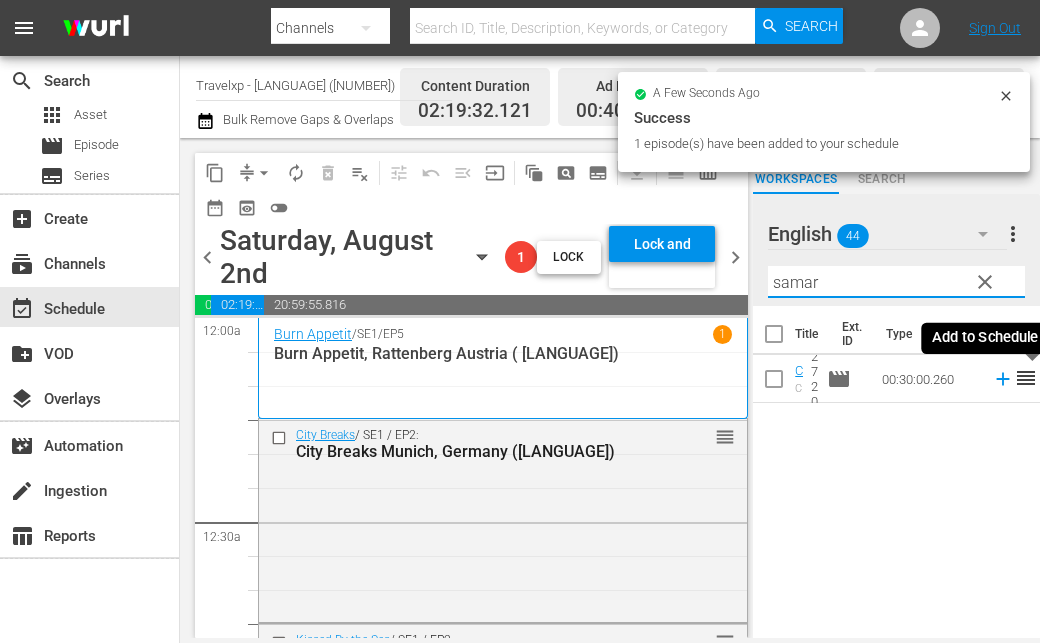 click 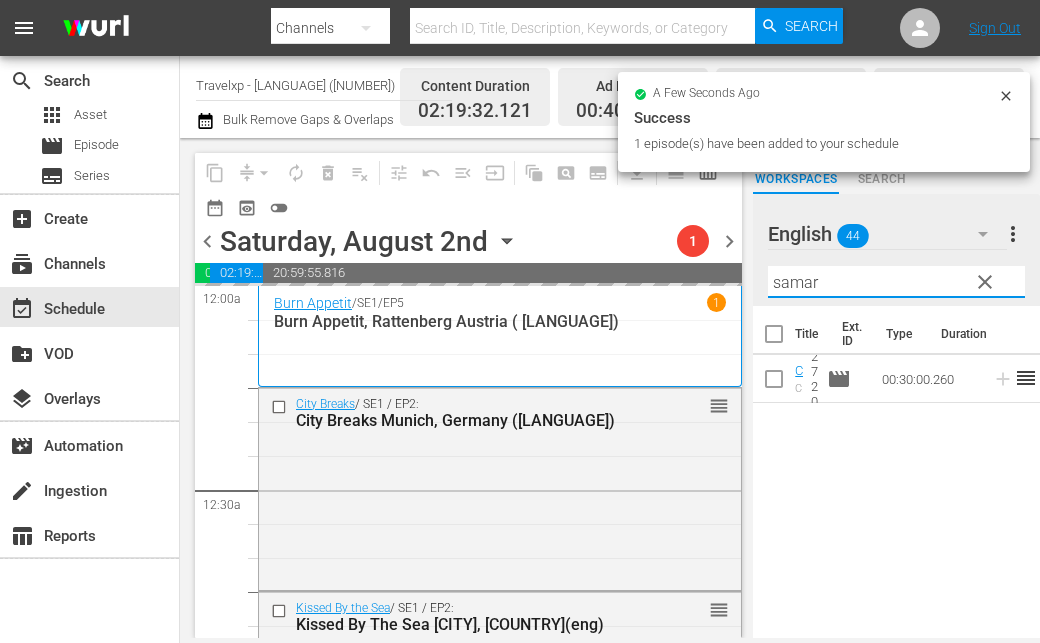 click on "samar" at bounding box center [896, 282] 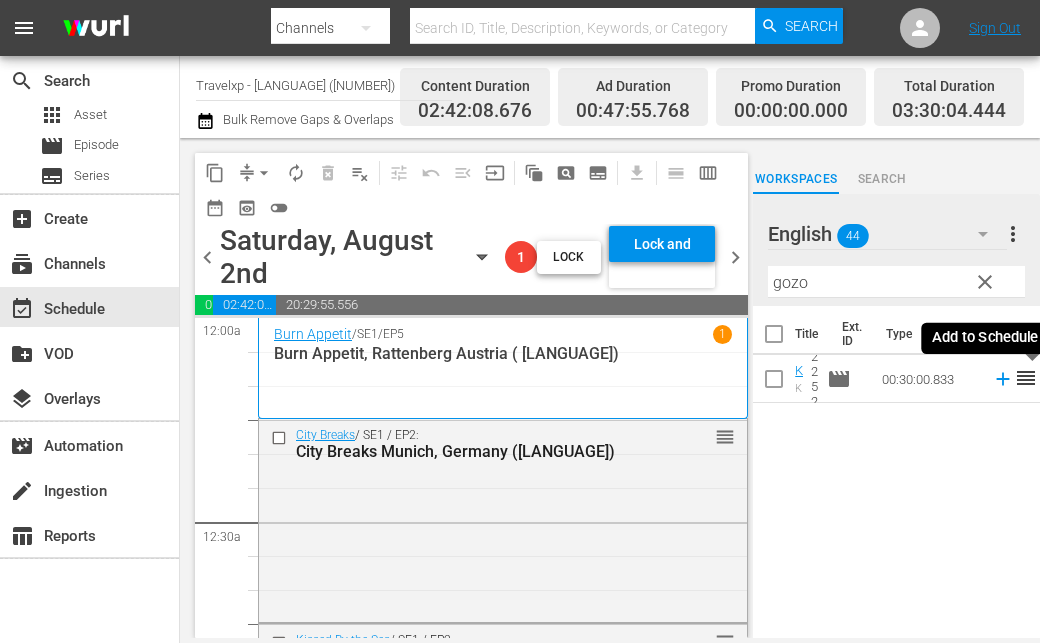 click 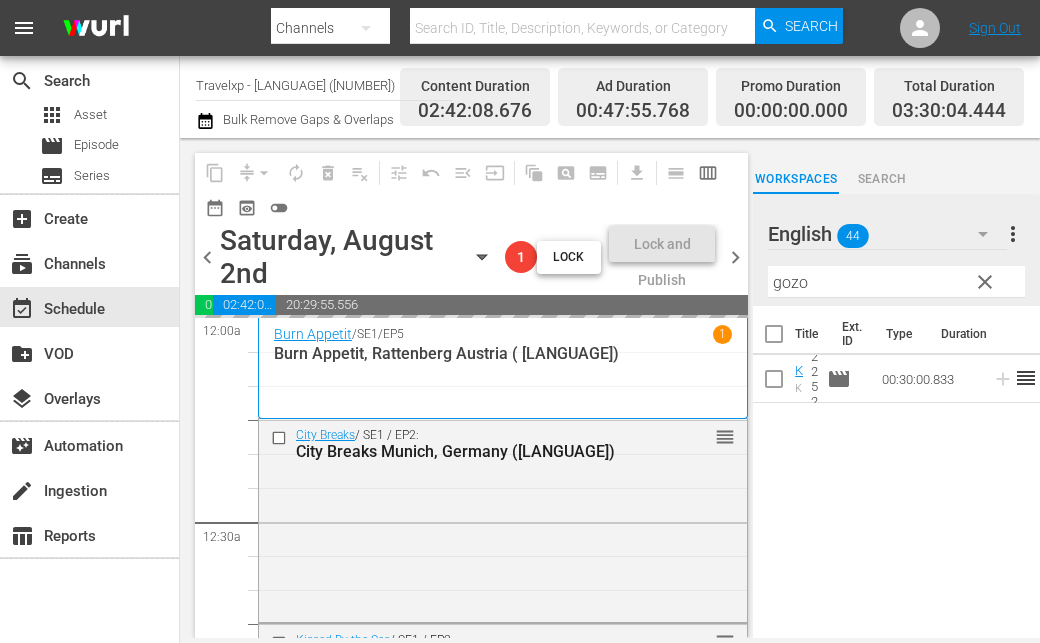 click on "gozo" at bounding box center (896, 282) 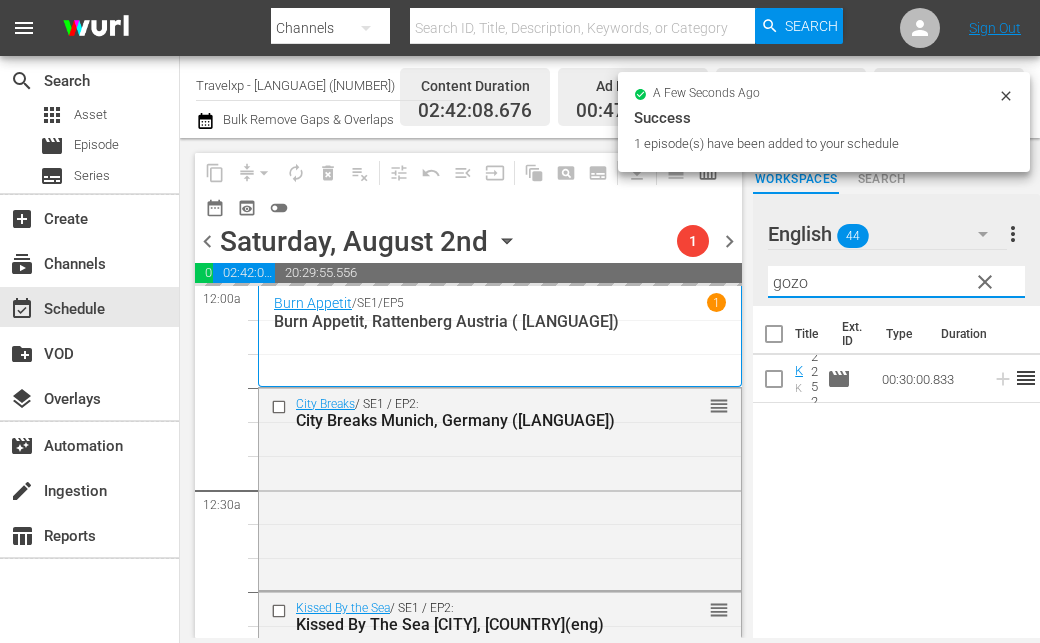 click on "gozo" at bounding box center (896, 282) 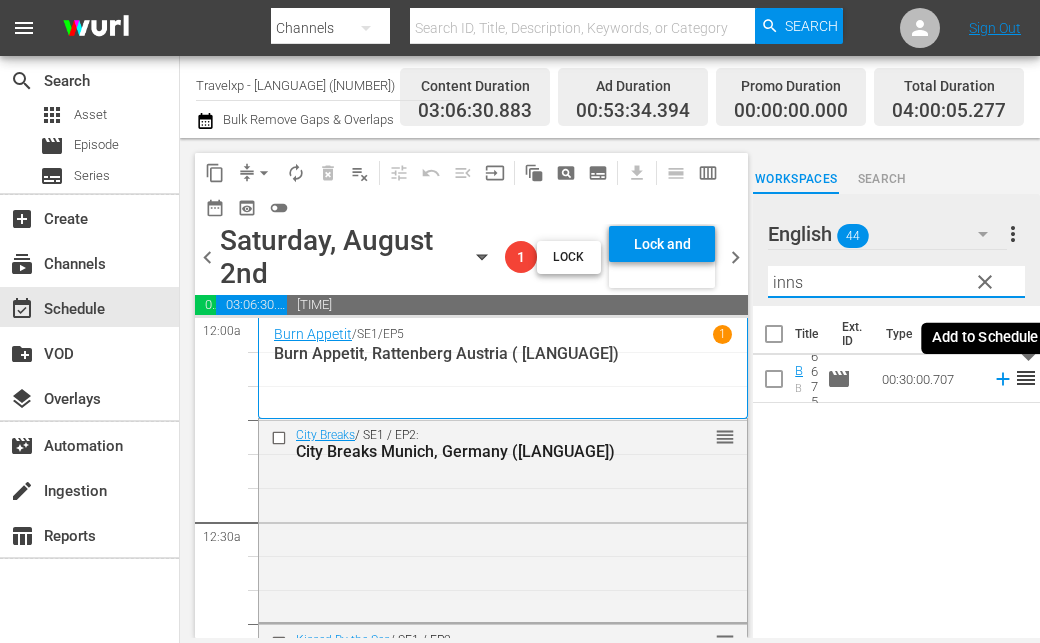click 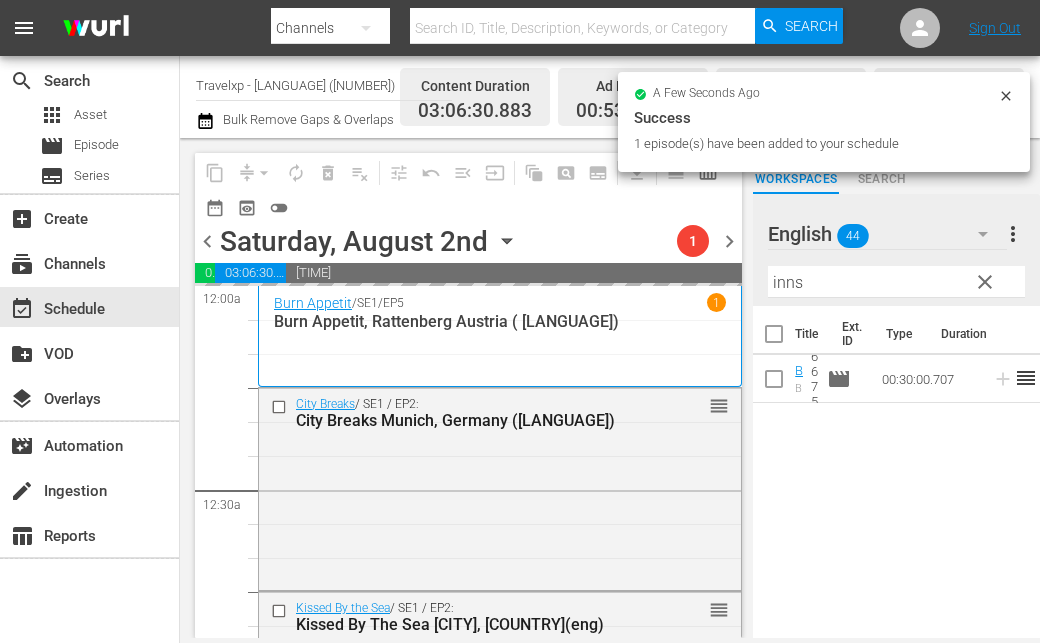 click on "inns" at bounding box center (896, 282) 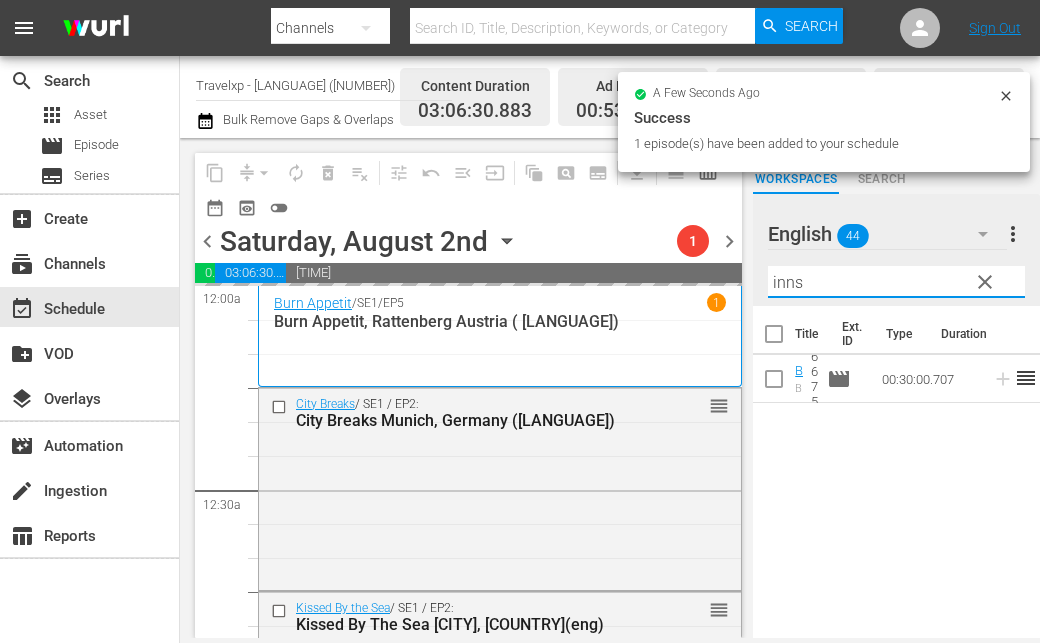 click on "inns" at bounding box center (896, 282) 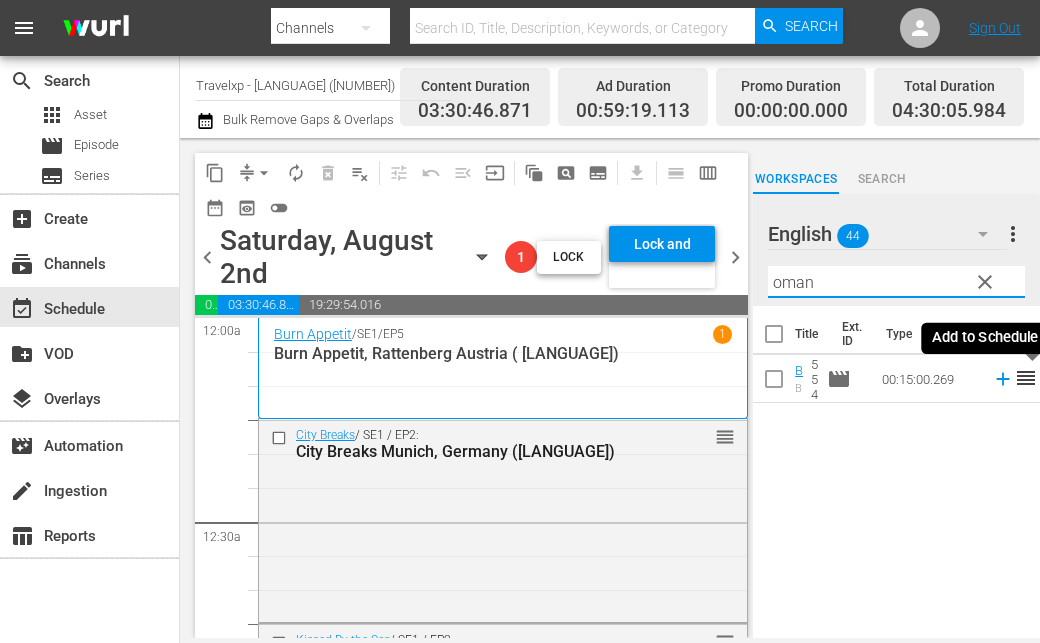 click 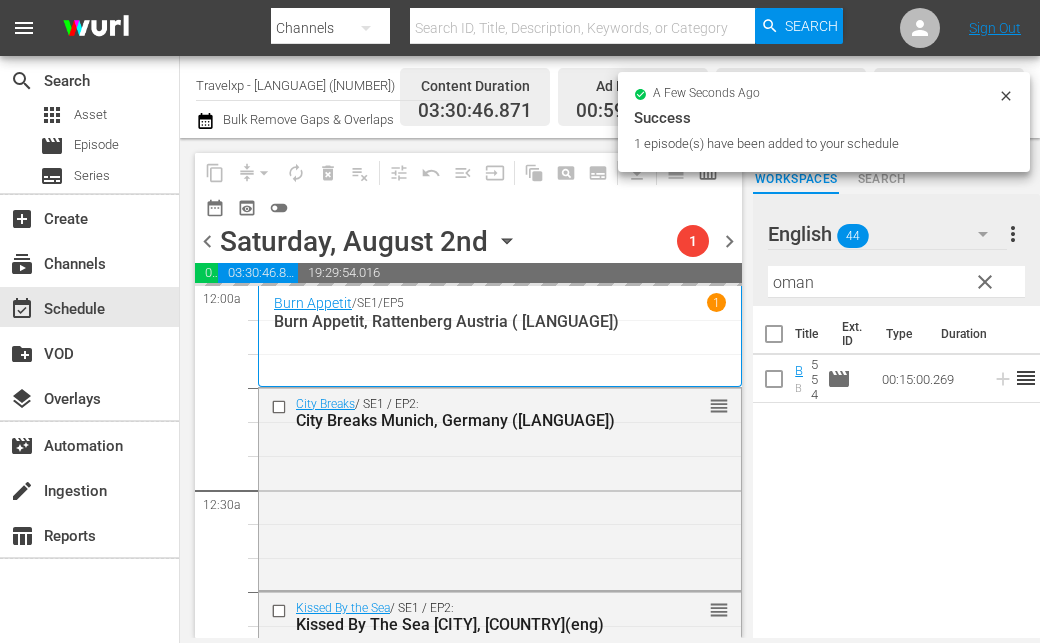 click on "oman" at bounding box center [896, 282] 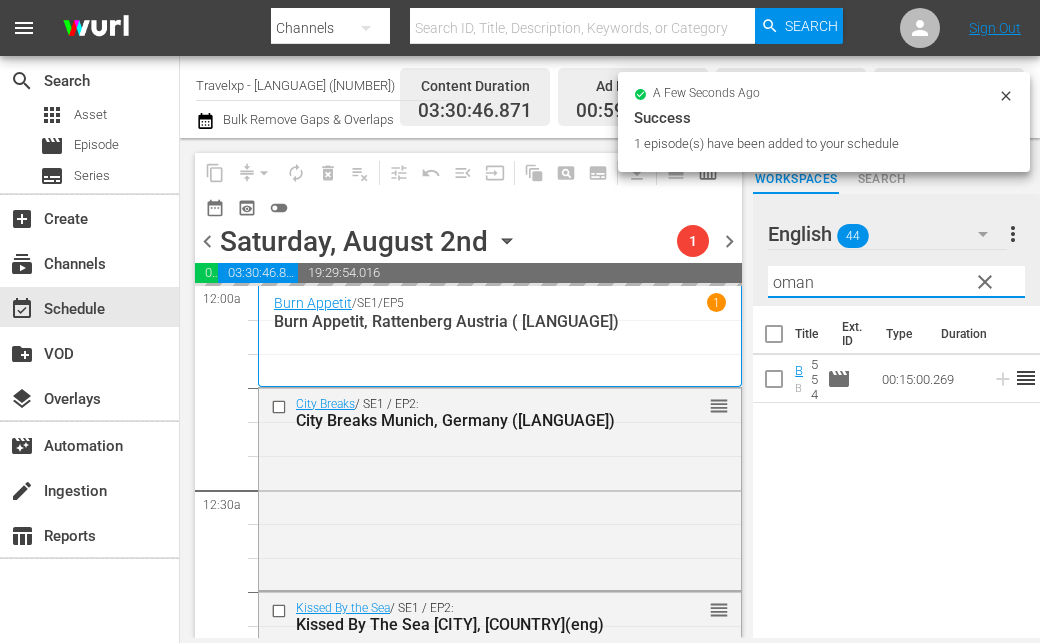 click on "oman" at bounding box center [896, 282] 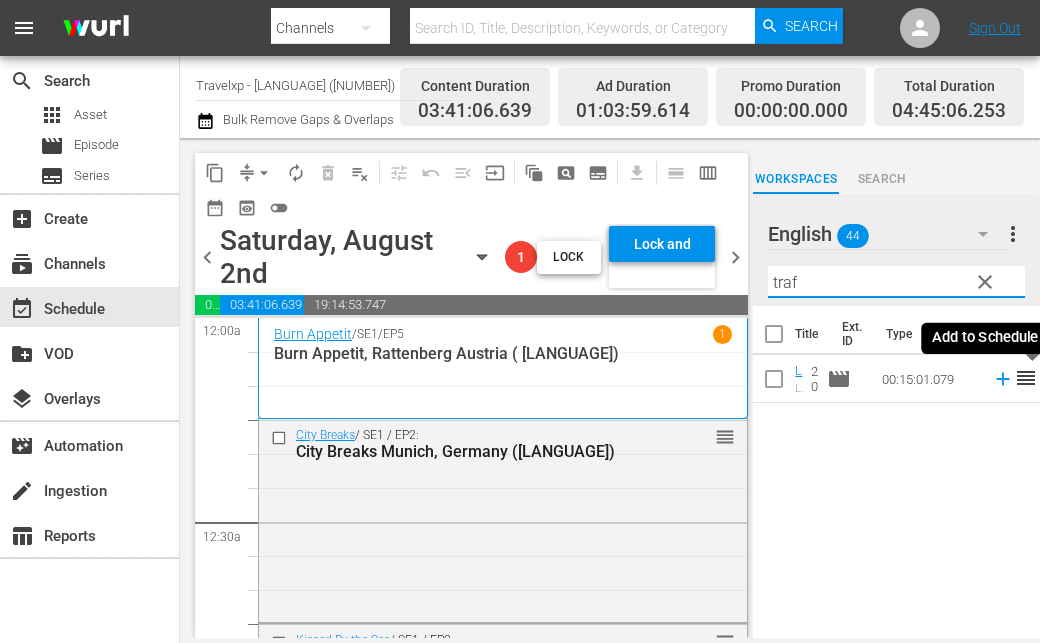 click 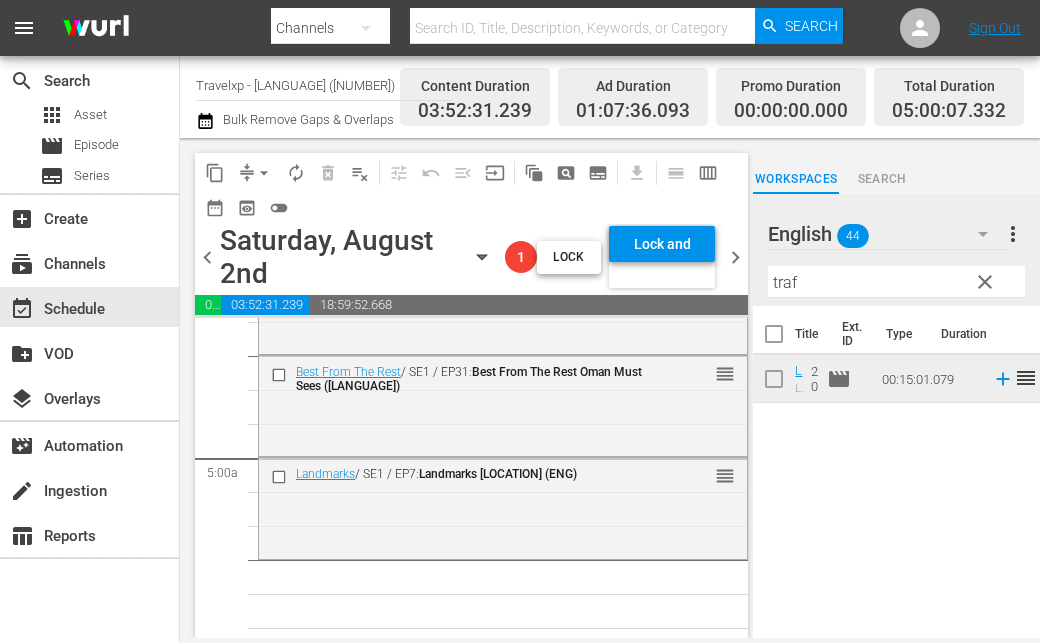 scroll, scrollTop: 1800, scrollLeft: 0, axis: vertical 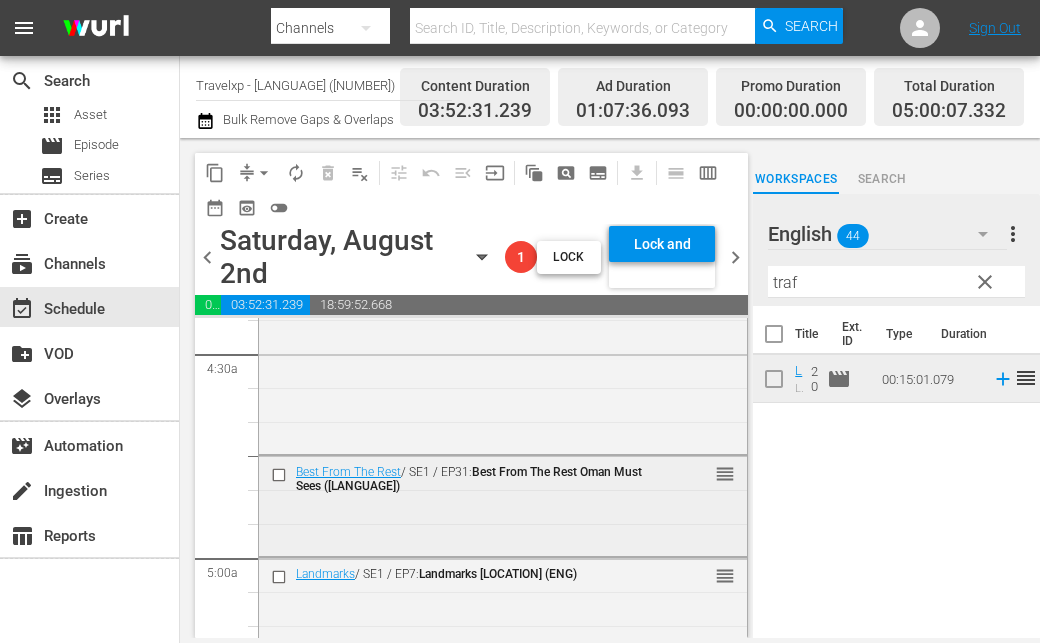 click on "Best From The Rest / SE1 / EP31:
Best From The Rest [COUNTRY] Must Sees (ENG) reorder" at bounding box center (503, 504) 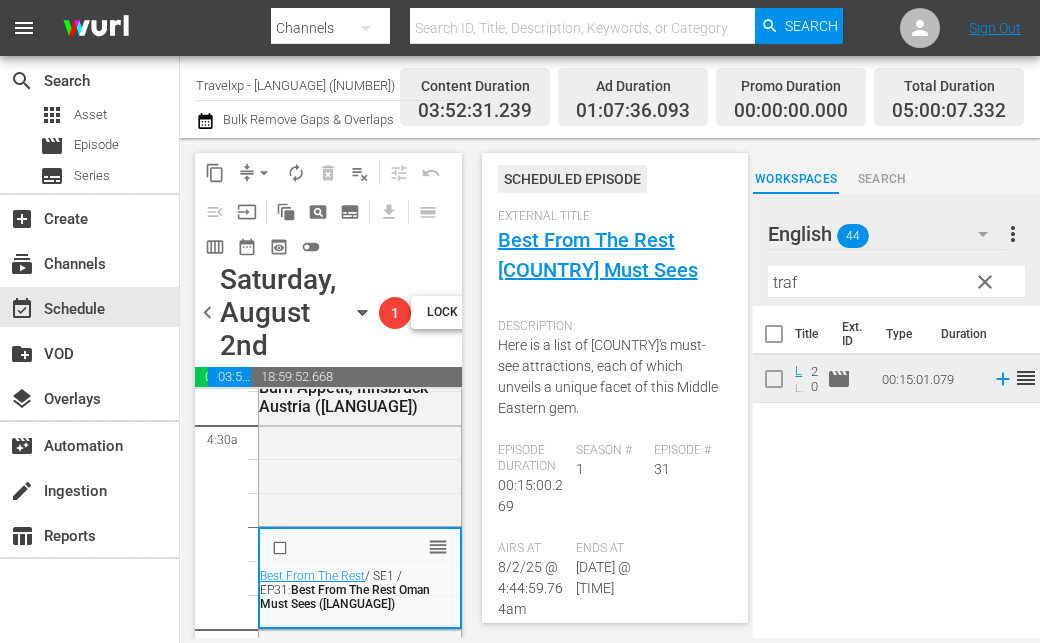 scroll, scrollTop: 200, scrollLeft: 0, axis: vertical 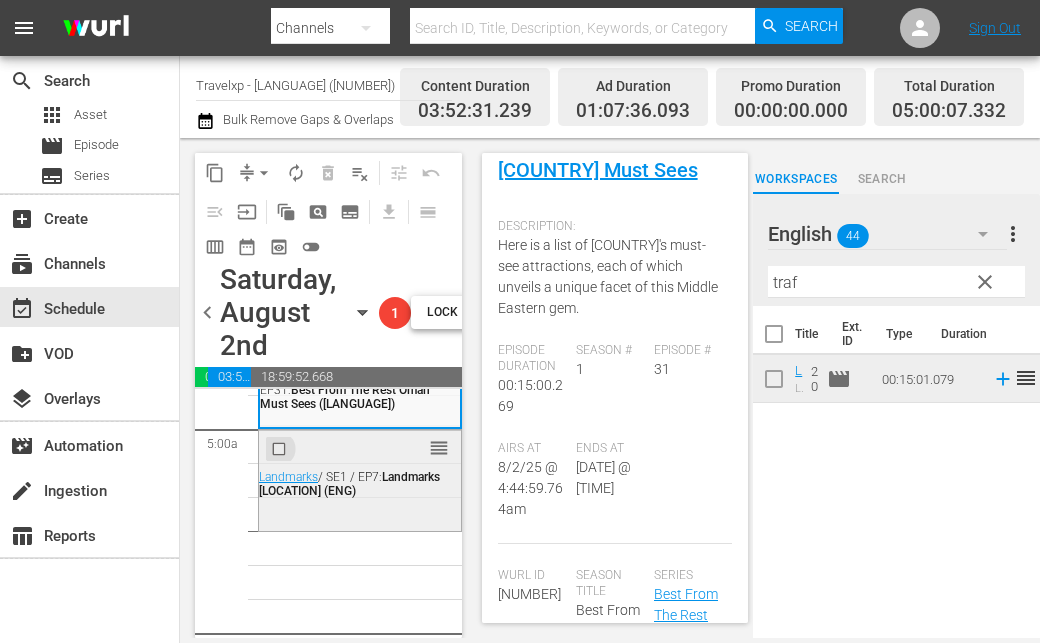 click at bounding box center [281, 448] 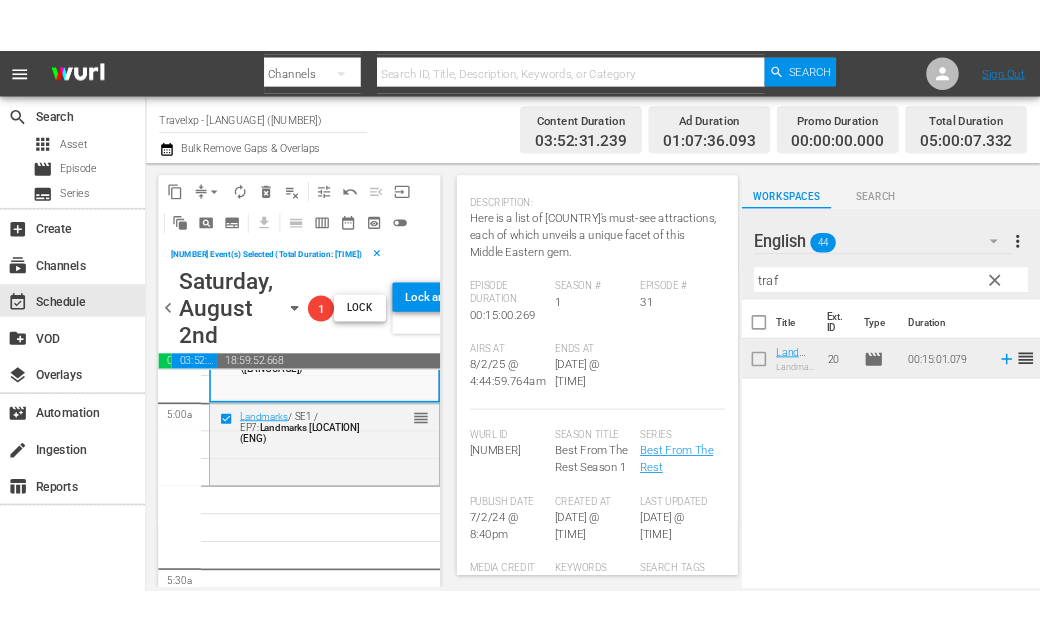 scroll, scrollTop: 160, scrollLeft: 0, axis: vertical 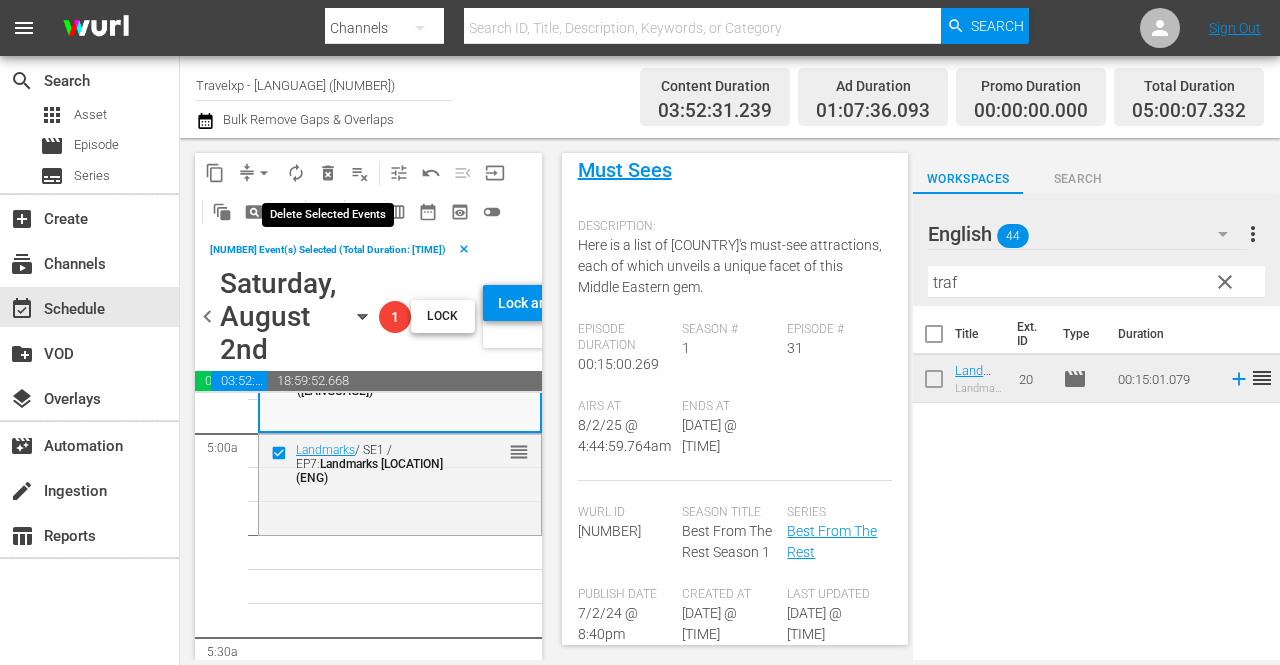 click on "delete_forever_outlined" at bounding box center (328, 173) 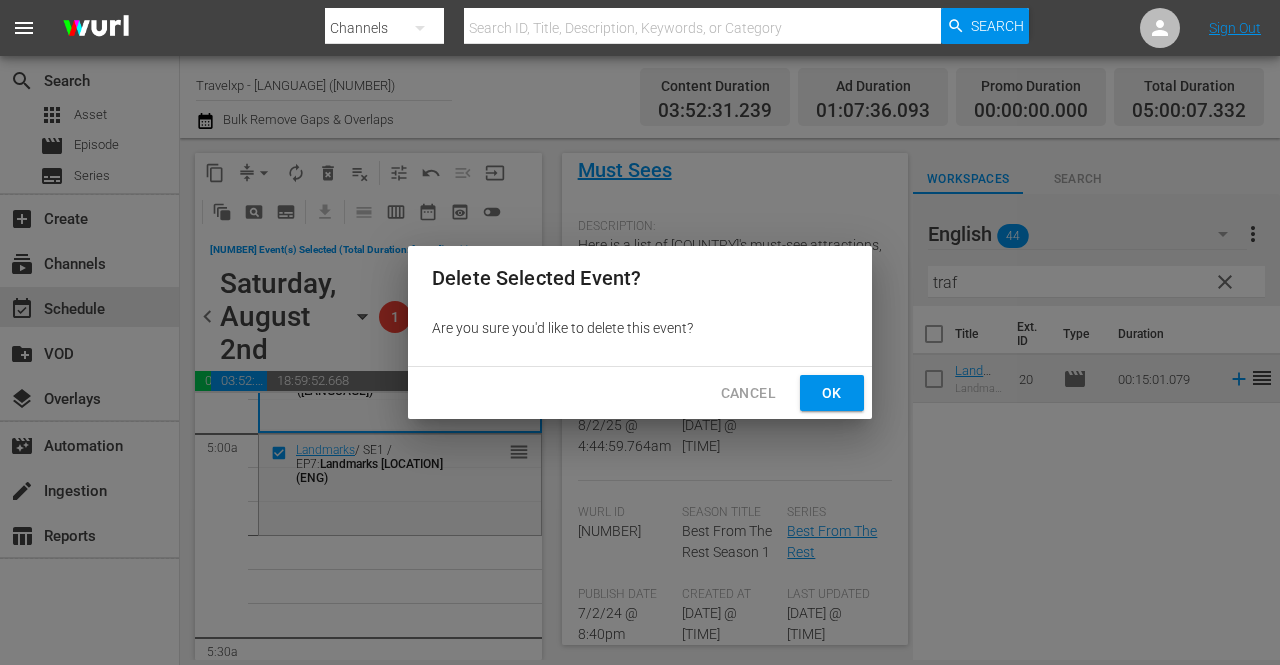 click on "Ok" at bounding box center [832, 393] 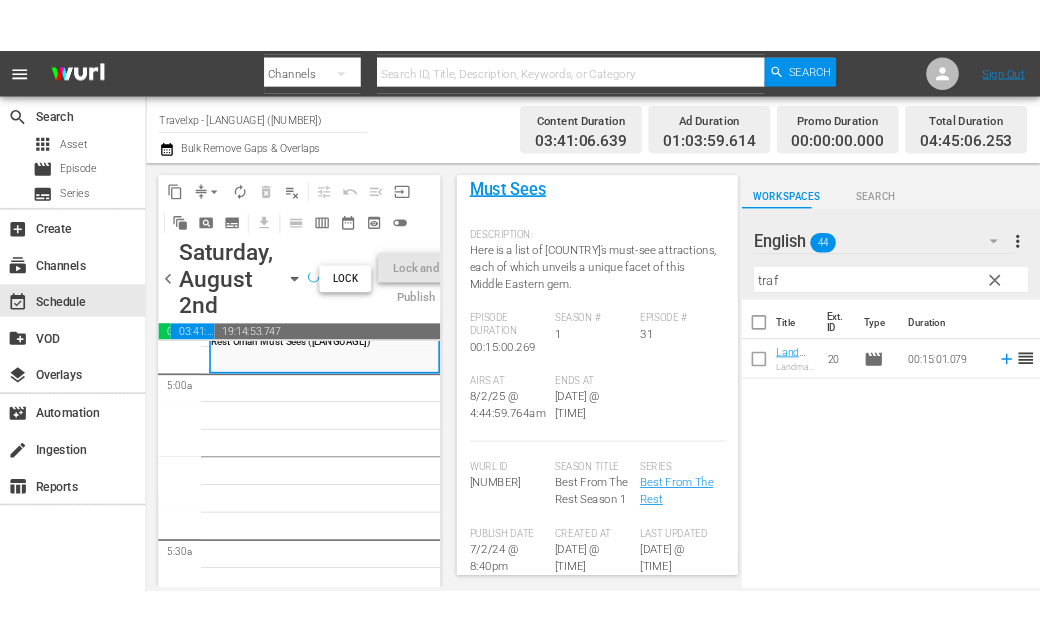 scroll, scrollTop: 200, scrollLeft: 0, axis: vertical 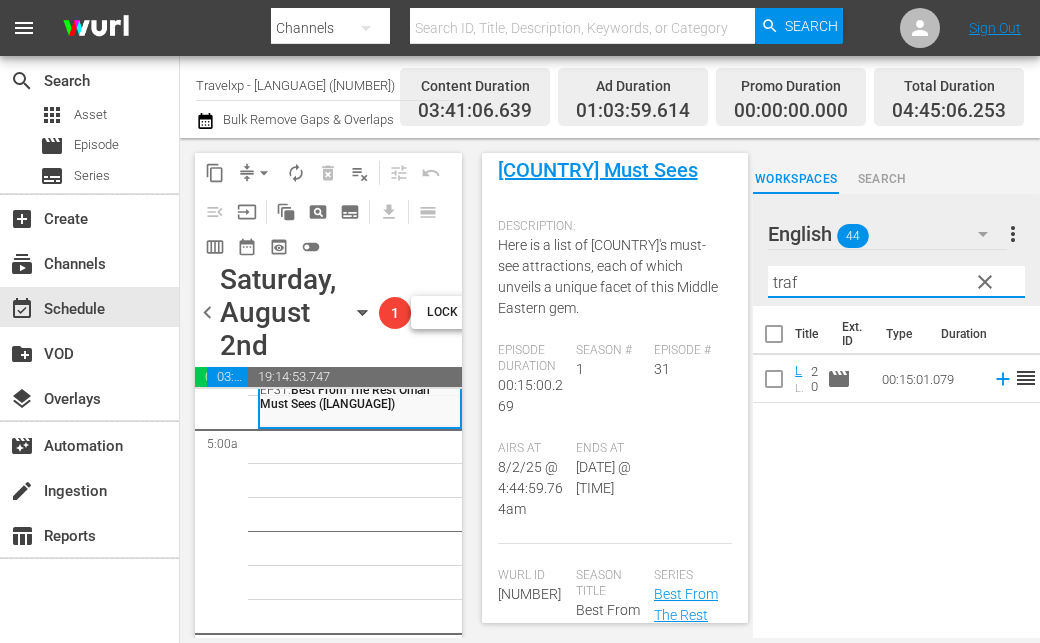 click on "traf" at bounding box center [896, 282] 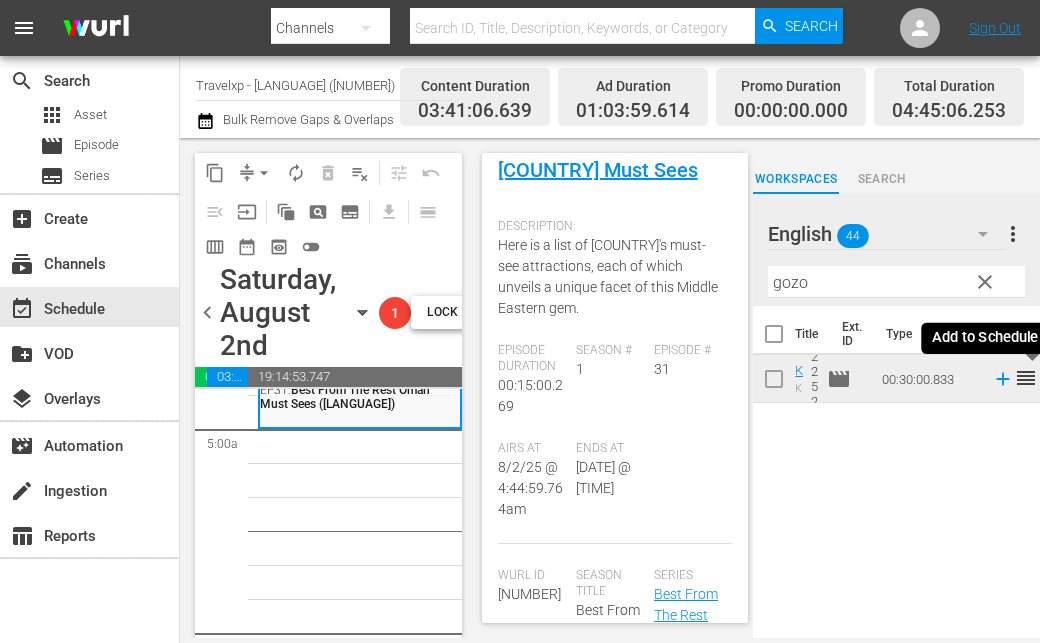 click 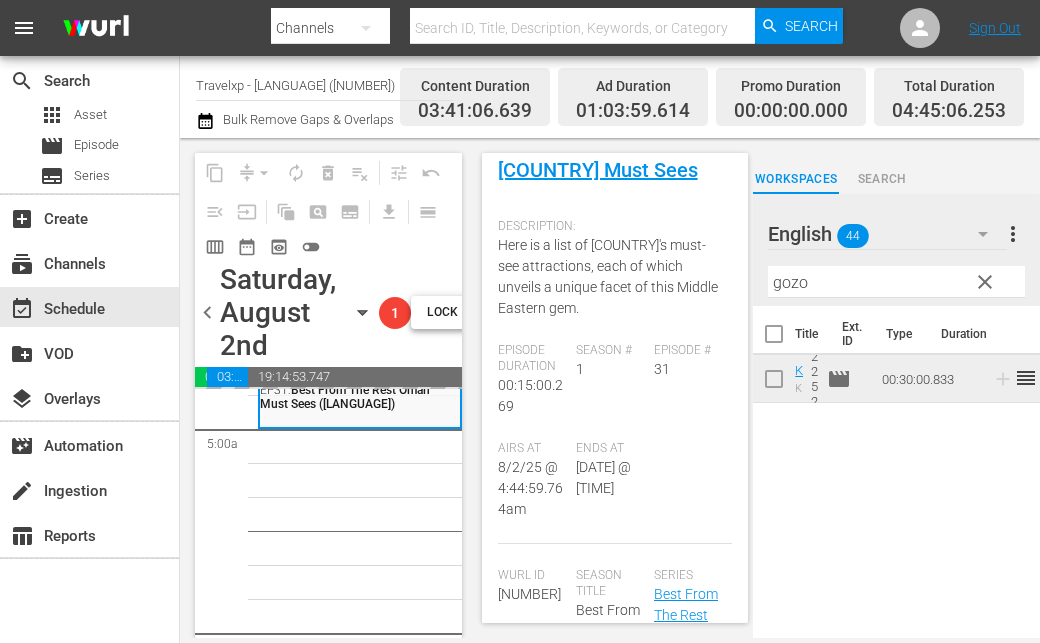 click on "gozo" at bounding box center [896, 282] 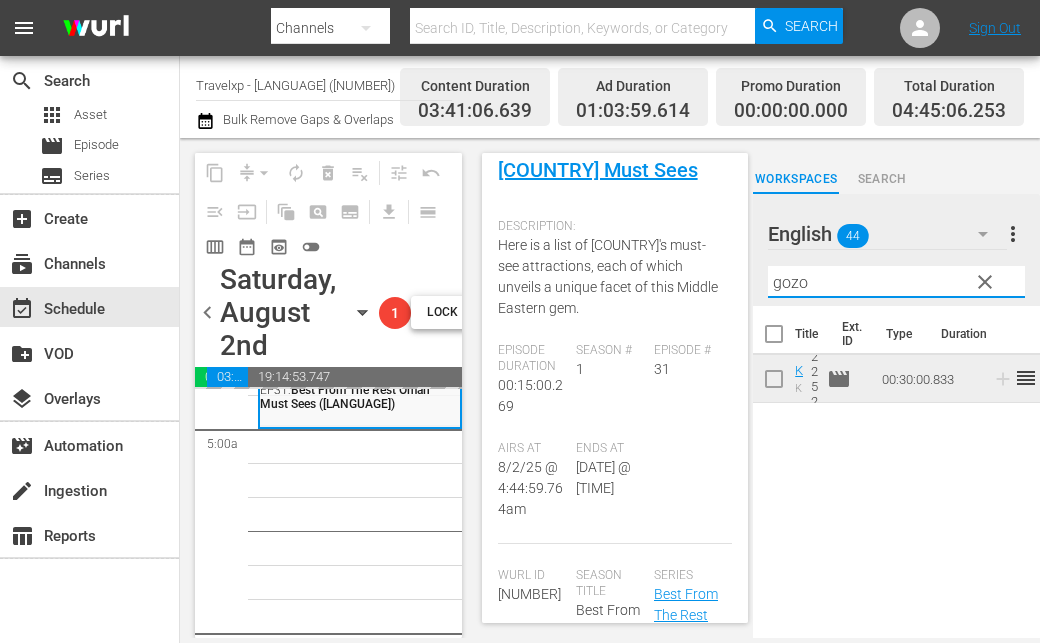 click on "gozo" at bounding box center [896, 282] 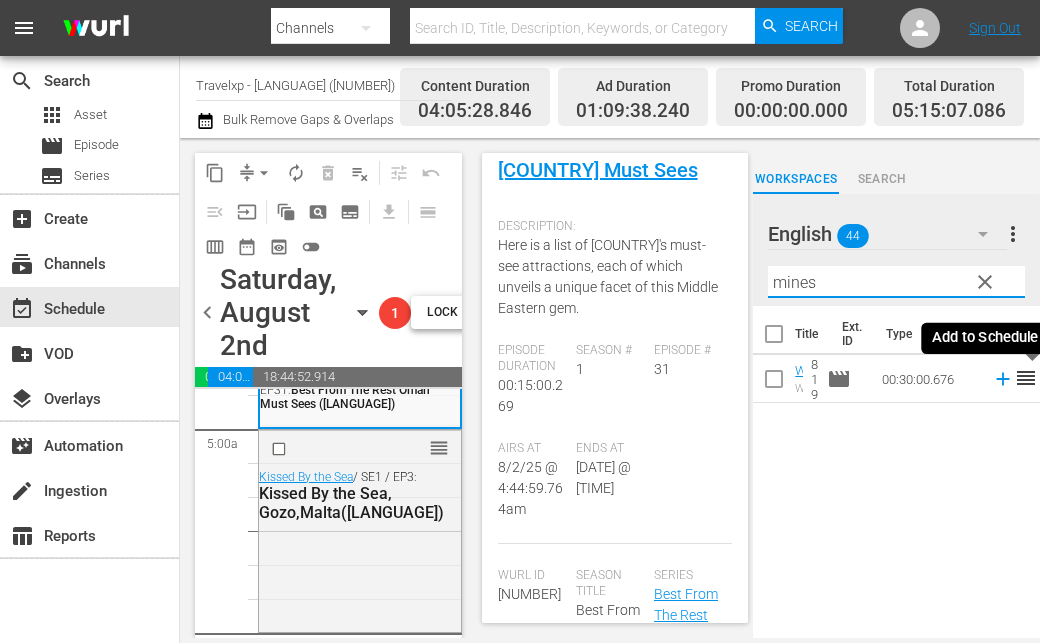 click 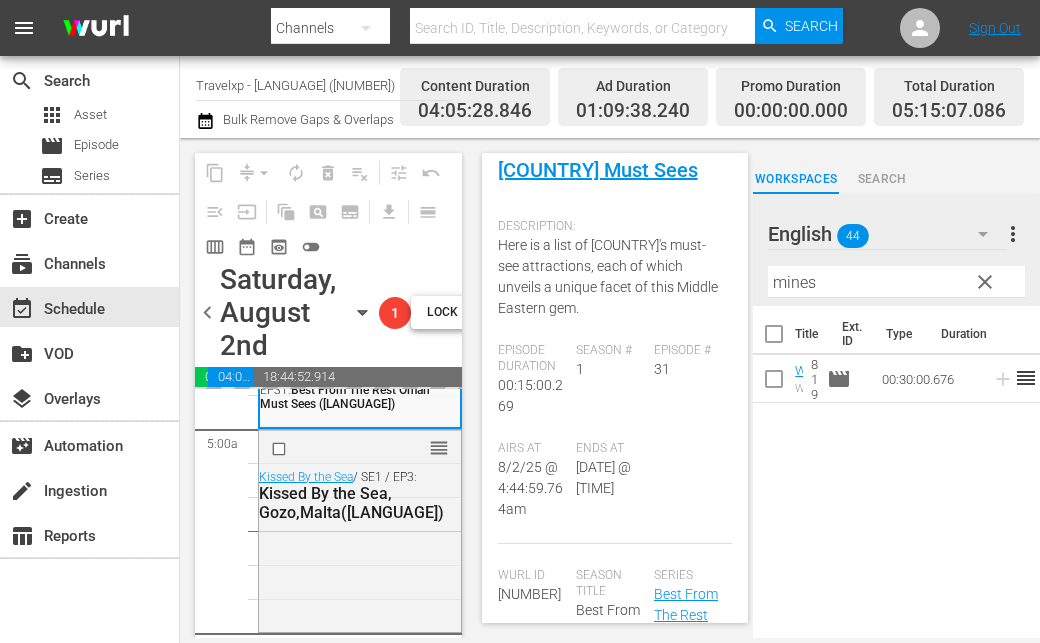 click on "mines" at bounding box center (896, 282) 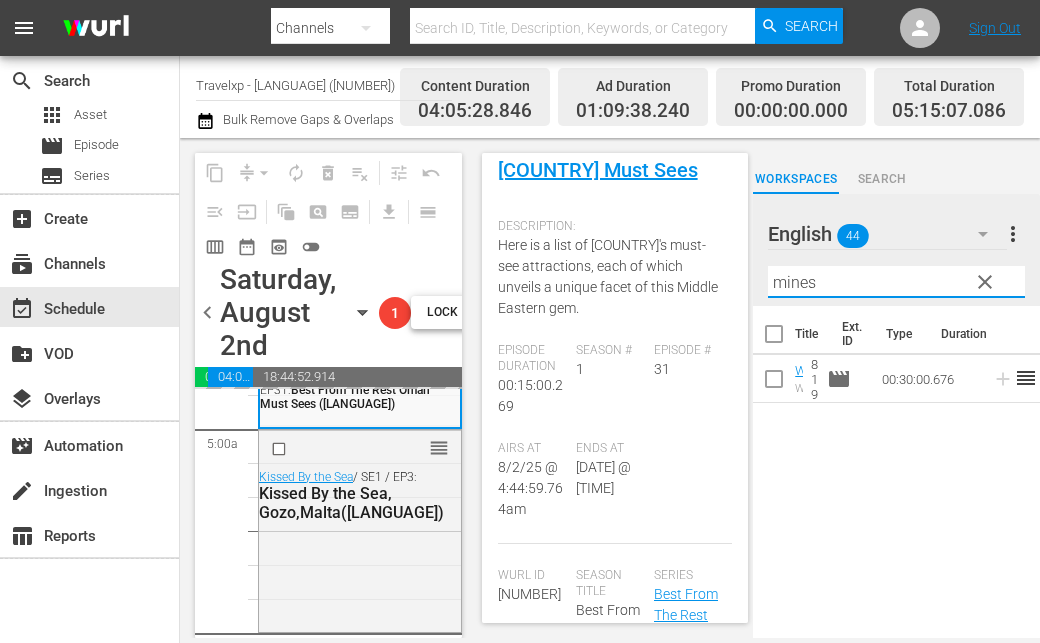 click on "mines" at bounding box center (896, 282) 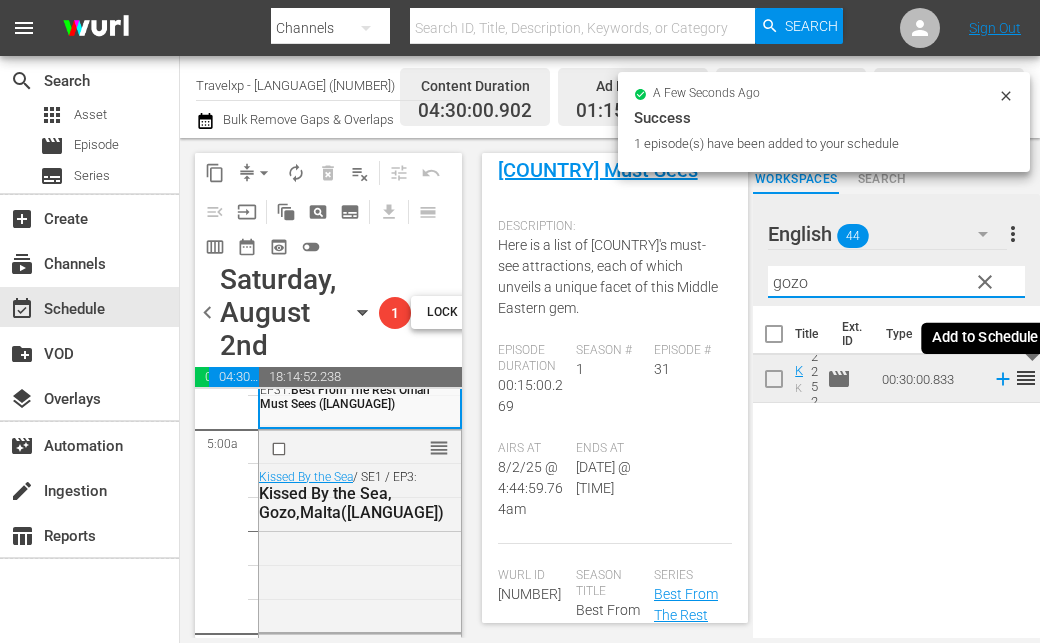 click 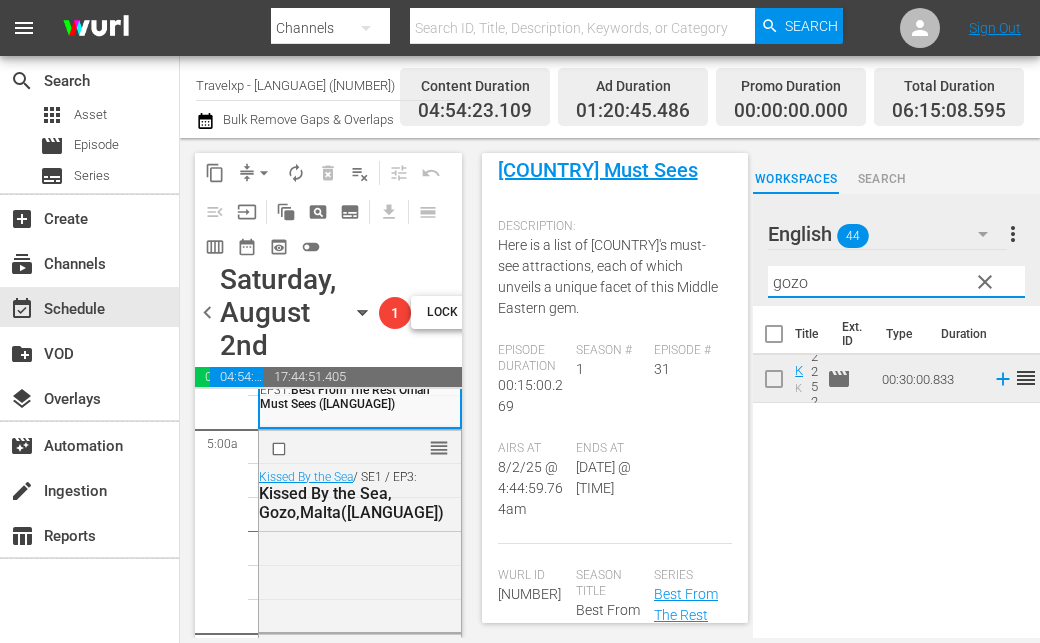 click on "gozo" at bounding box center (896, 282) 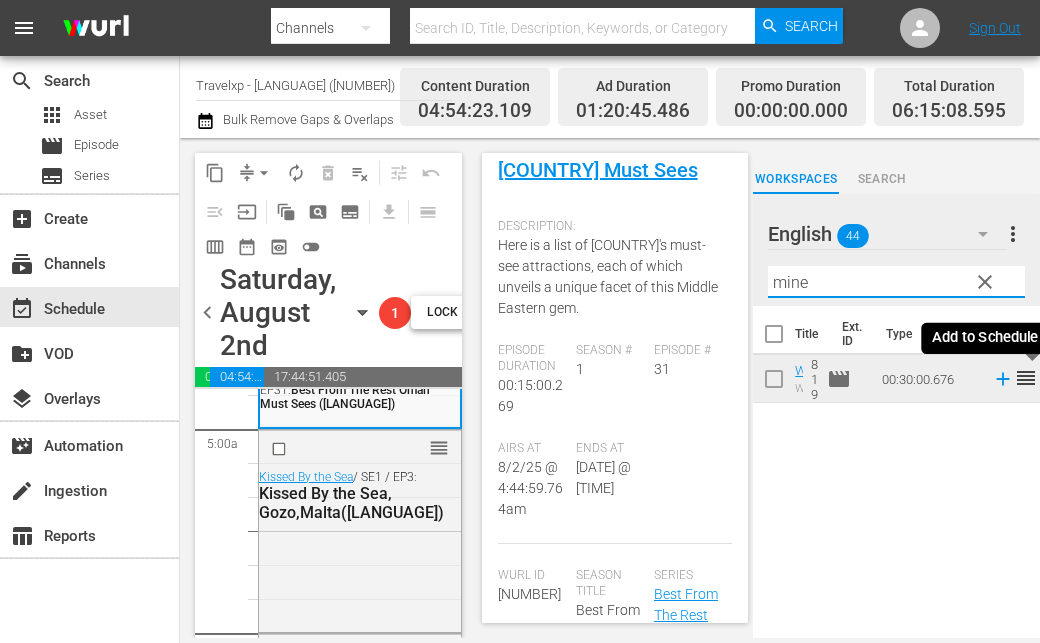 click 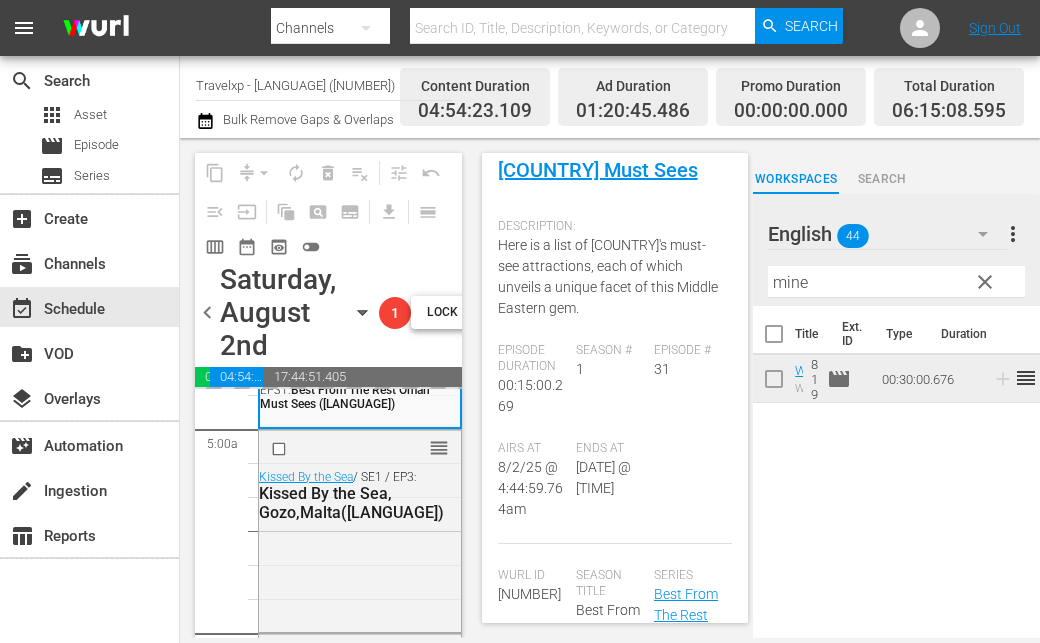 click on "mine" at bounding box center [896, 282] 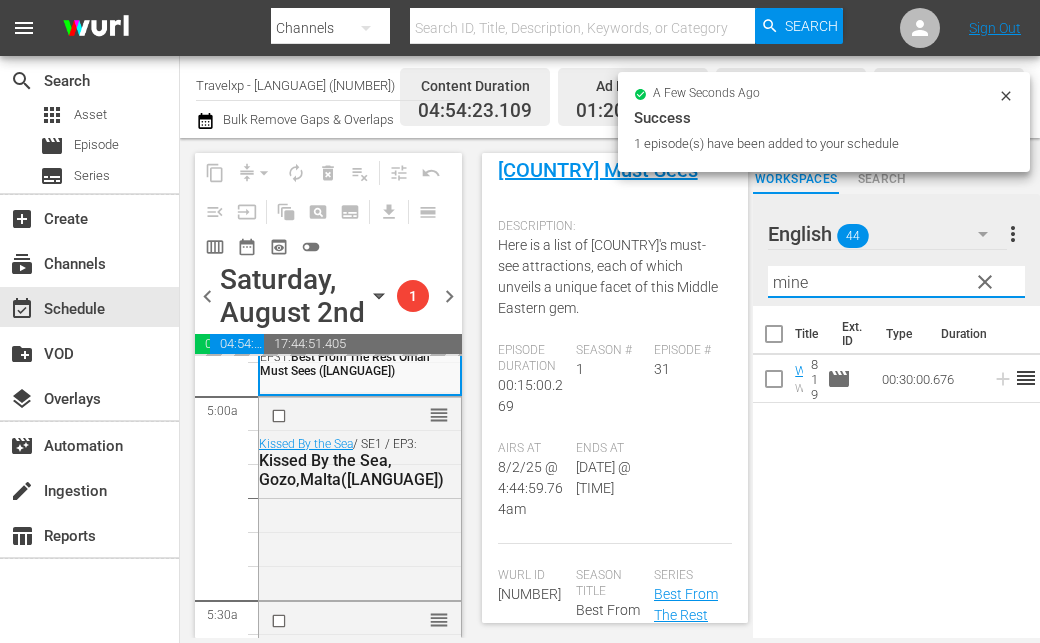 click on "mine" at bounding box center (896, 282) 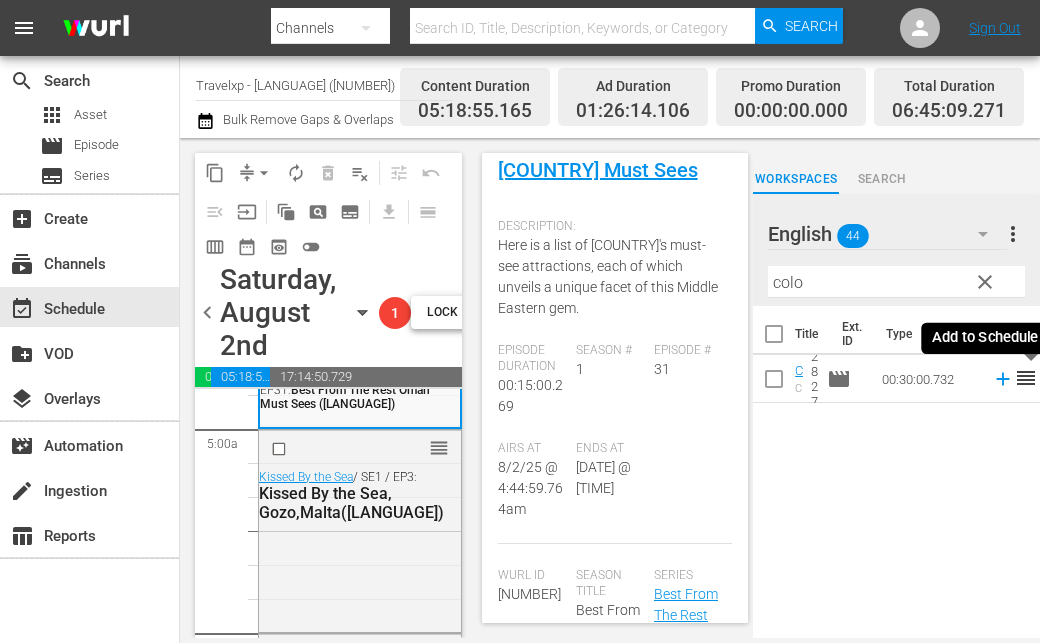 click 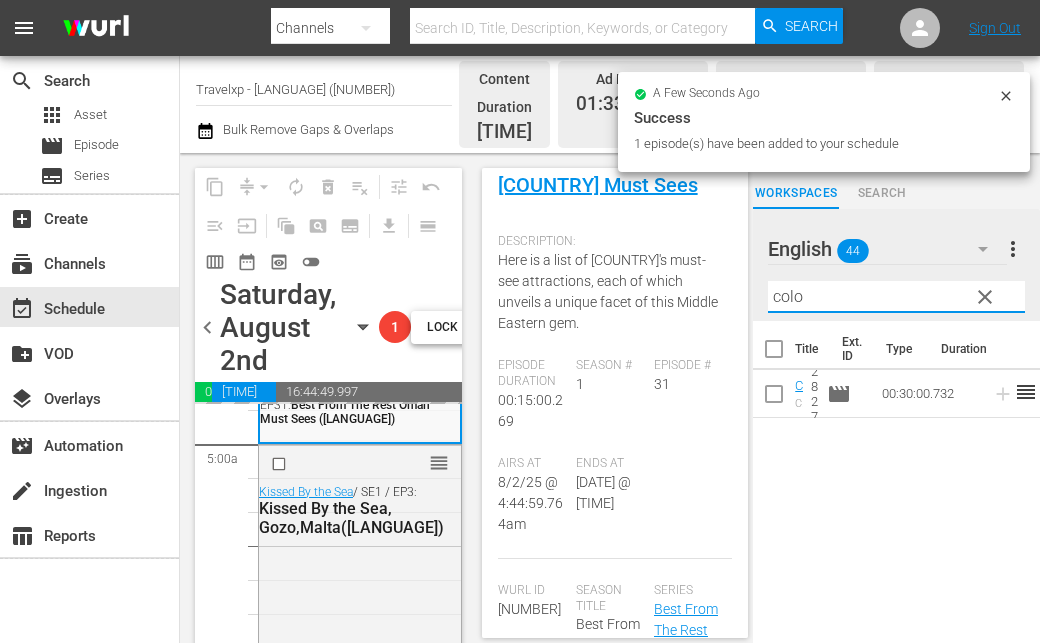 click on "colo" at bounding box center [896, 297] 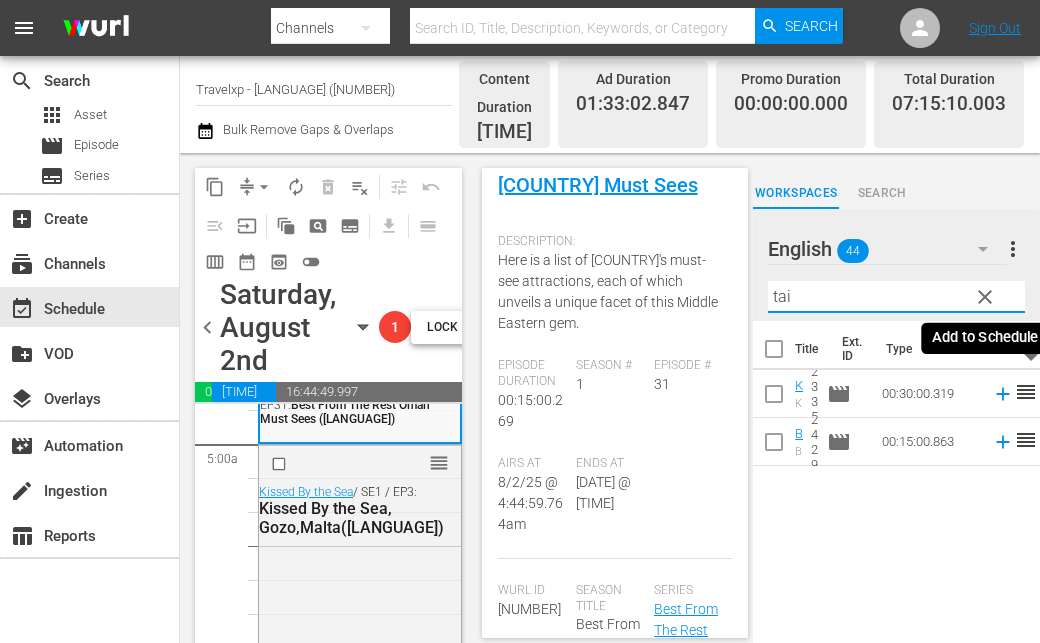click 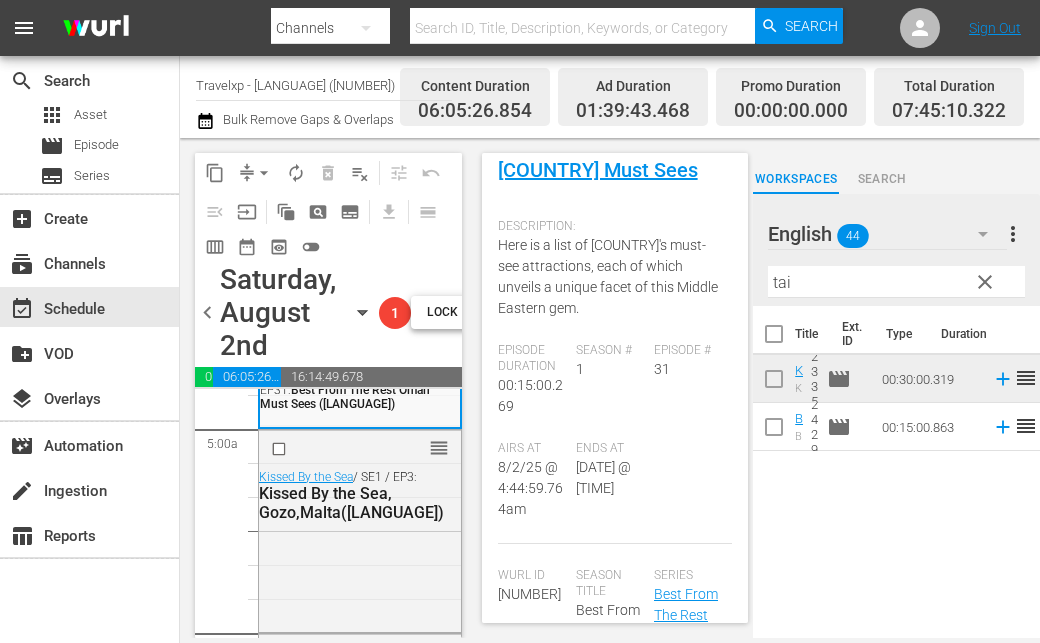 click on "tai" at bounding box center (896, 282) 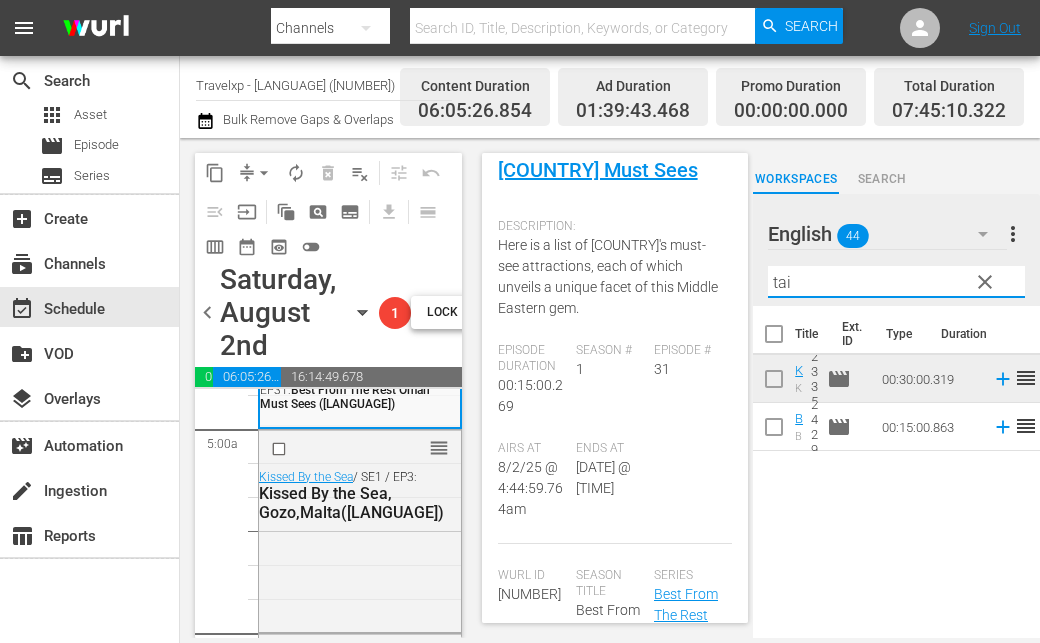 click on "tai" at bounding box center [896, 282] 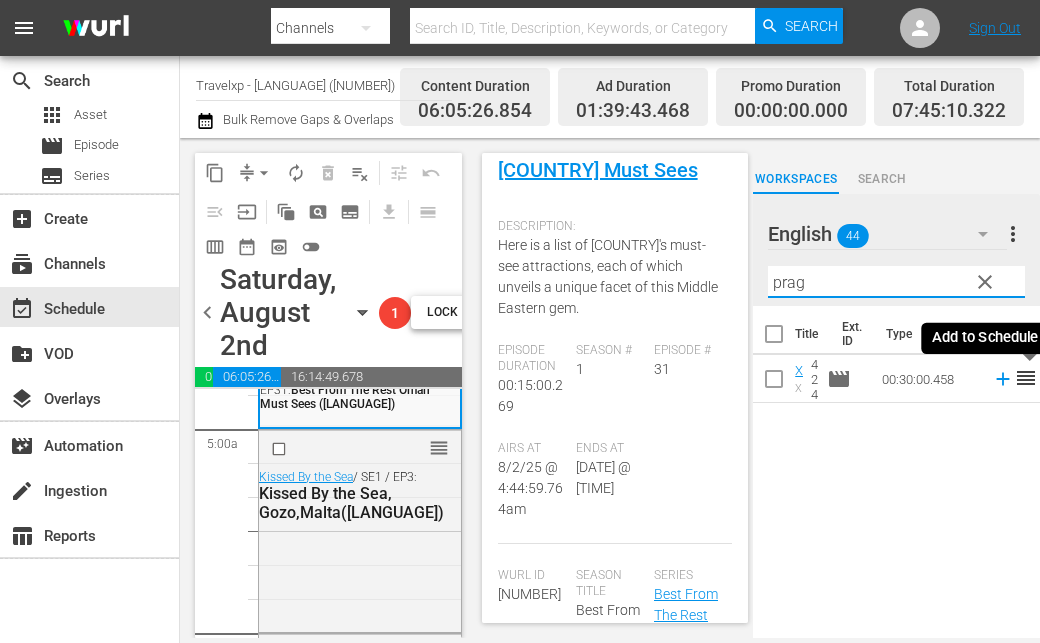 click 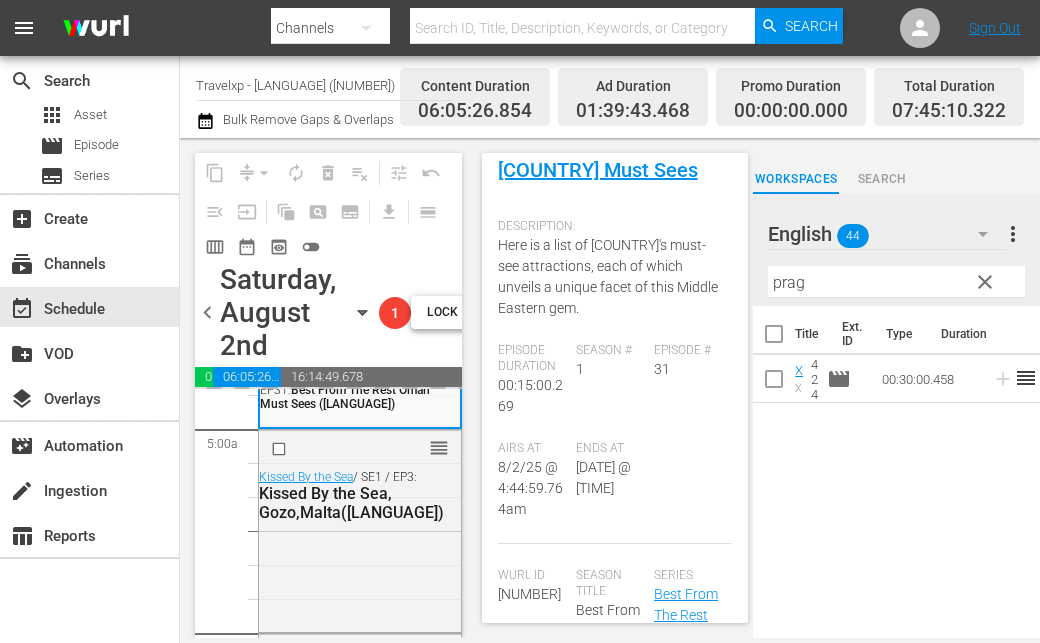 click on "prag" at bounding box center (896, 282) 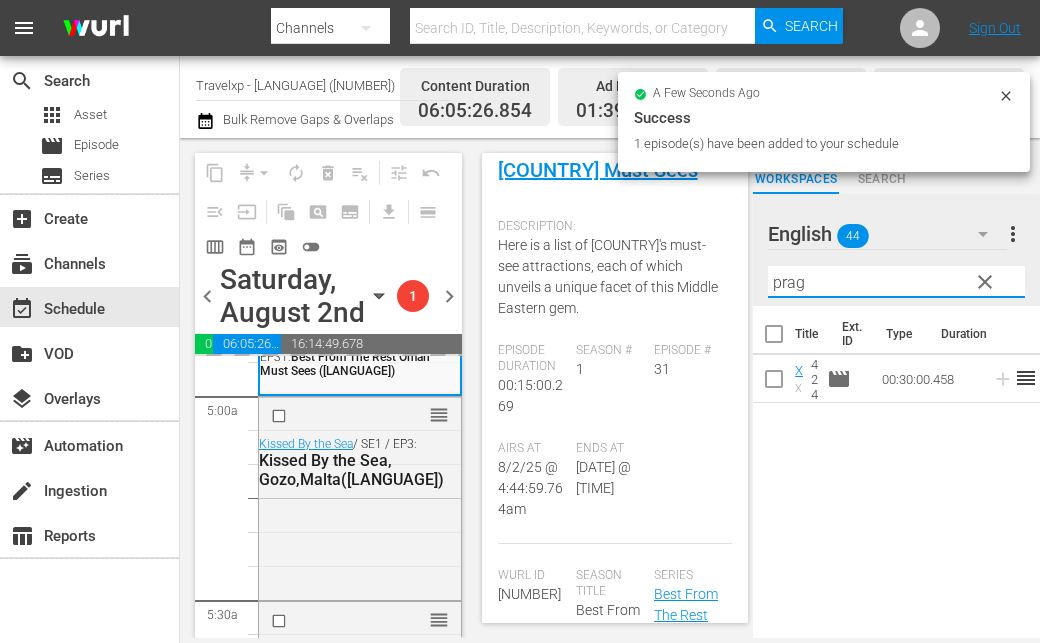 click on "prag" at bounding box center (896, 282) 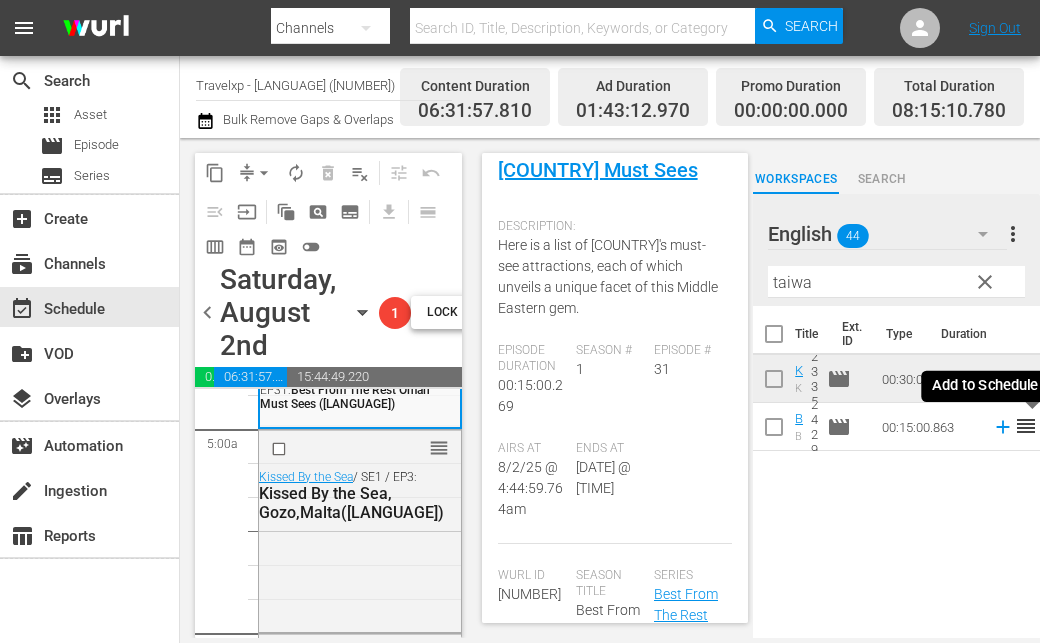 click 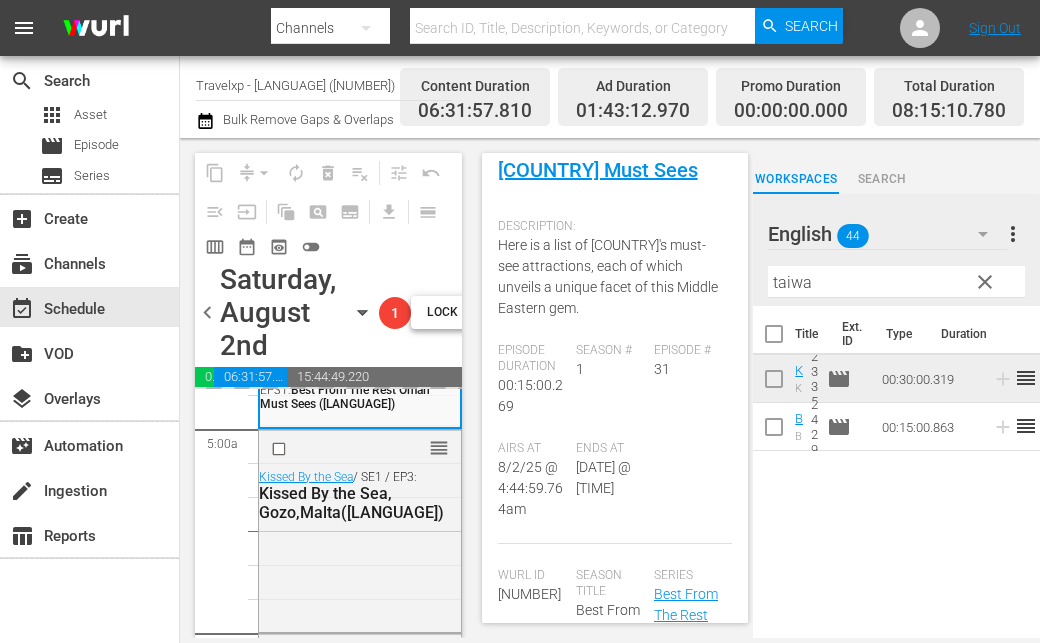 click on "taiwa" at bounding box center [896, 282] 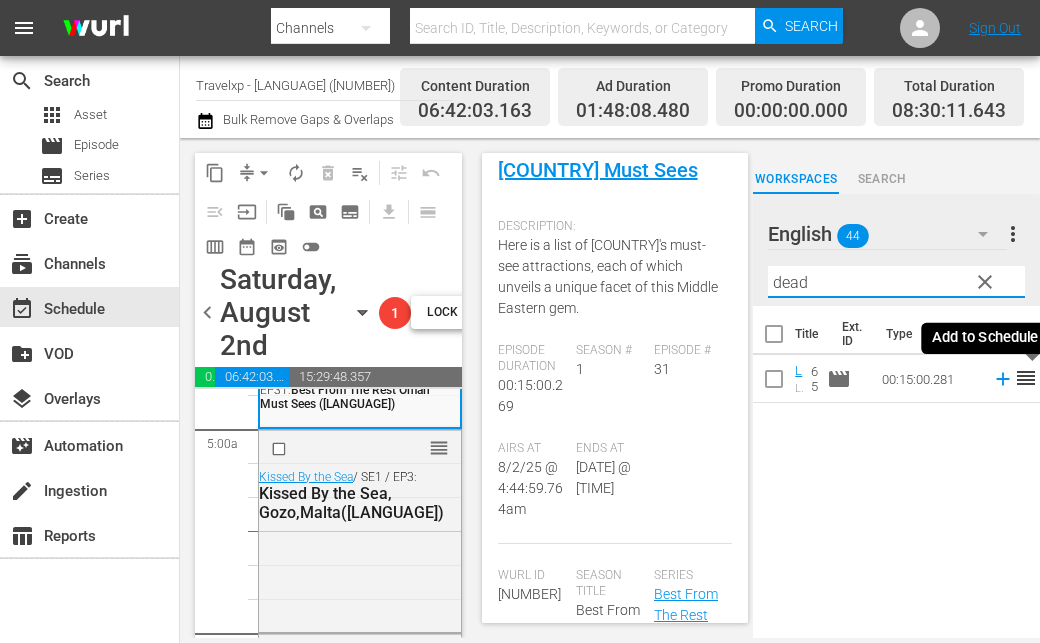 click 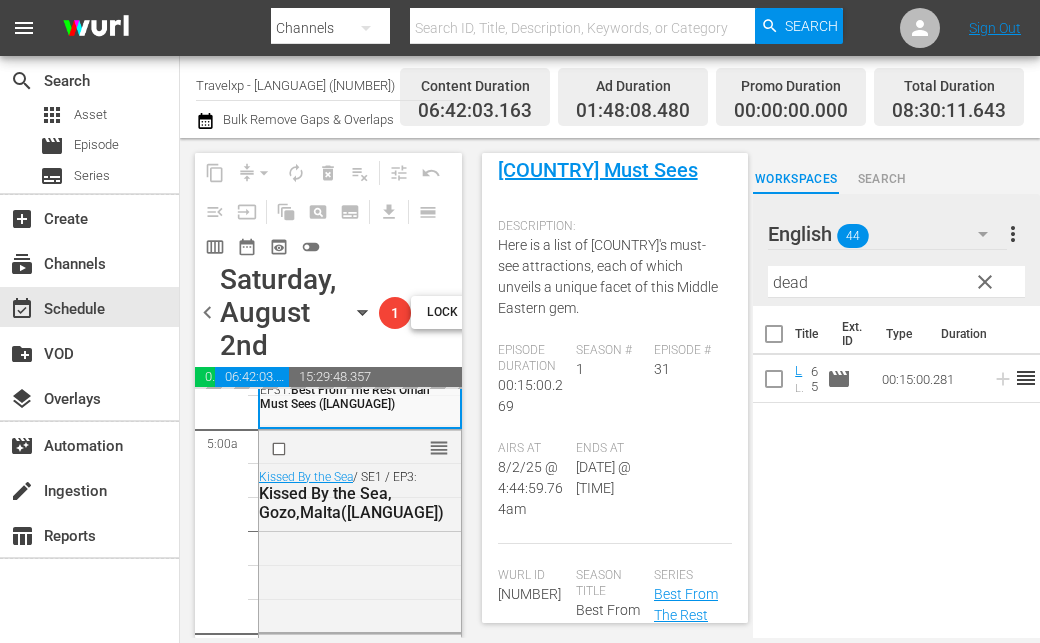 click on "dead" at bounding box center (896, 282) 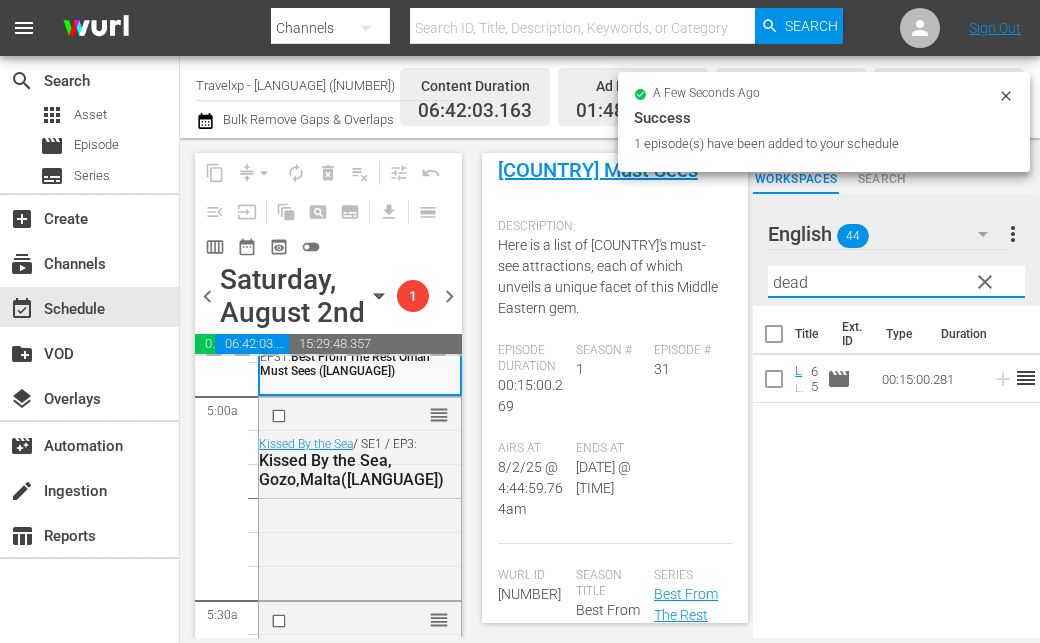 click on "dead" at bounding box center [896, 282] 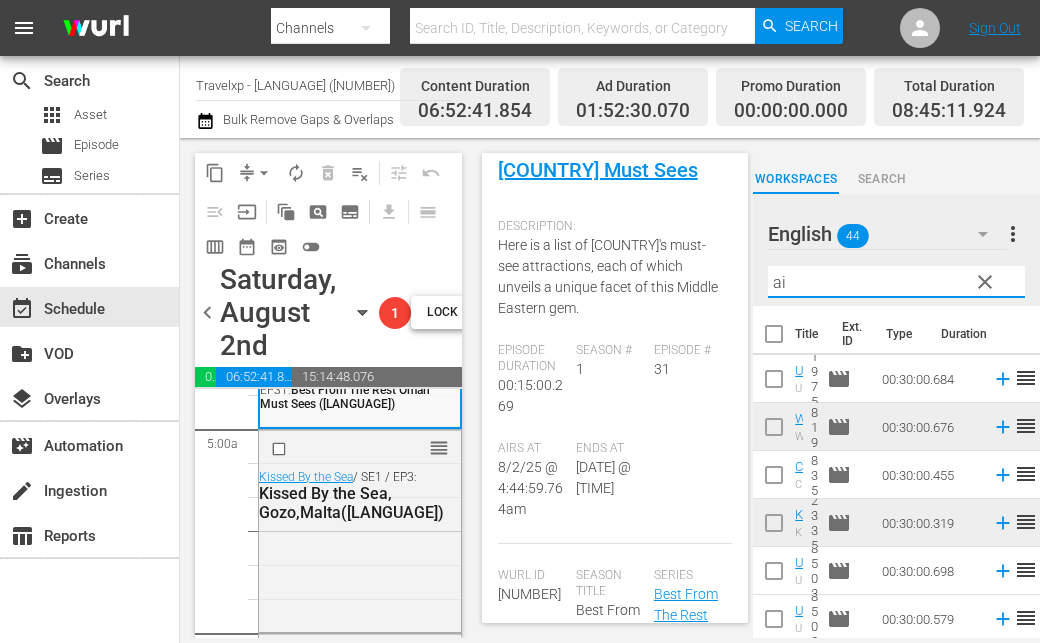 type on "a" 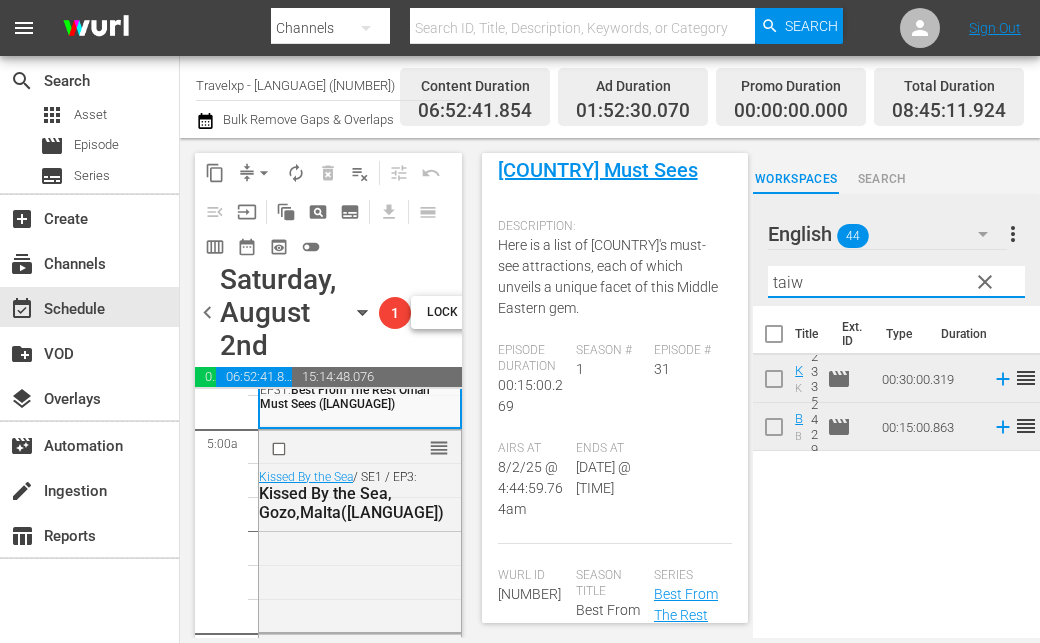 click on "taiw" at bounding box center [896, 282] 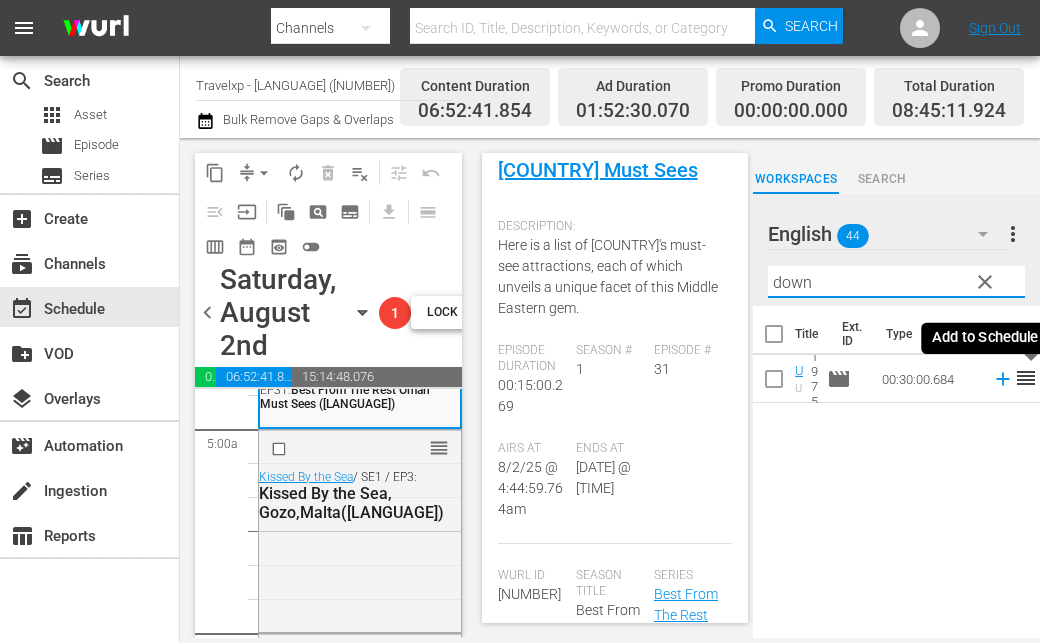 click 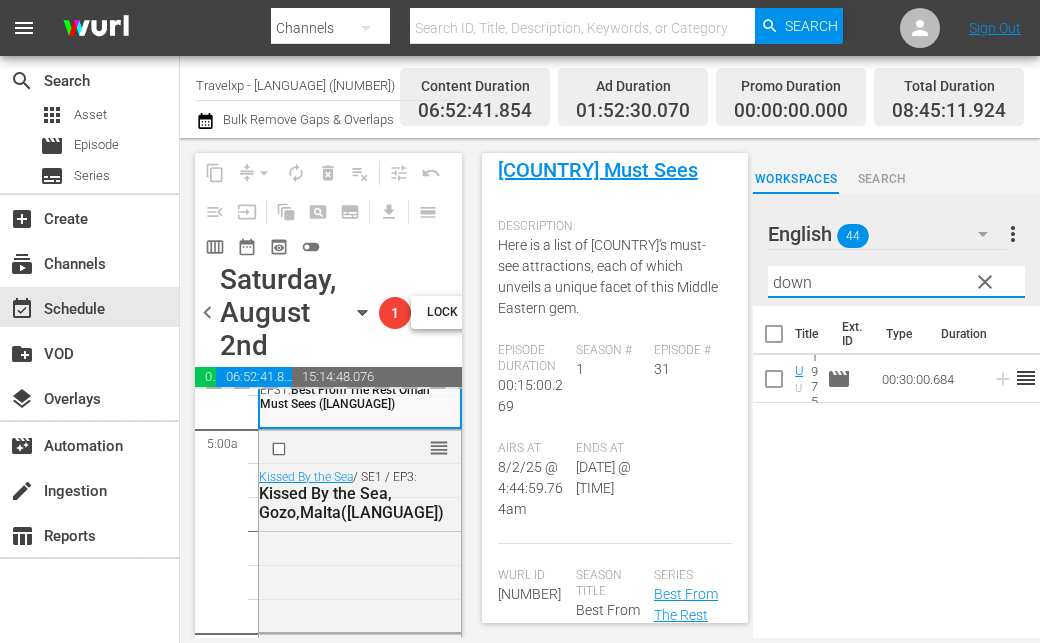 click on "down" at bounding box center [896, 282] 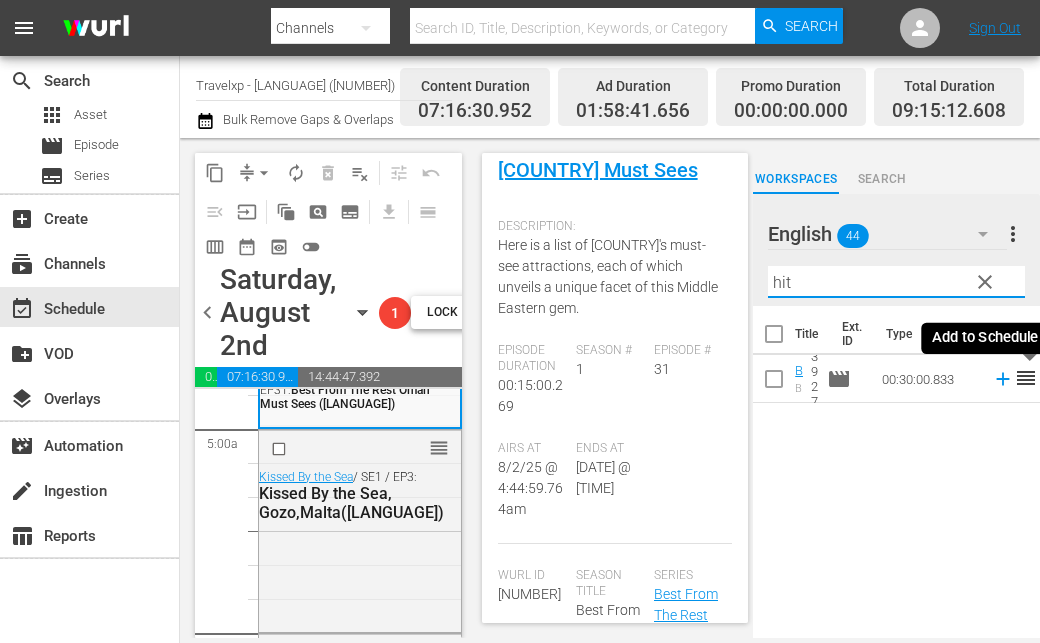 click 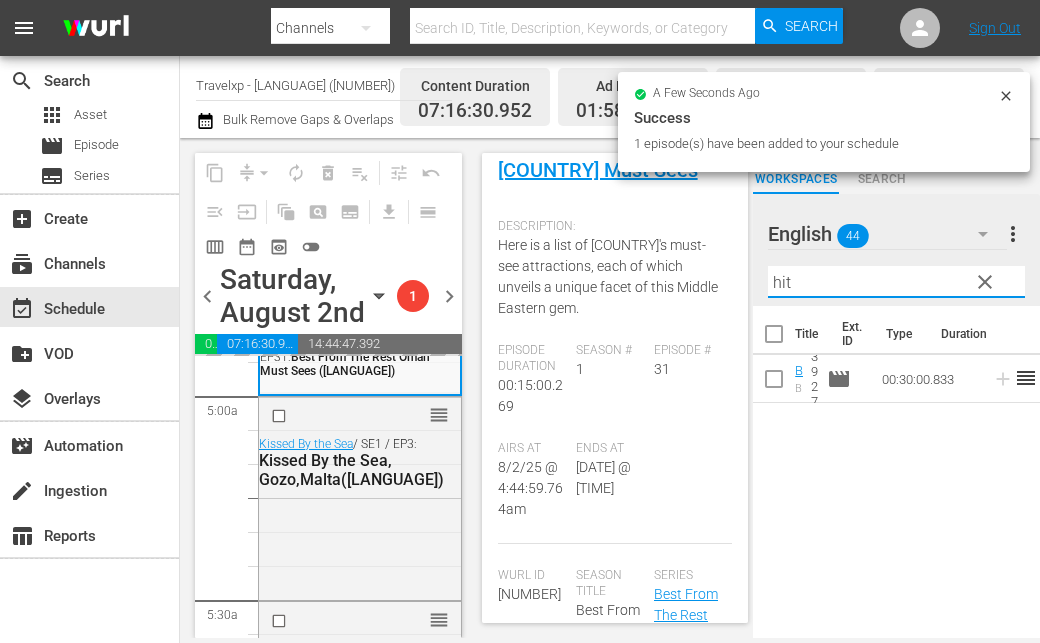 click on "hit" at bounding box center [896, 282] 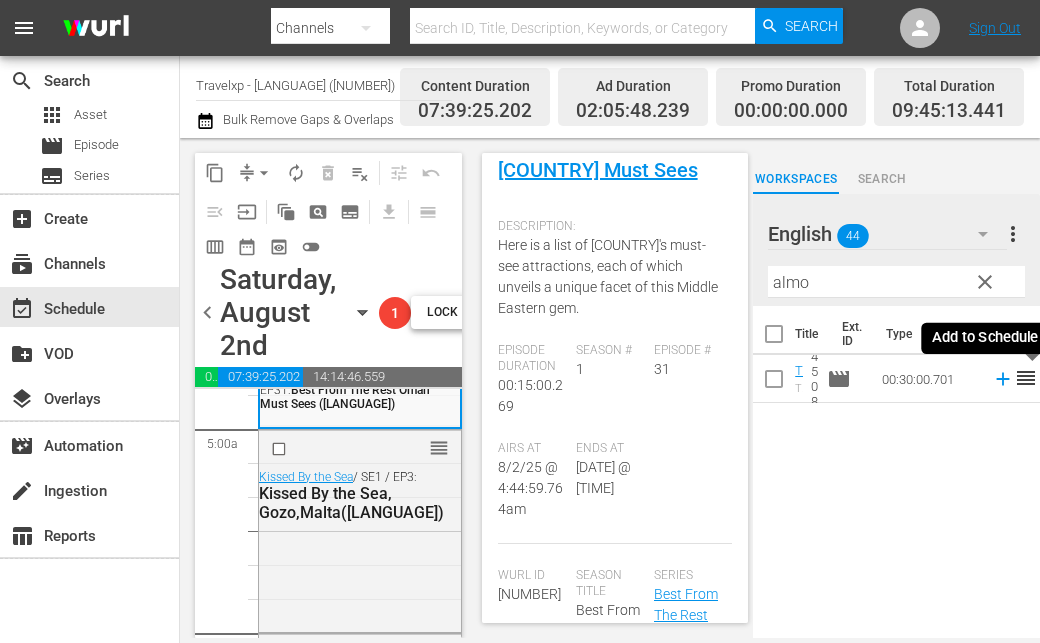 click 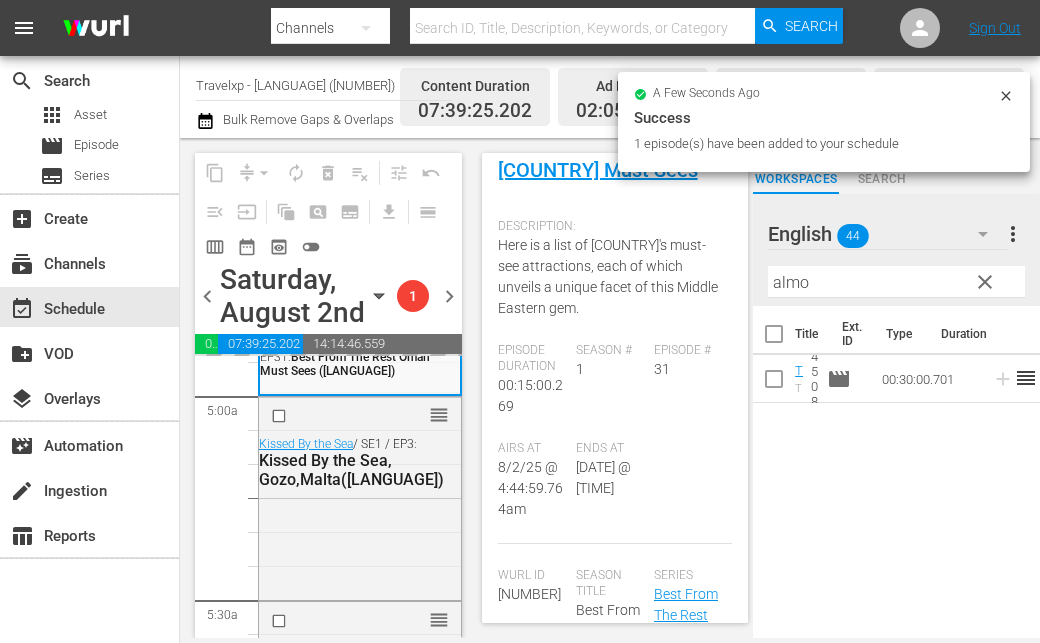 click on "almo" at bounding box center [896, 282] 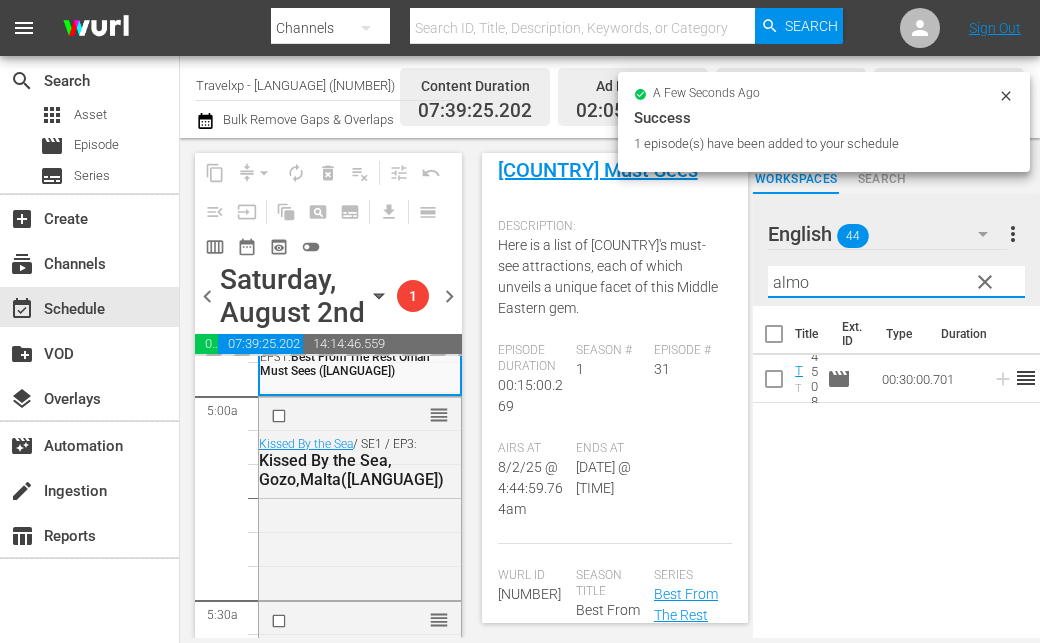 click on "almo" at bounding box center (896, 282) 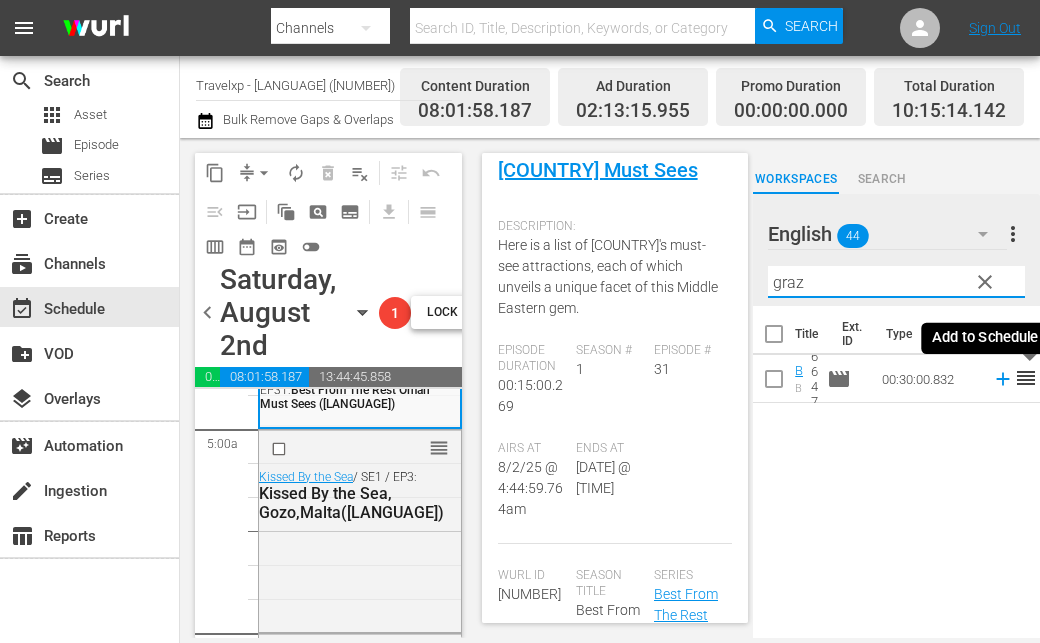 click 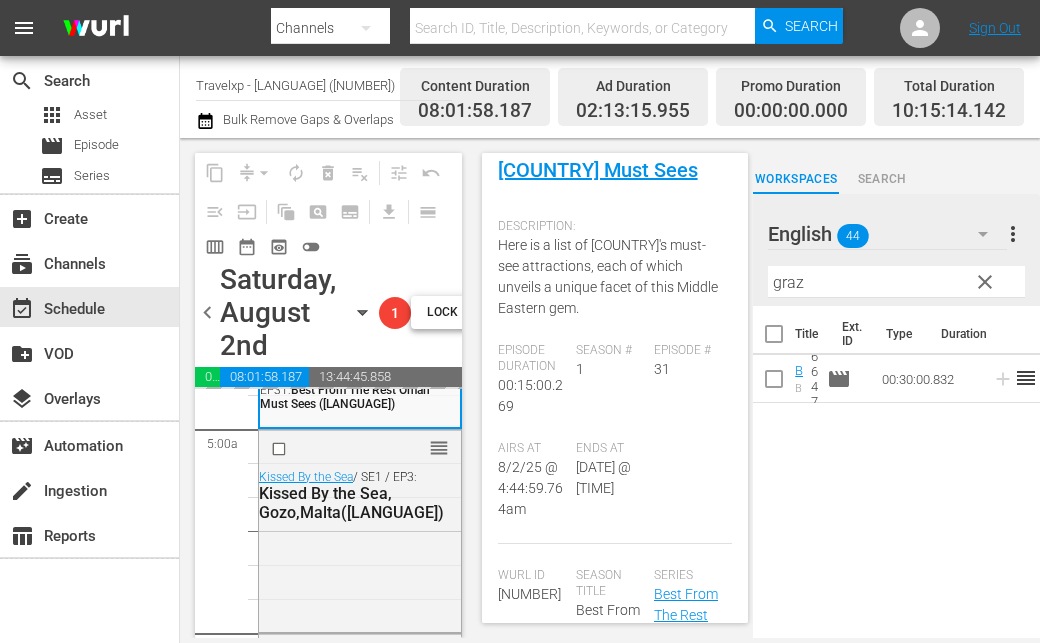 click on "graz" at bounding box center [896, 282] 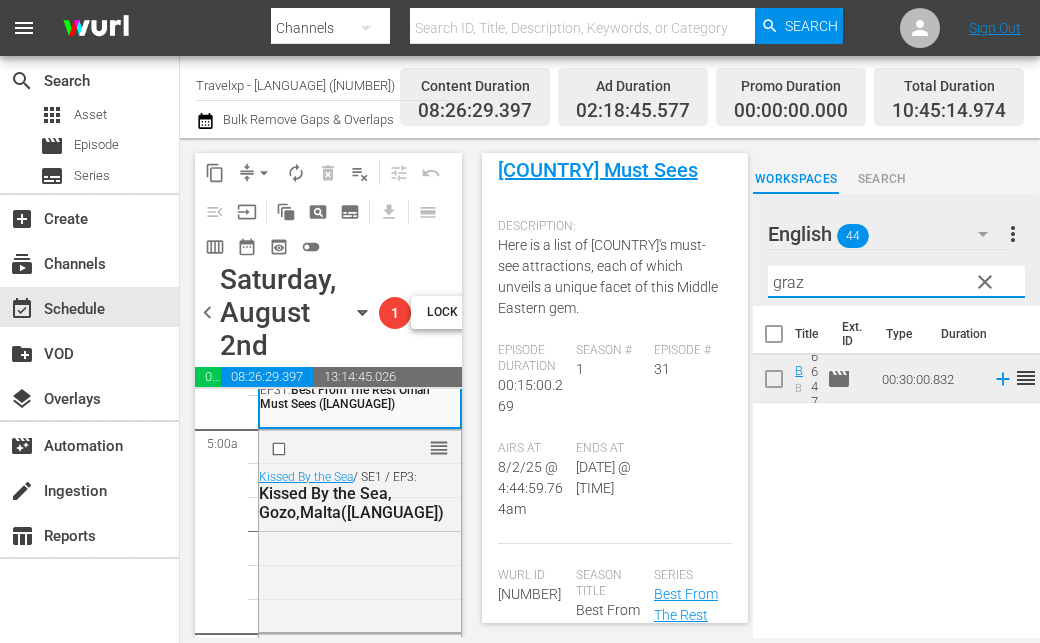 type on "k" 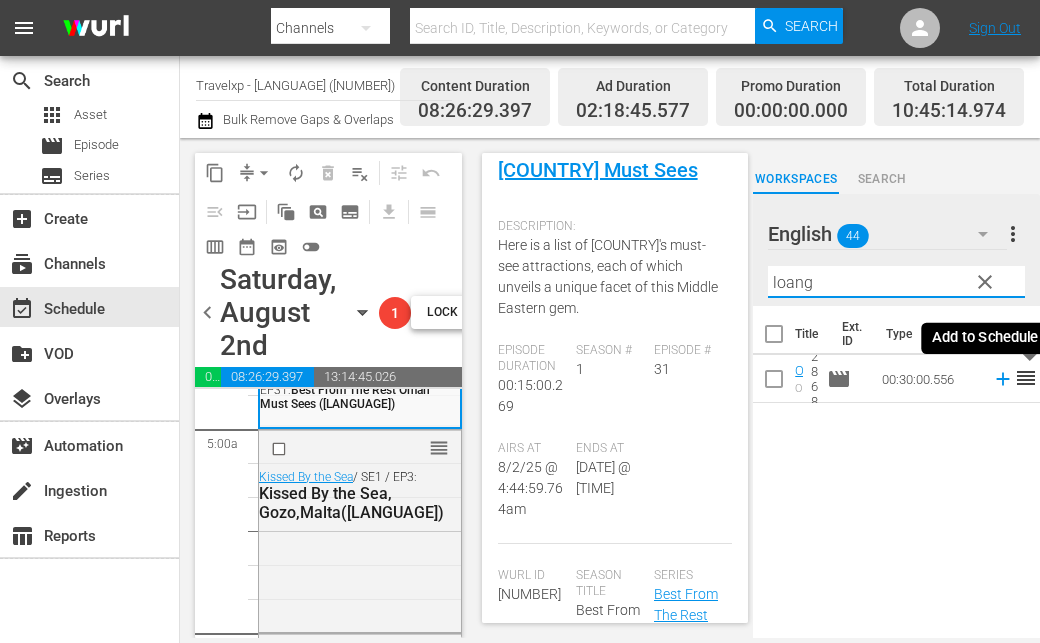 click 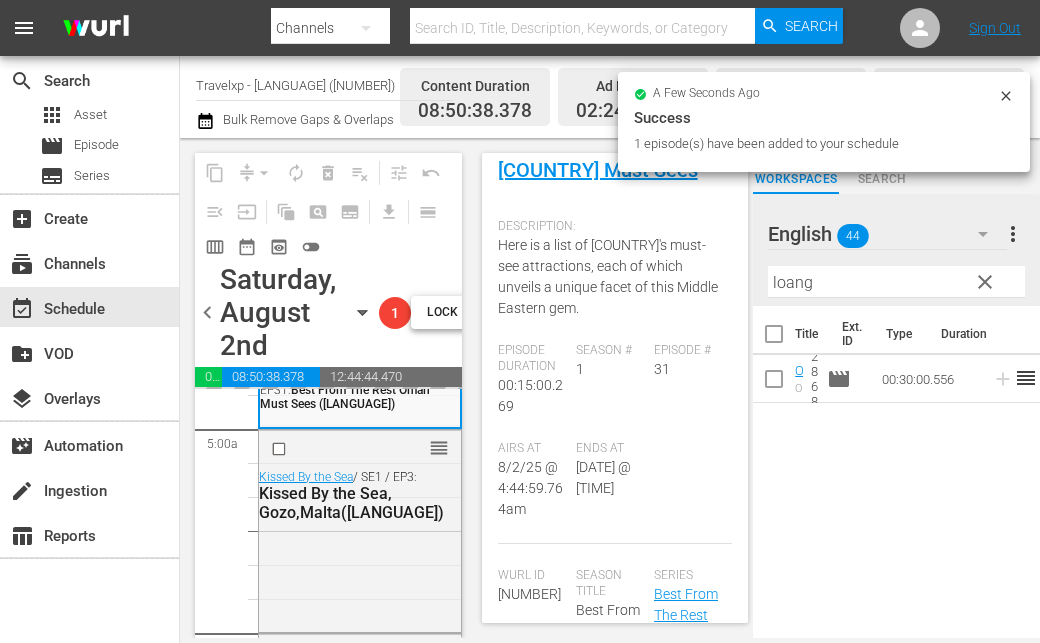 click on "loang" at bounding box center (896, 282) 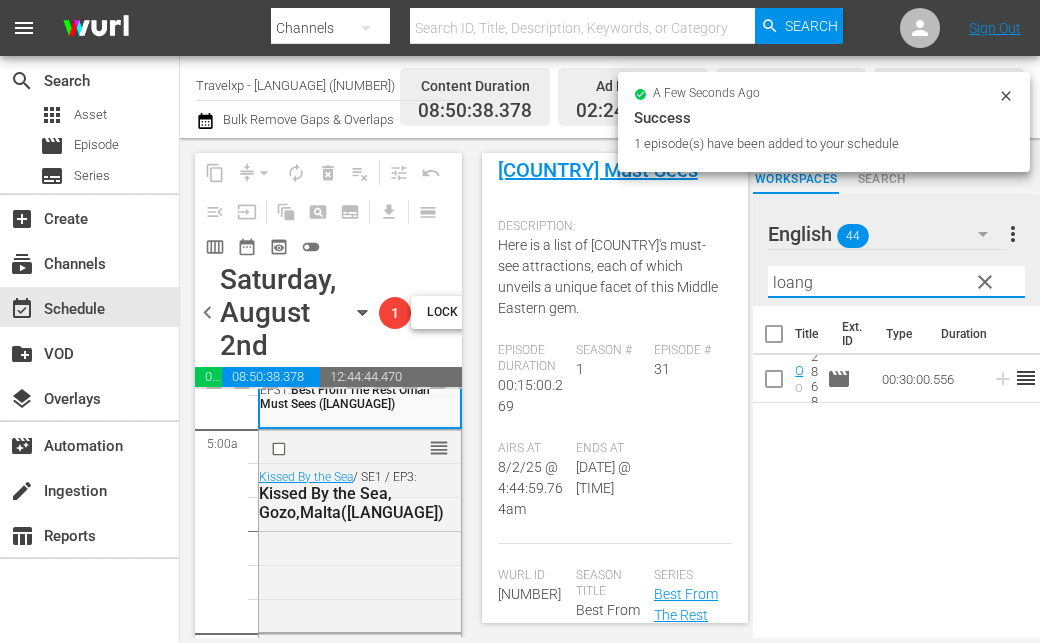click on "loang" at bounding box center (896, 282) 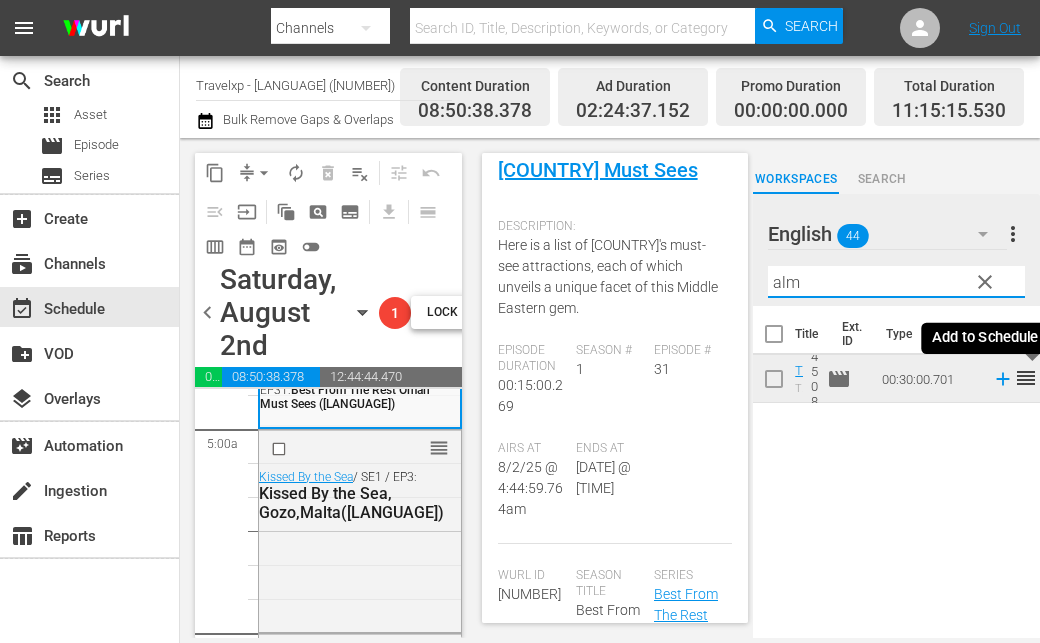 click 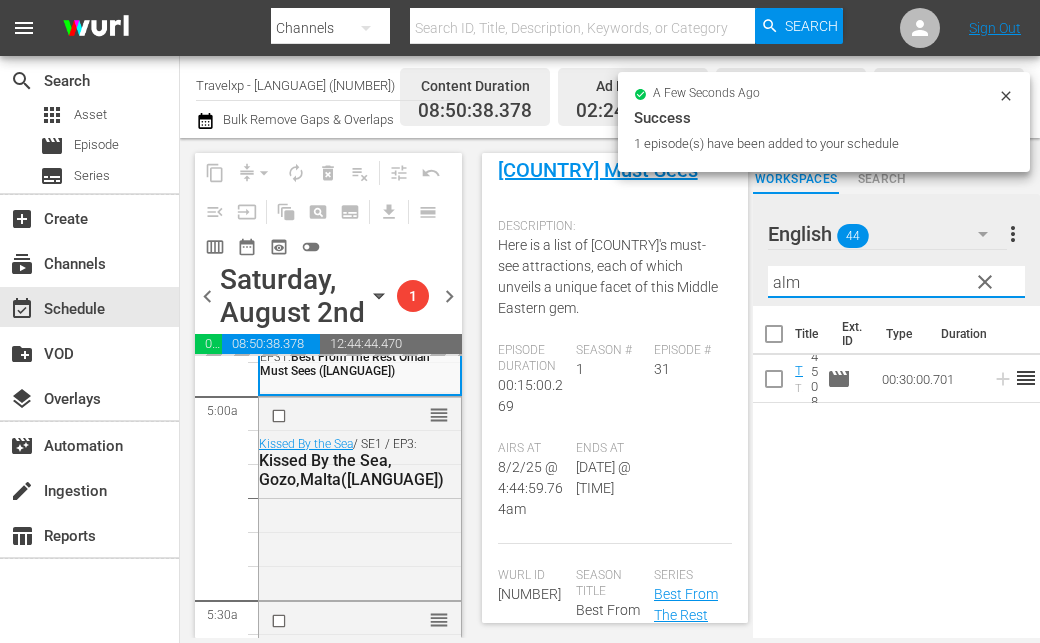 click on "alm" at bounding box center [896, 282] 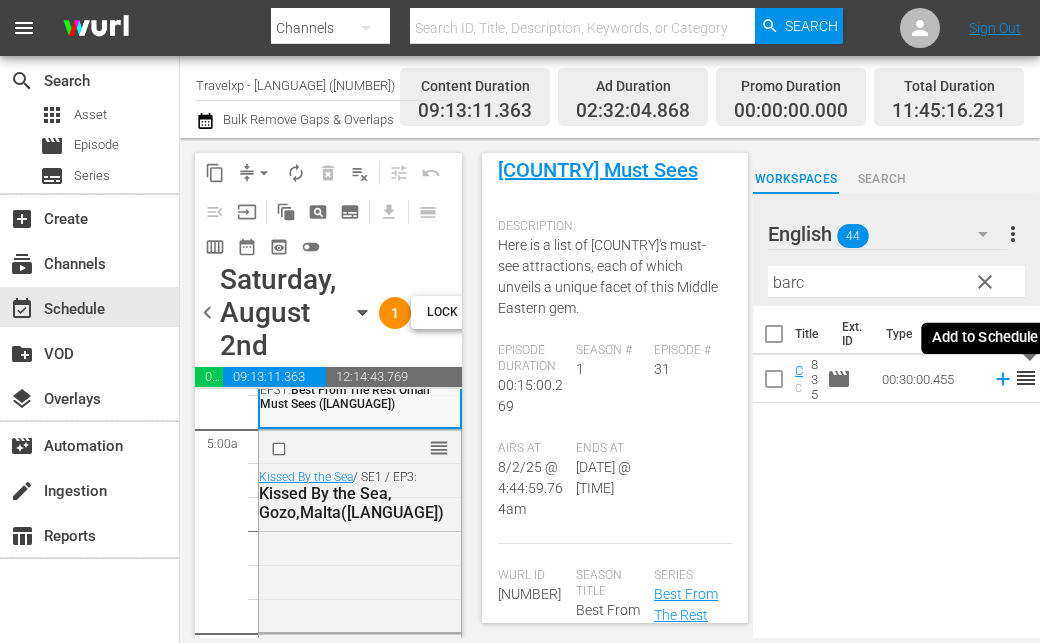 click 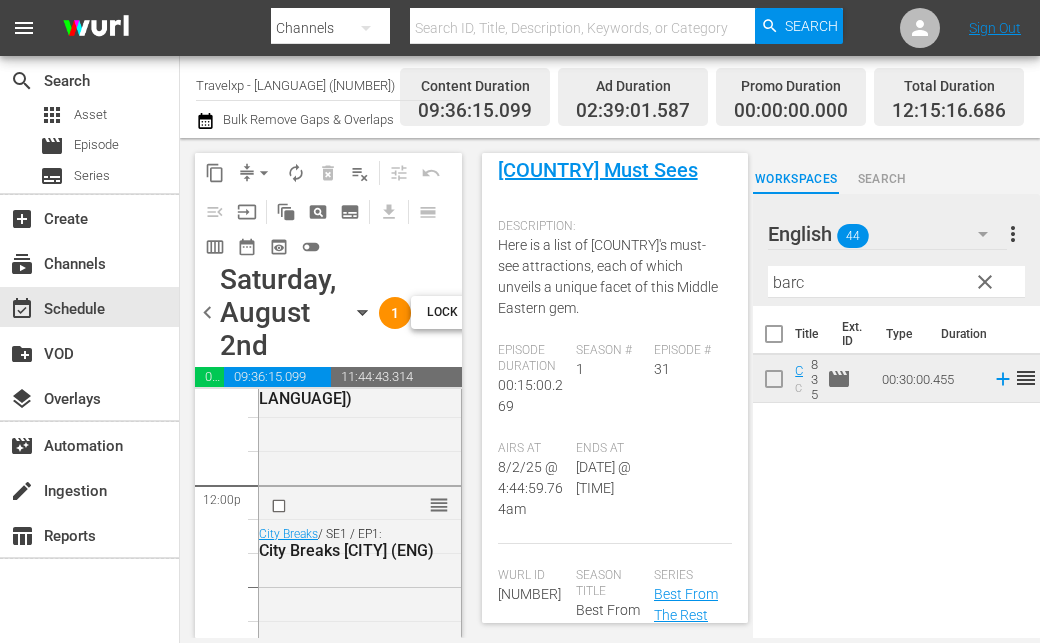 scroll, scrollTop: 4900, scrollLeft: 0, axis: vertical 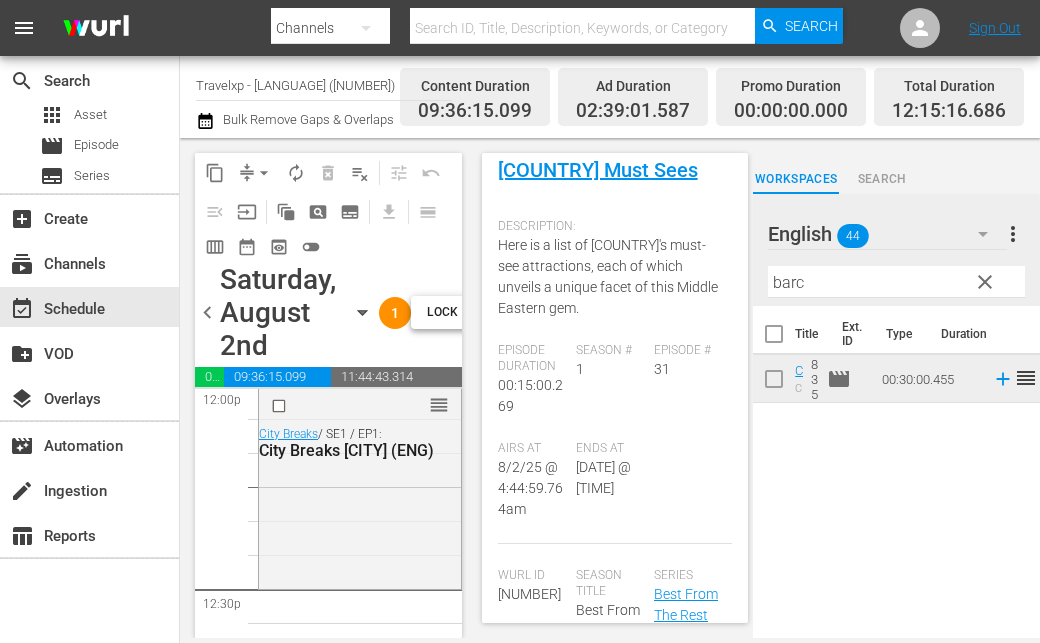 click on "barc" at bounding box center [896, 282] 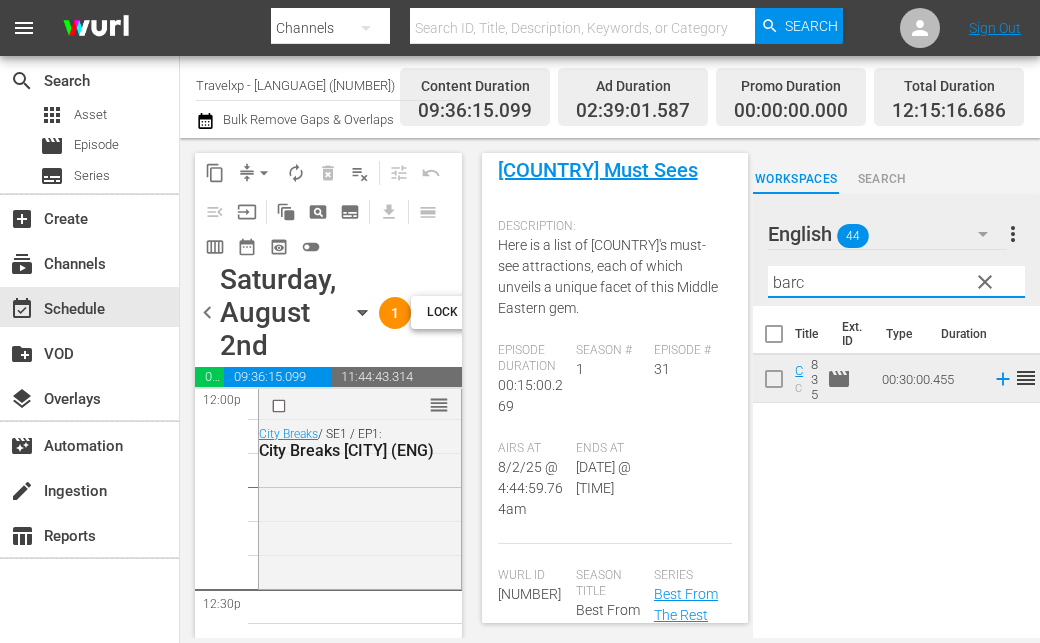 click on "barc" at bounding box center [896, 282] 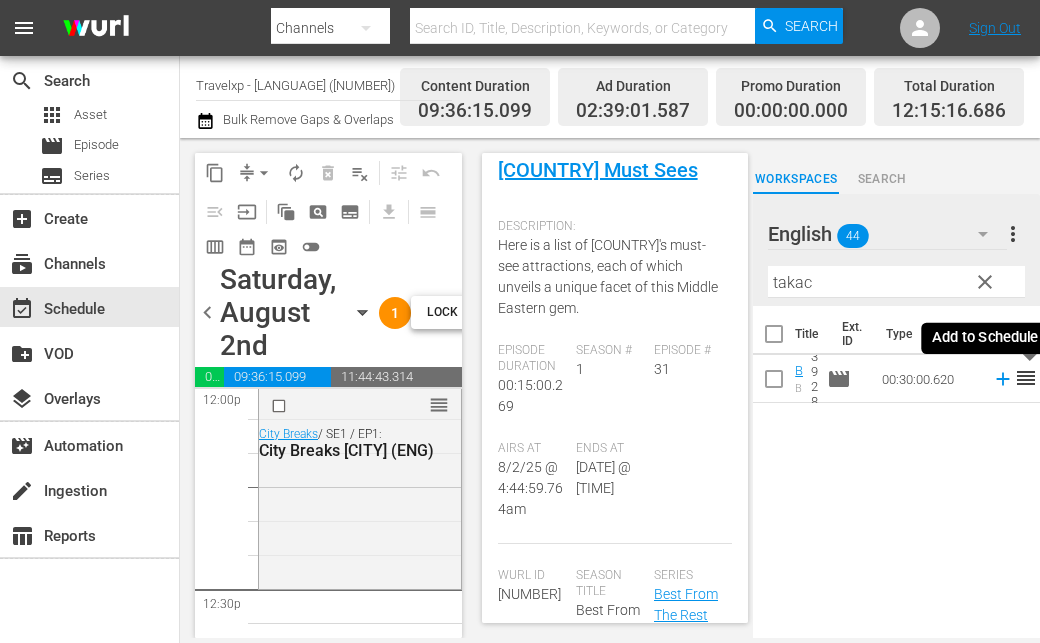 click 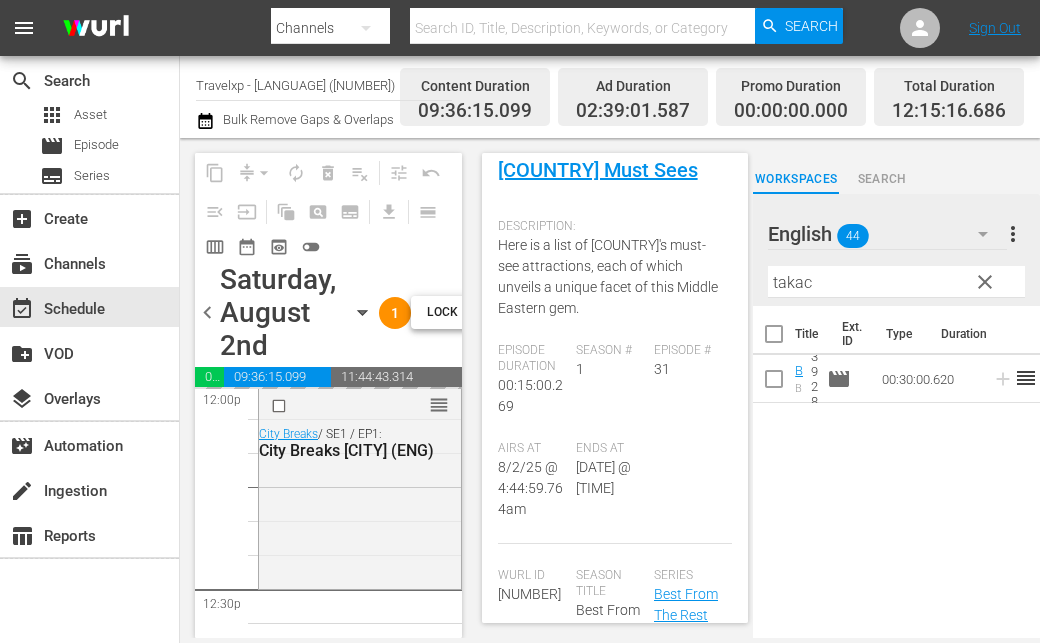 click on "takac" at bounding box center [896, 282] 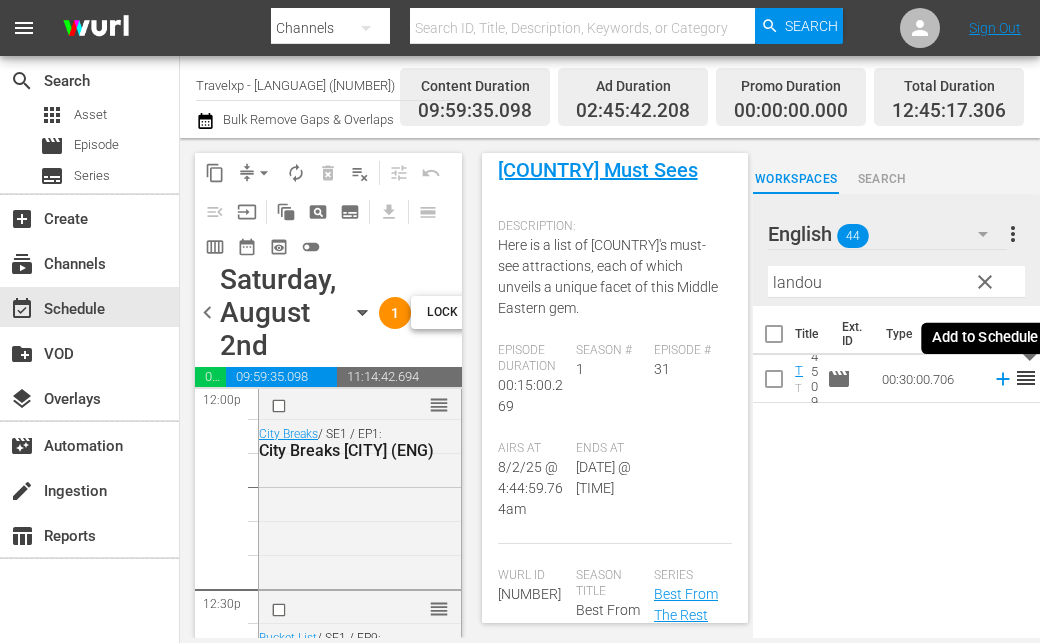 click 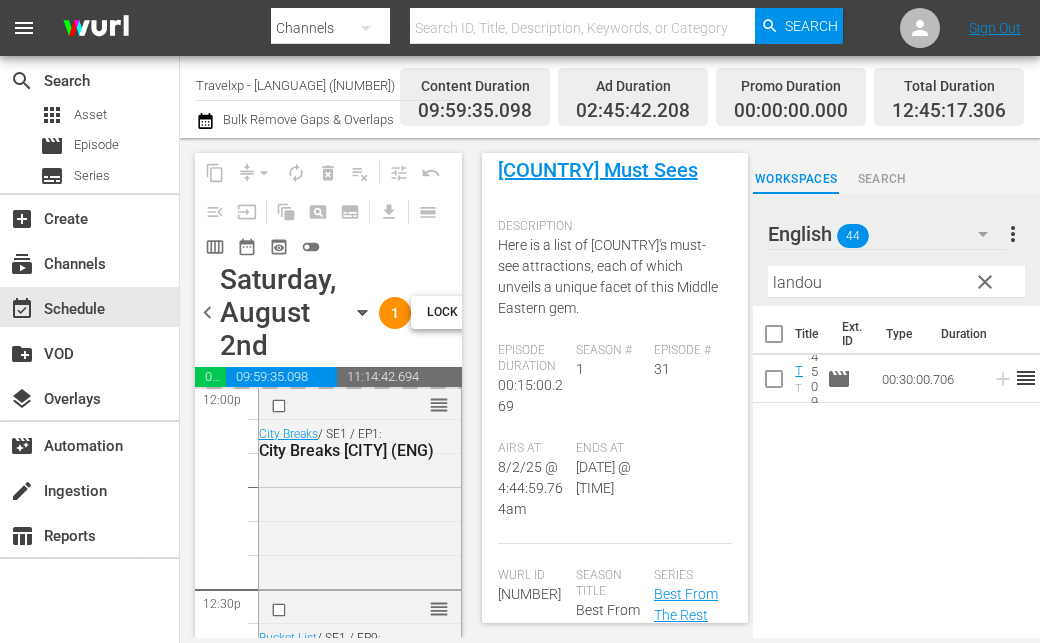 click on "landou" at bounding box center (896, 282) 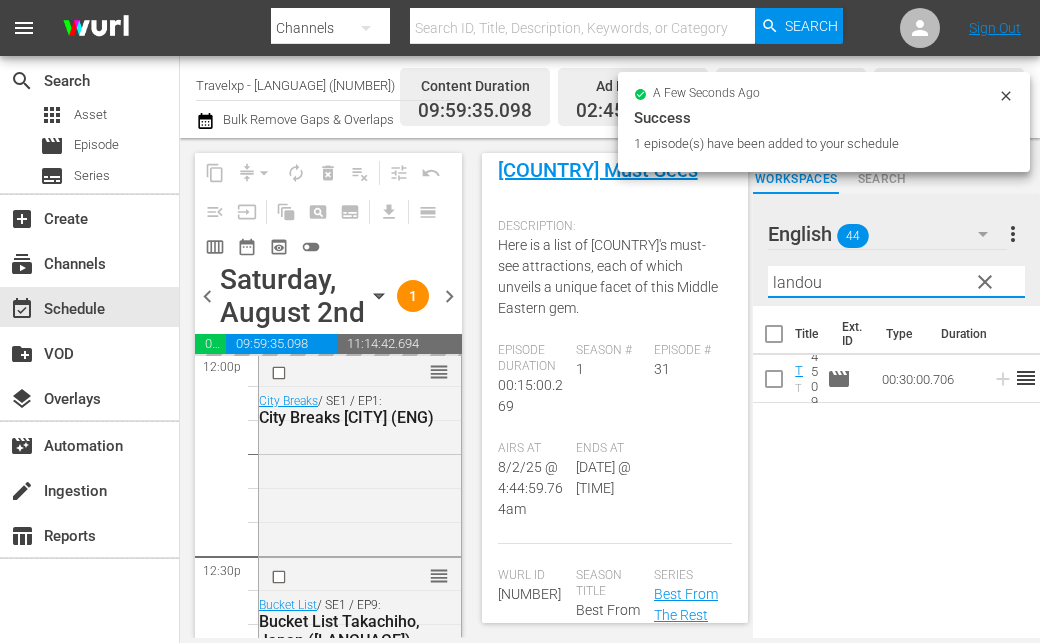 click on "landou" at bounding box center (896, 282) 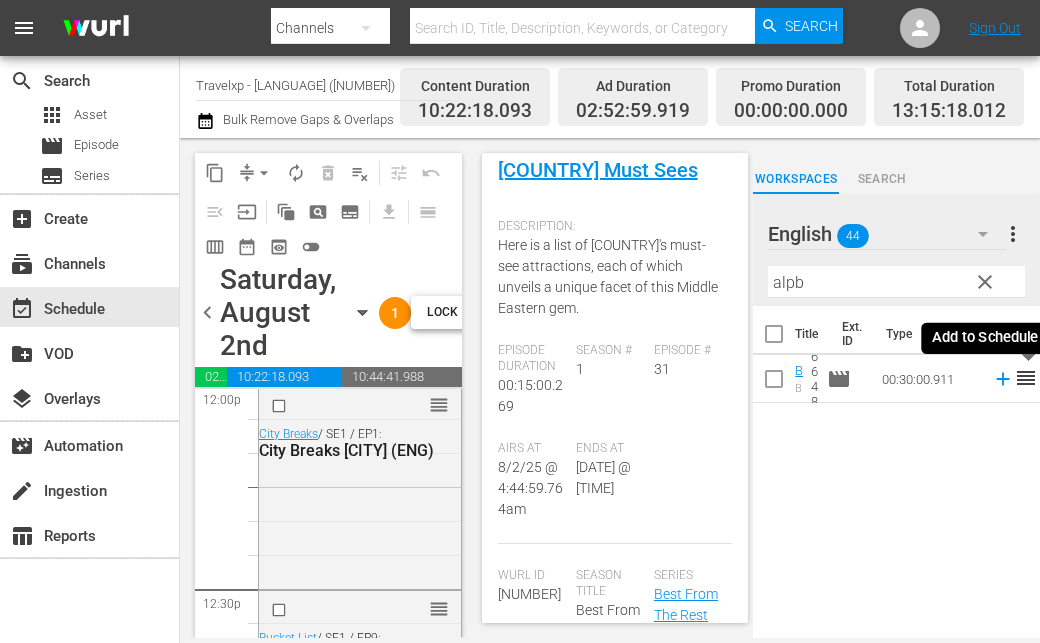 click 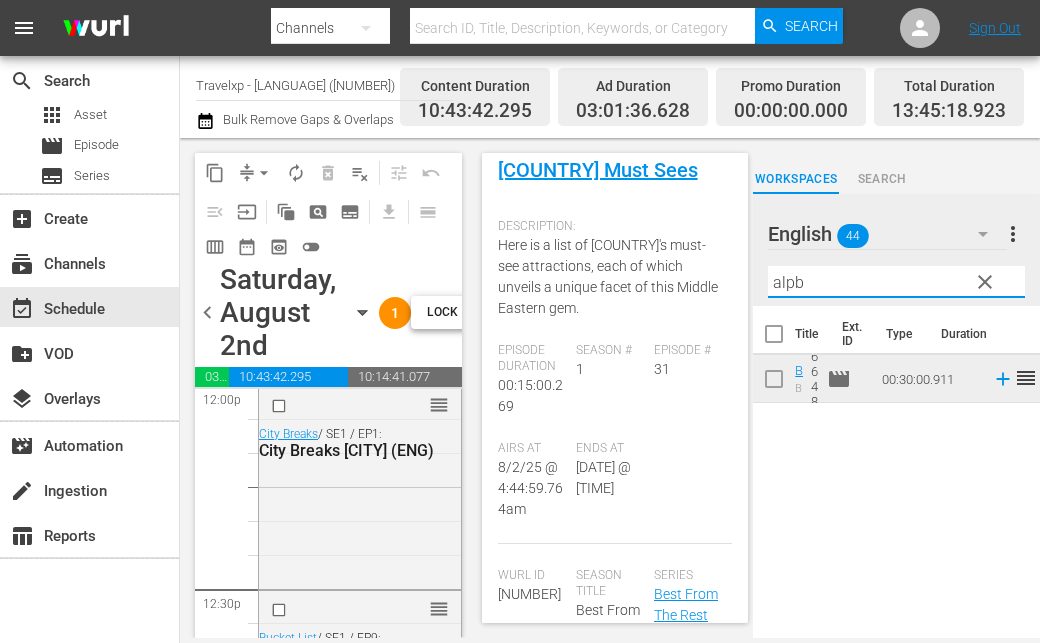 click on "alpb" at bounding box center (896, 282) 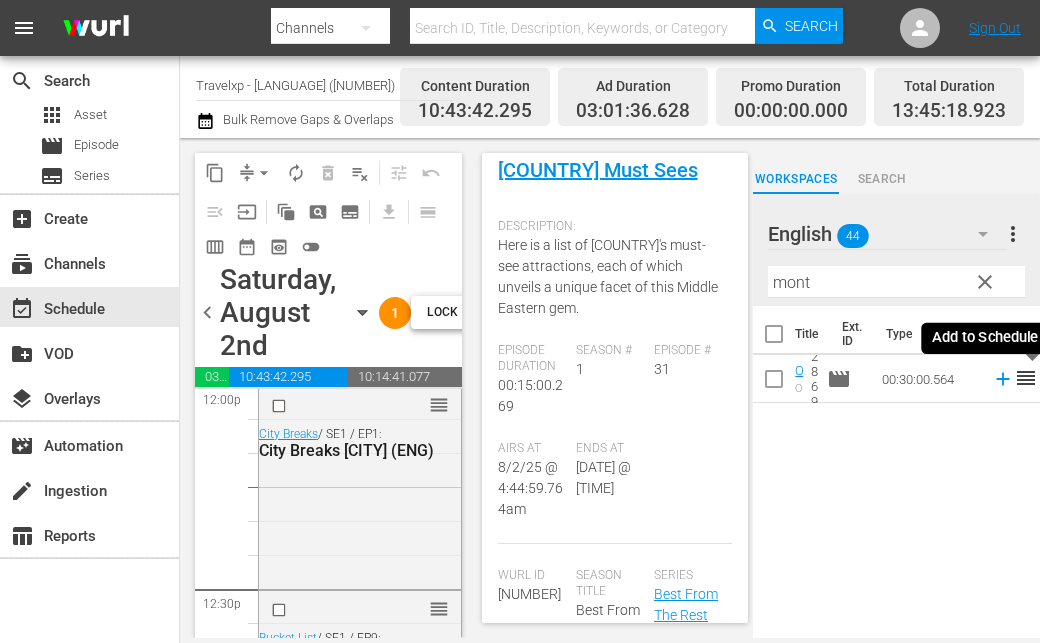 click 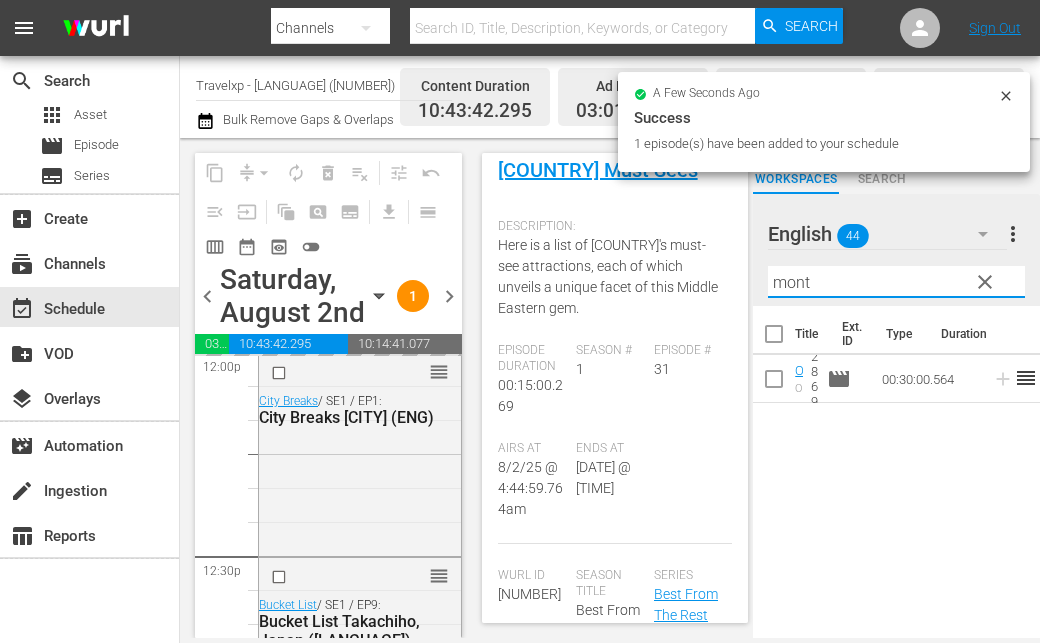 click on "mont" at bounding box center [896, 282] 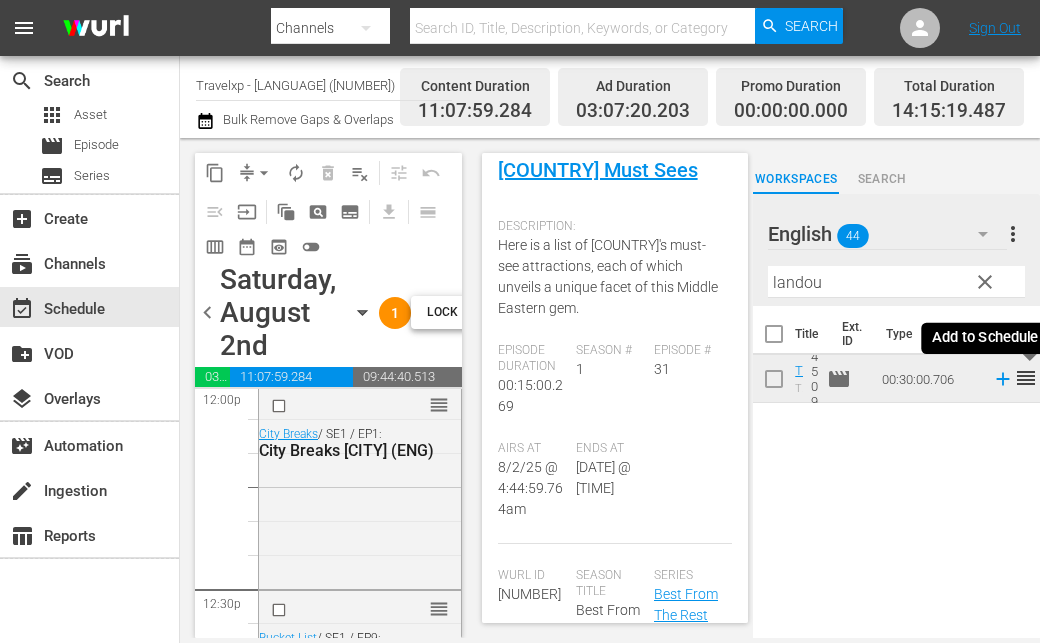 click 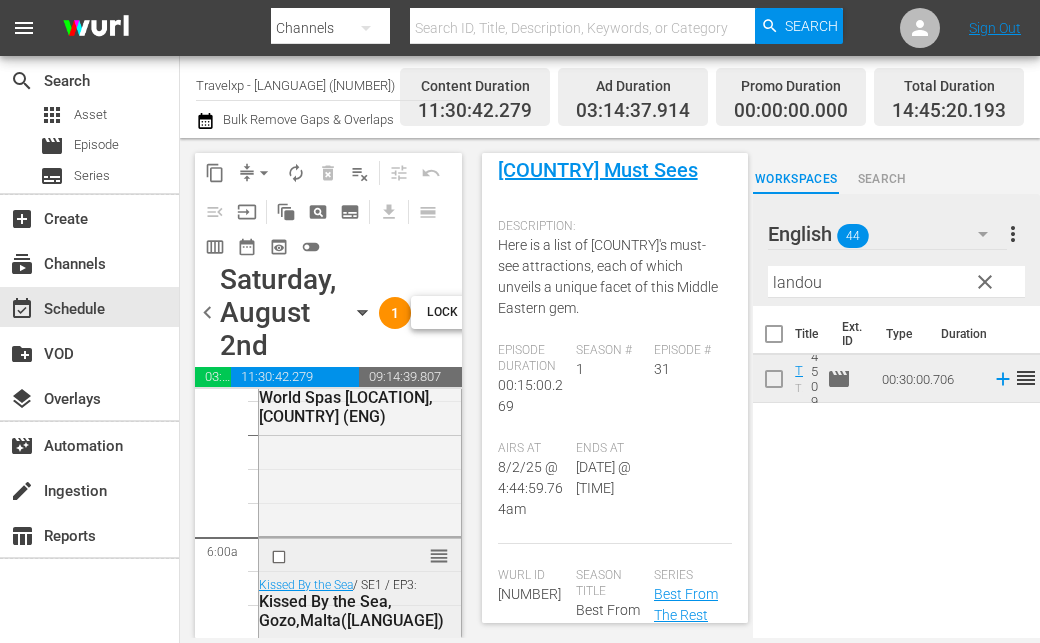 scroll, scrollTop: 2400, scrollLeft: 0, axis: vertical 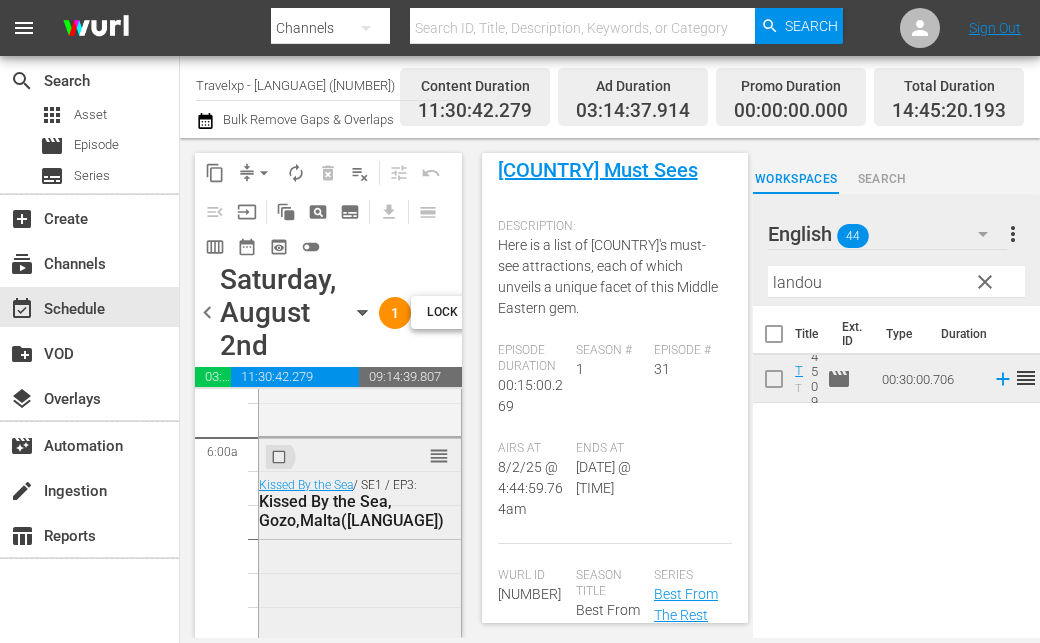 click at bounding box center [281, 457] 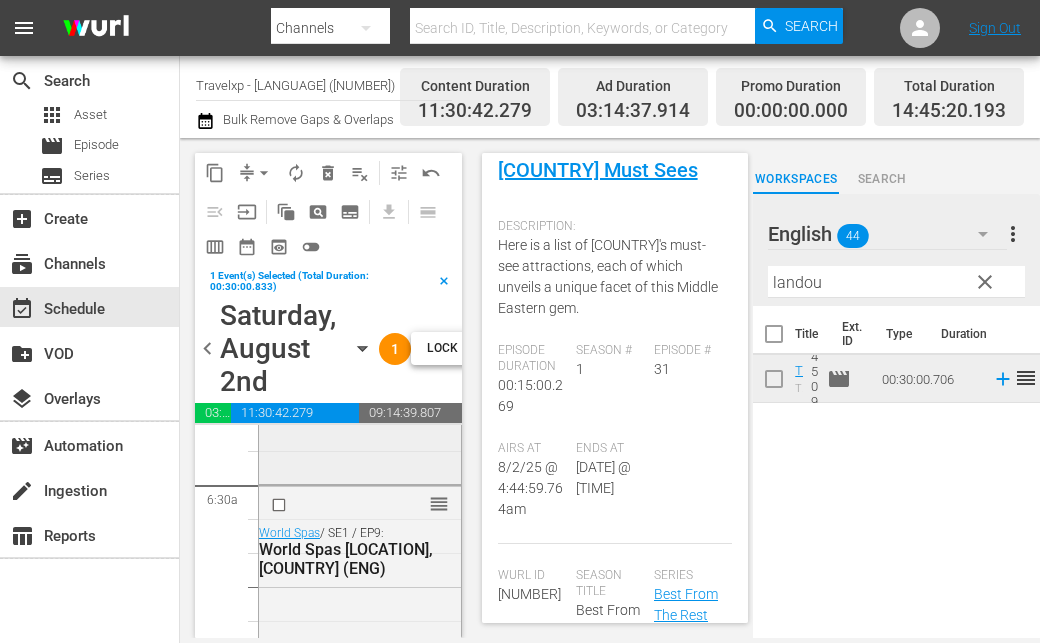 scroll, scrollTop: 2600, scrollLeft: 0, axis: vertical 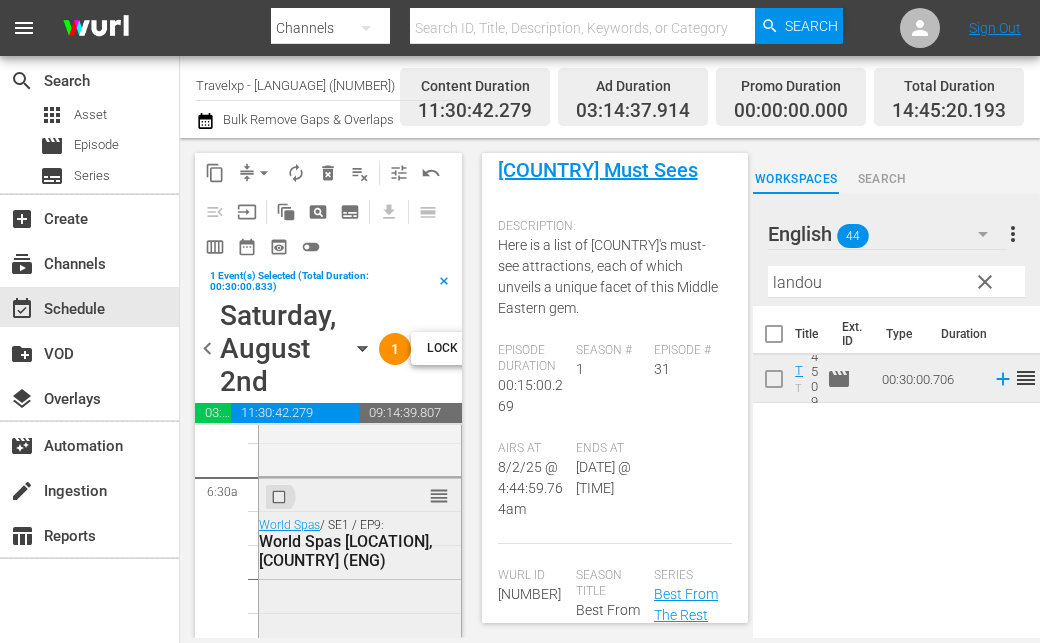 click at bounding box center (281, 497) 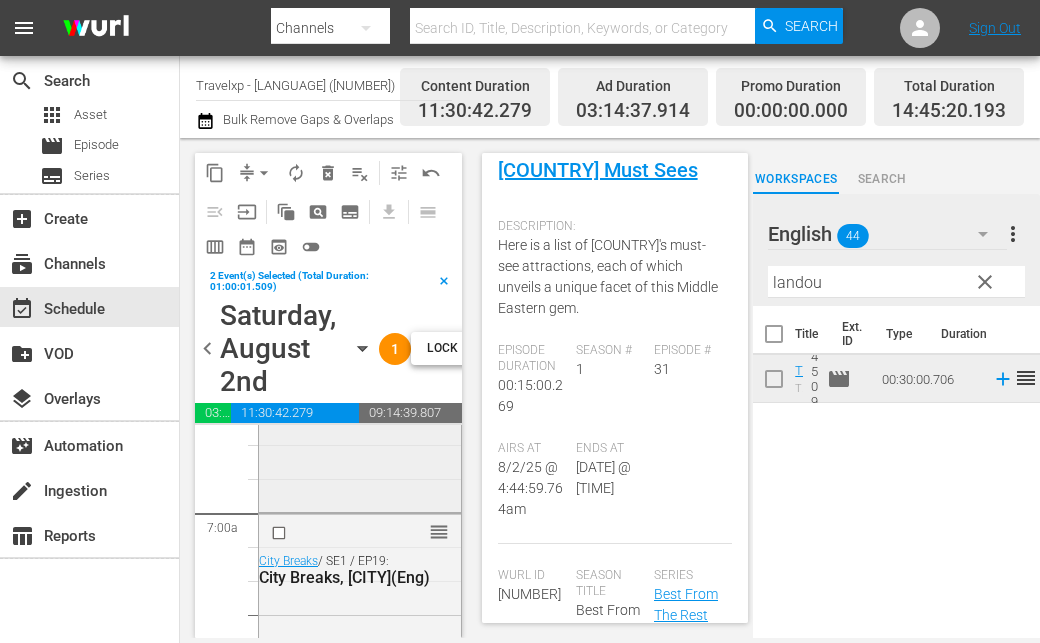 scroll, scrollTop: 2800, scrollLeft: 0, axis: vertical 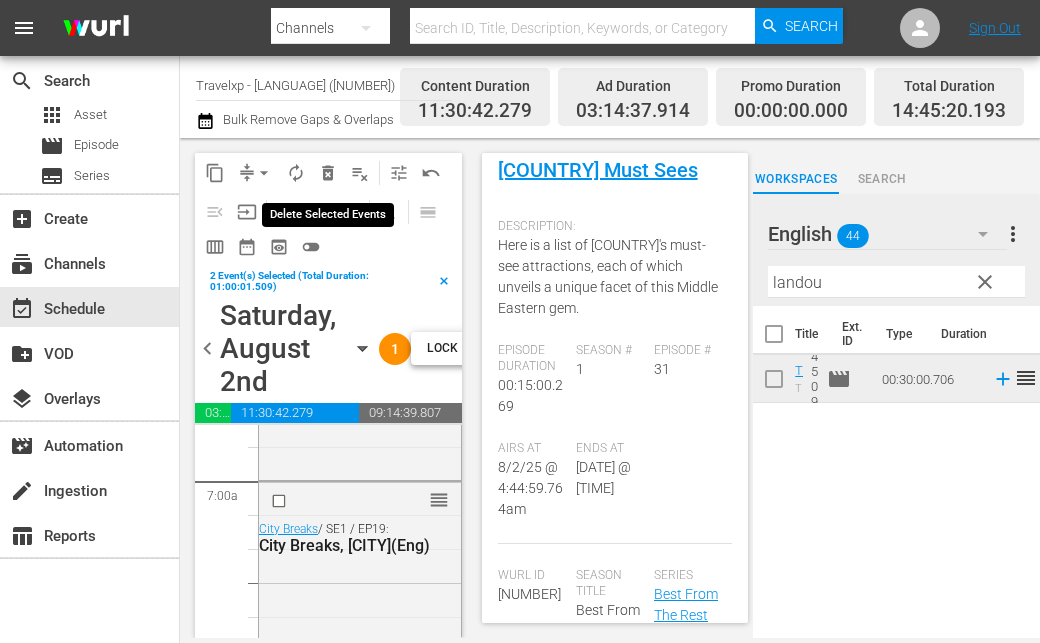 click on "delete_forever_outlined" at bounding box center (328, 173) 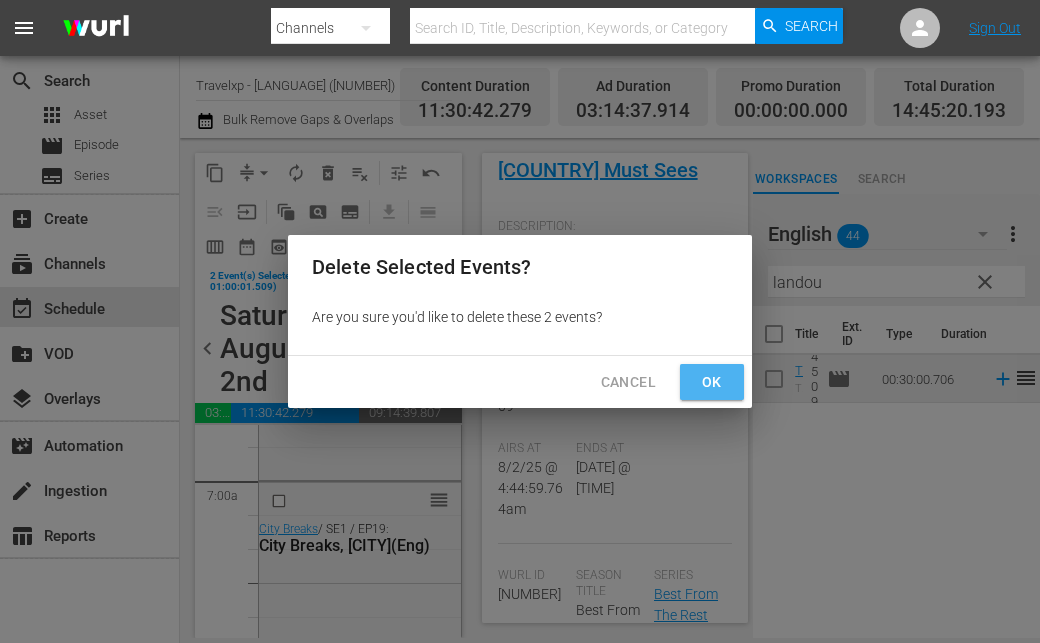 click on "Ok" at bounding box center (712, 382) 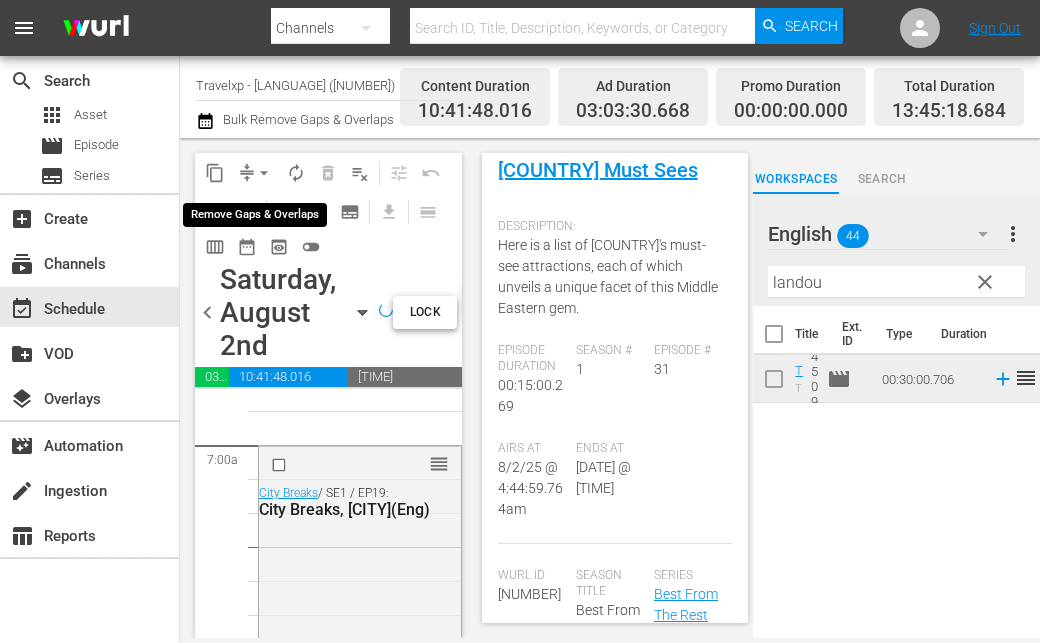 click on "arrow_drop_down" at bounding box center [264, 173] 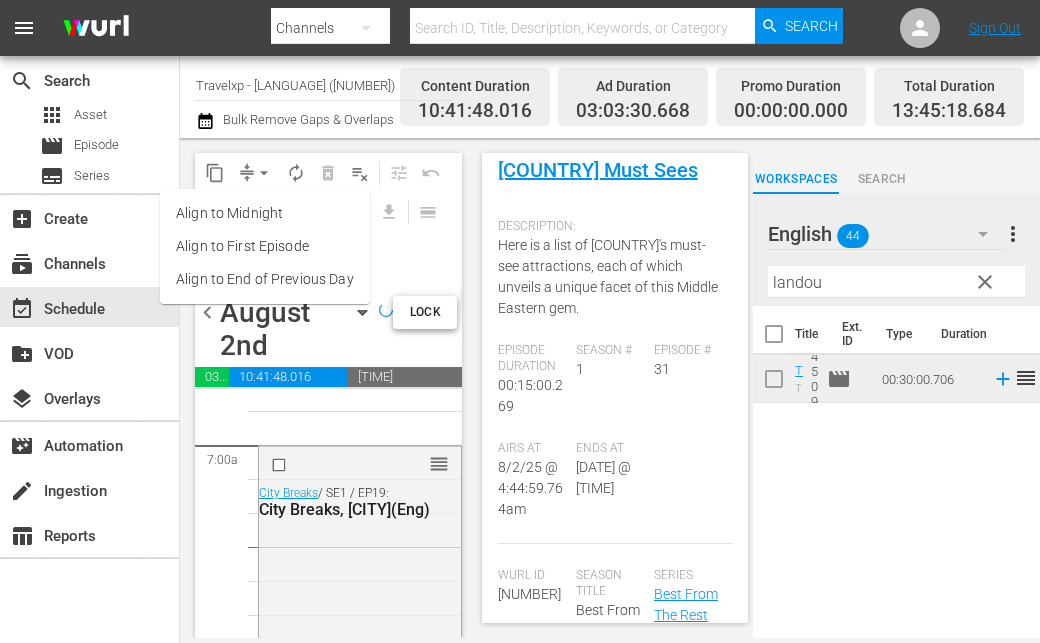 click on "Align to End of Previous Day" at bounding box center (265, 279) 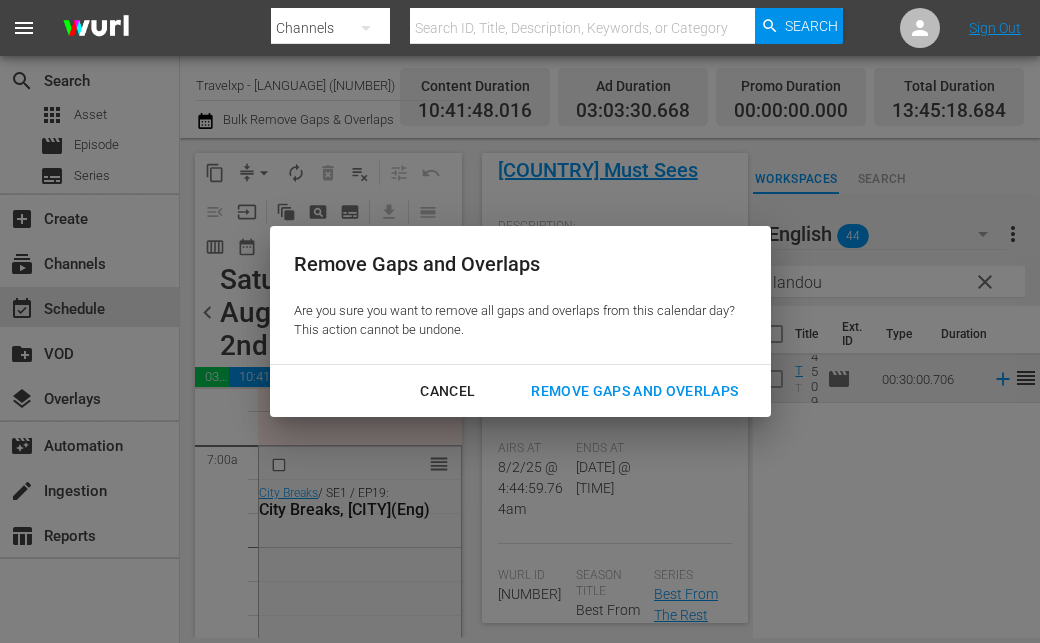 click on "Remove Gaps and Overlaps" at bounding box center [634, 391] 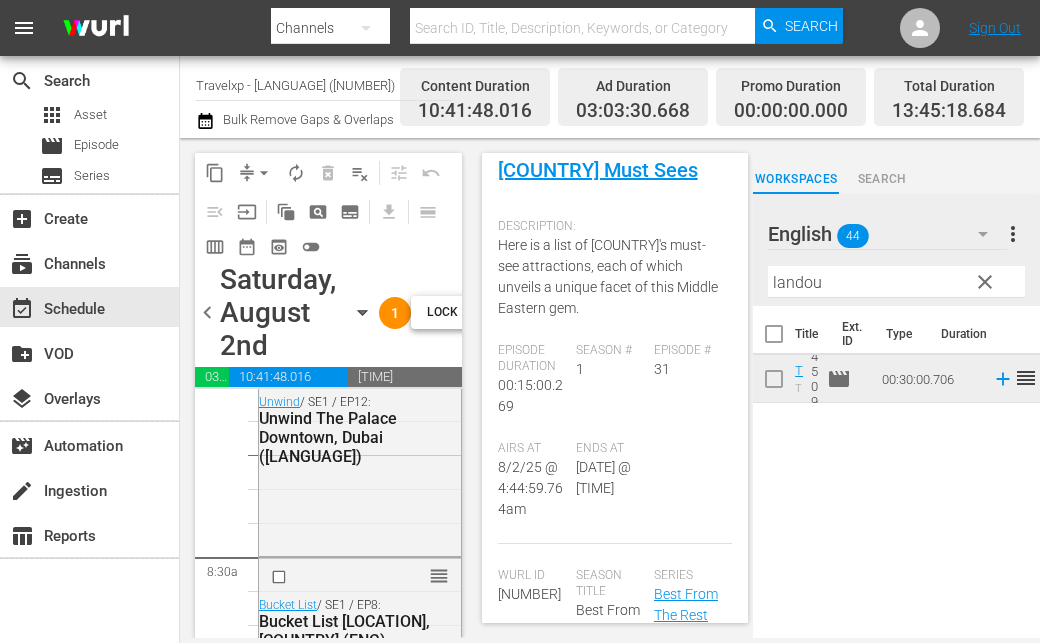 scroll, scrollTop: 3200, scrollLeft: 0, axis: vertical 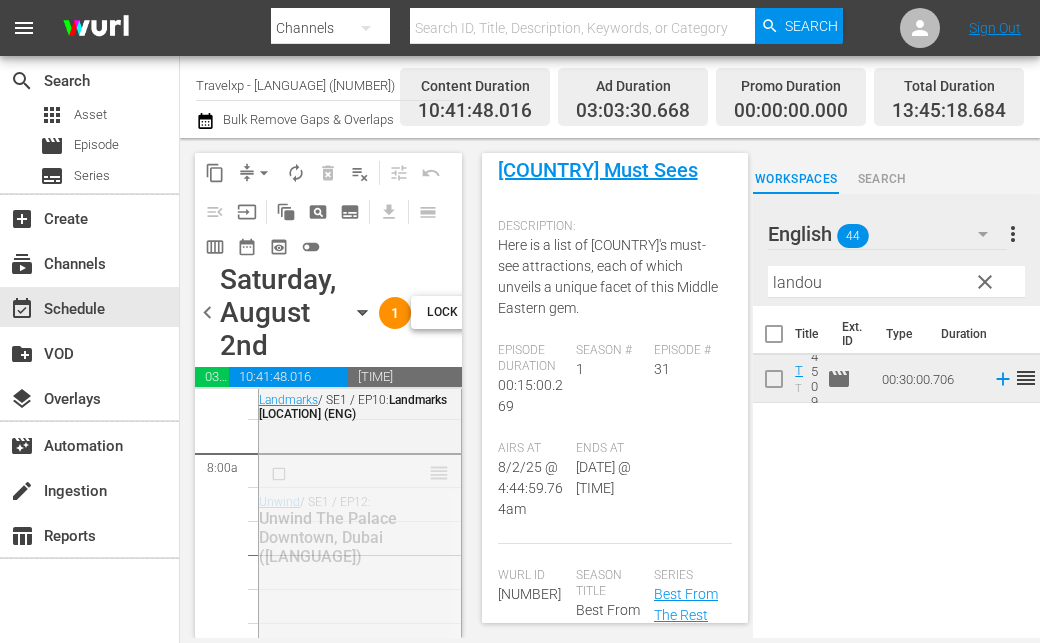 drag, startPoint x: 426, startPoint y: 474, endPoint x: 422, endPoint y: 605, distance: 131.06105 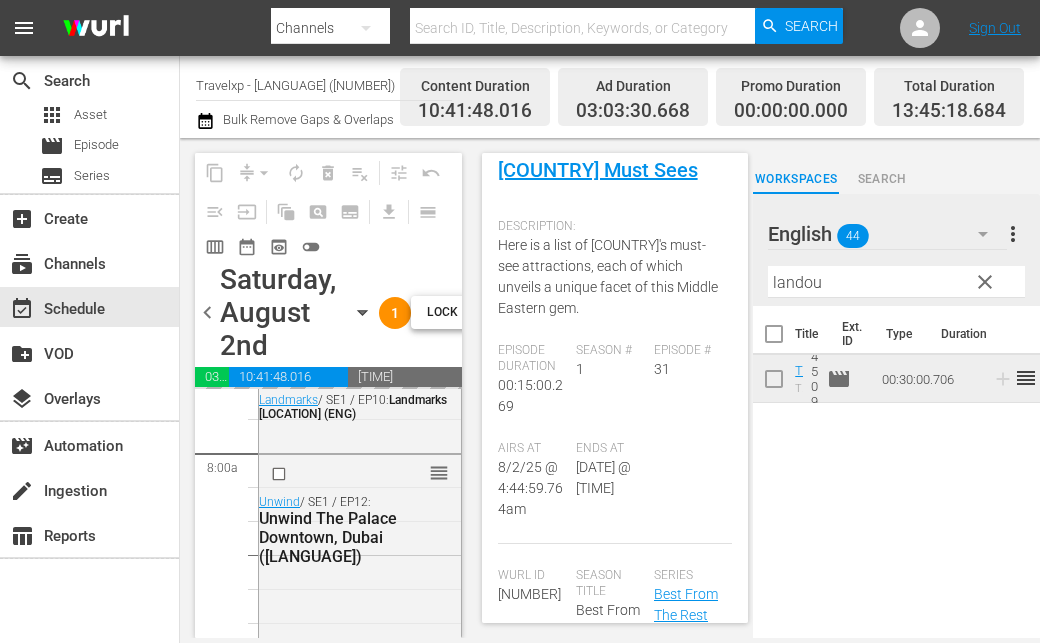 click on "landou" at bounding box center [896, 282] 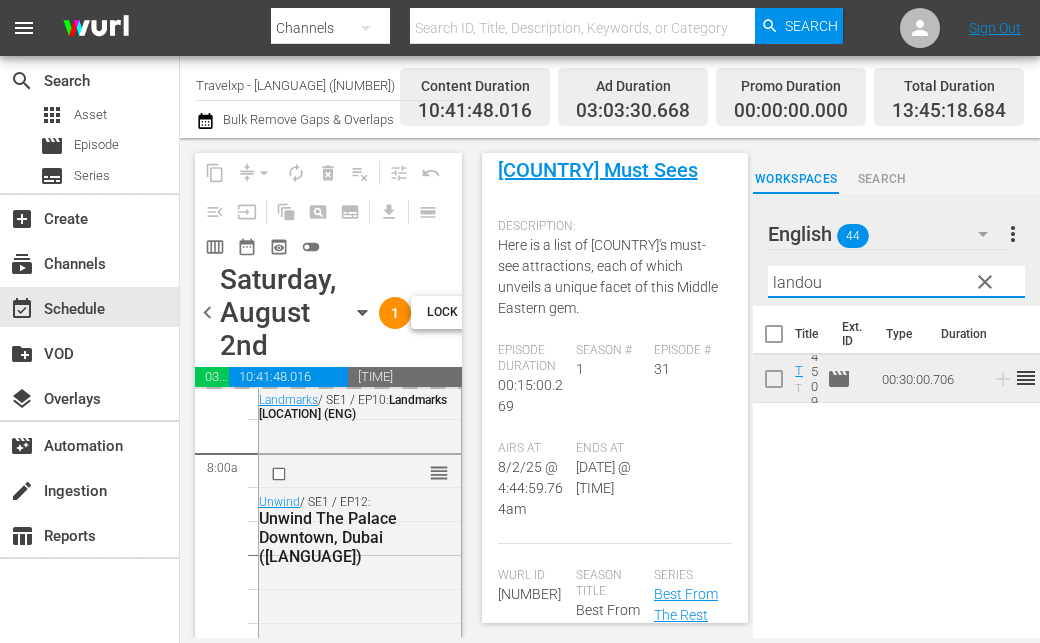 click on "landou" at bounding box center [896, 282] 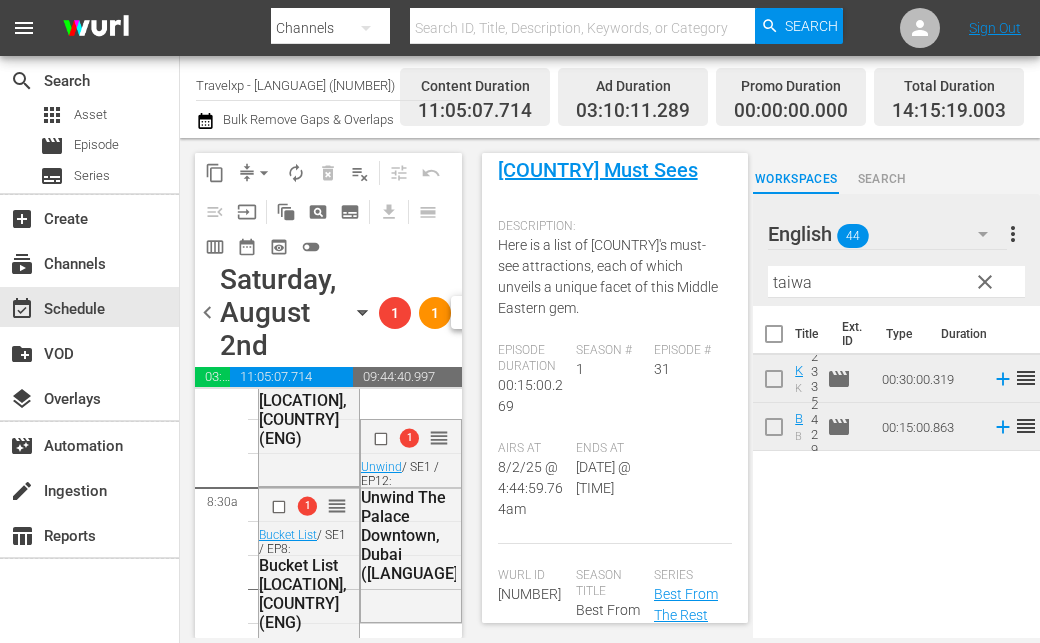 scroll, scrollTop: 3400, scrollLeft: 0, axis: vertical 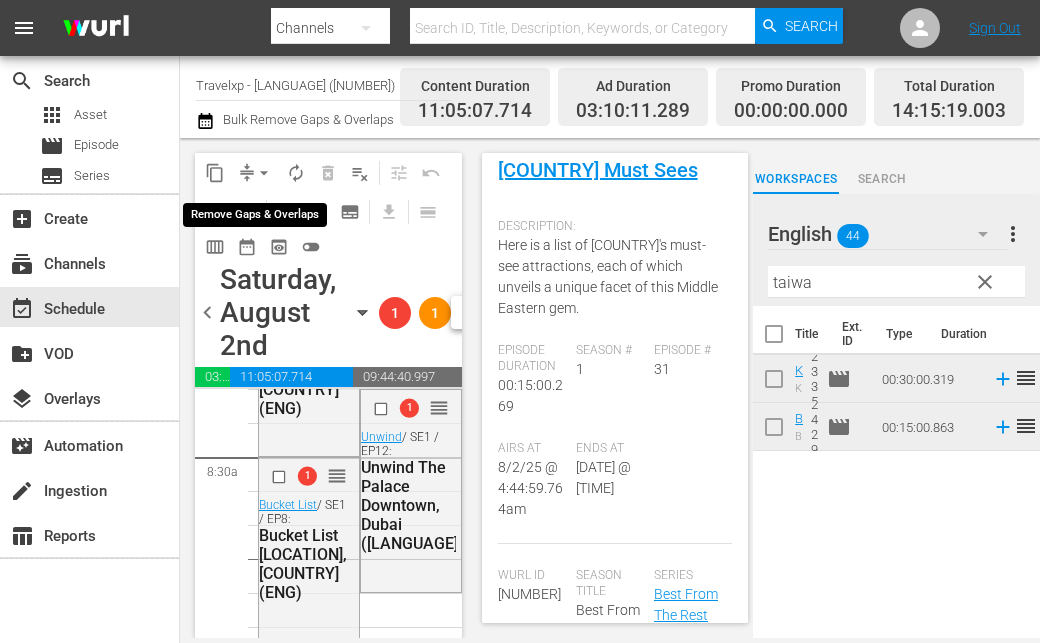 click on "arrow_drop_down" at bounding box center [264, 173] 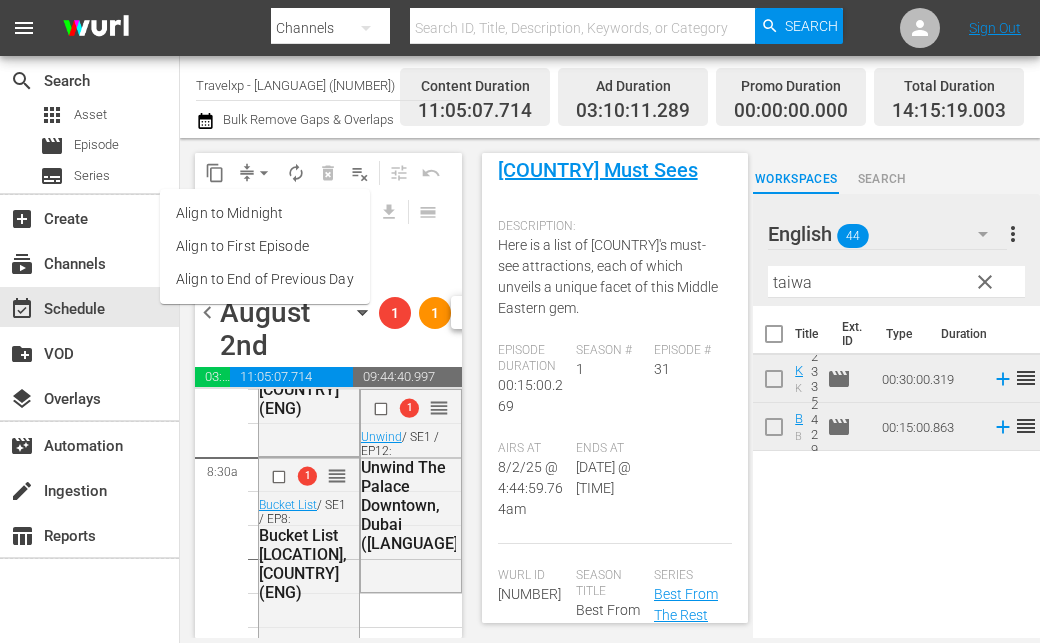 click on "Align to End of Previous Day" at bounding box center (265, 279) 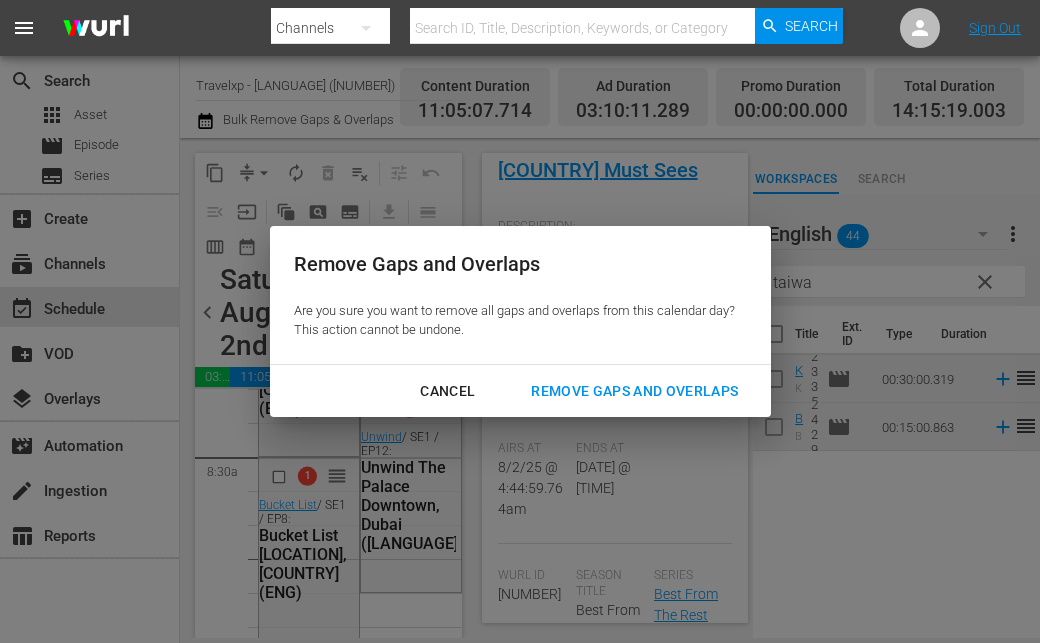 click on "Remove Gaps and Overlaps" at bounding box center [634, 391] 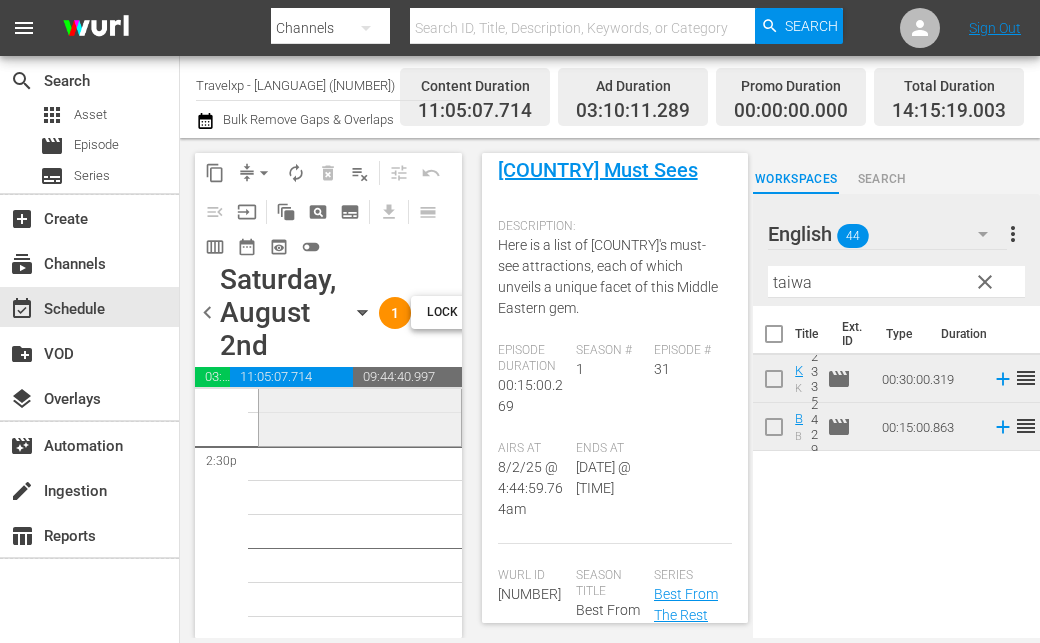 scroll, scrollTop: 5900, scrollLeft: 0, axis: vertical 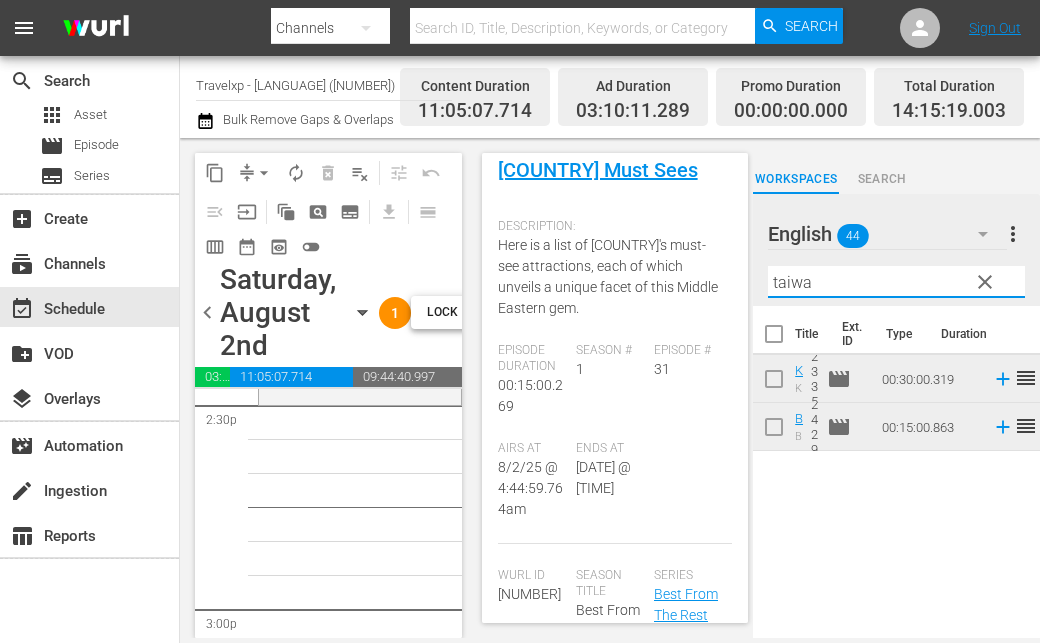 click on "taiwa" at bounding box center (896, 282) 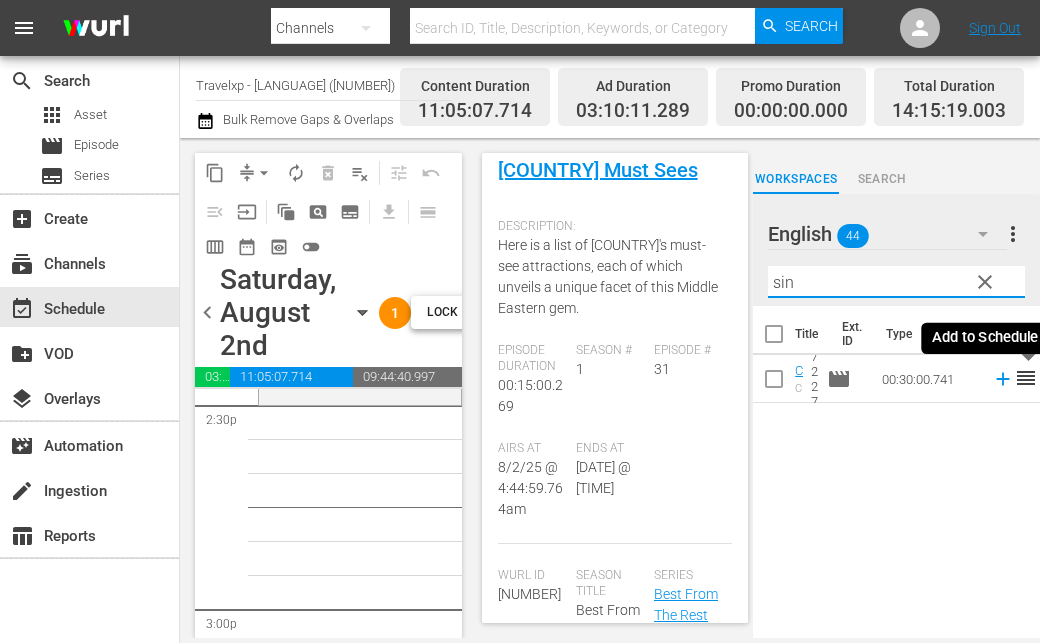 click 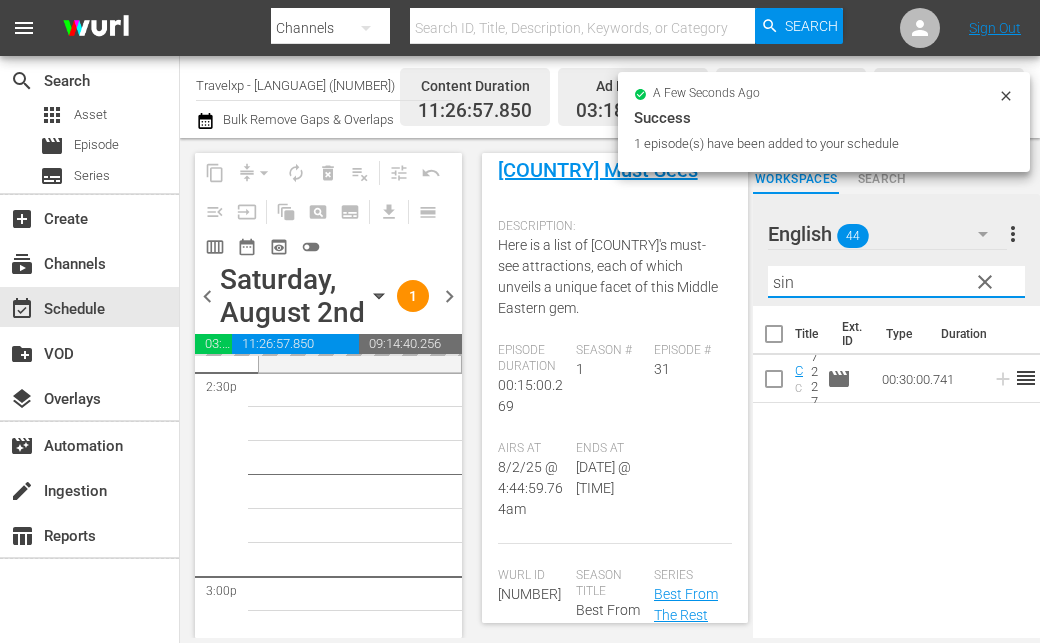 click on "sin" at bounding box center [896, 282] 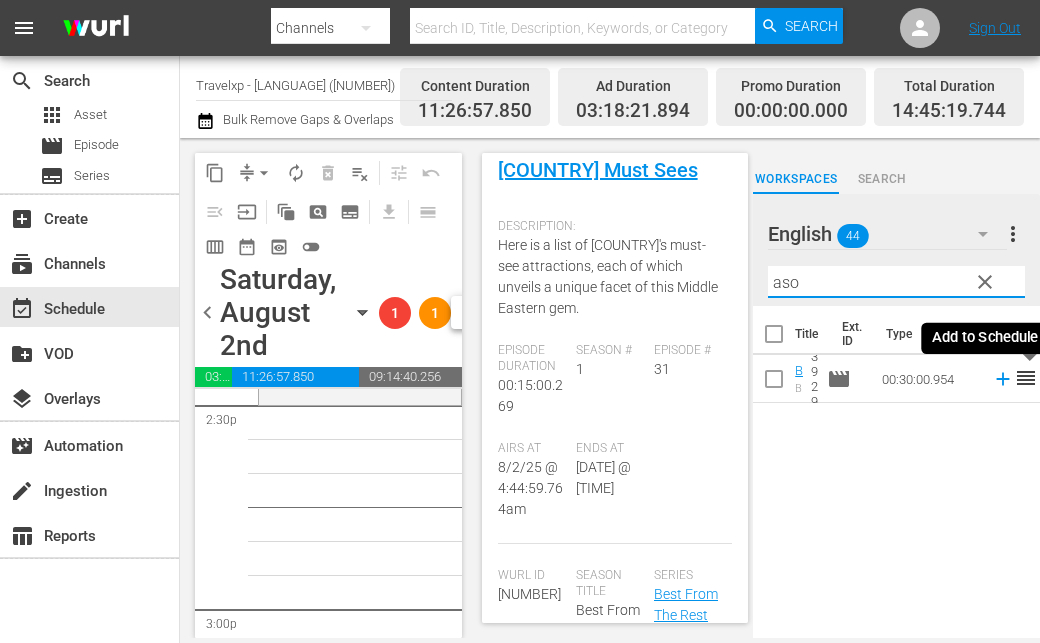 click 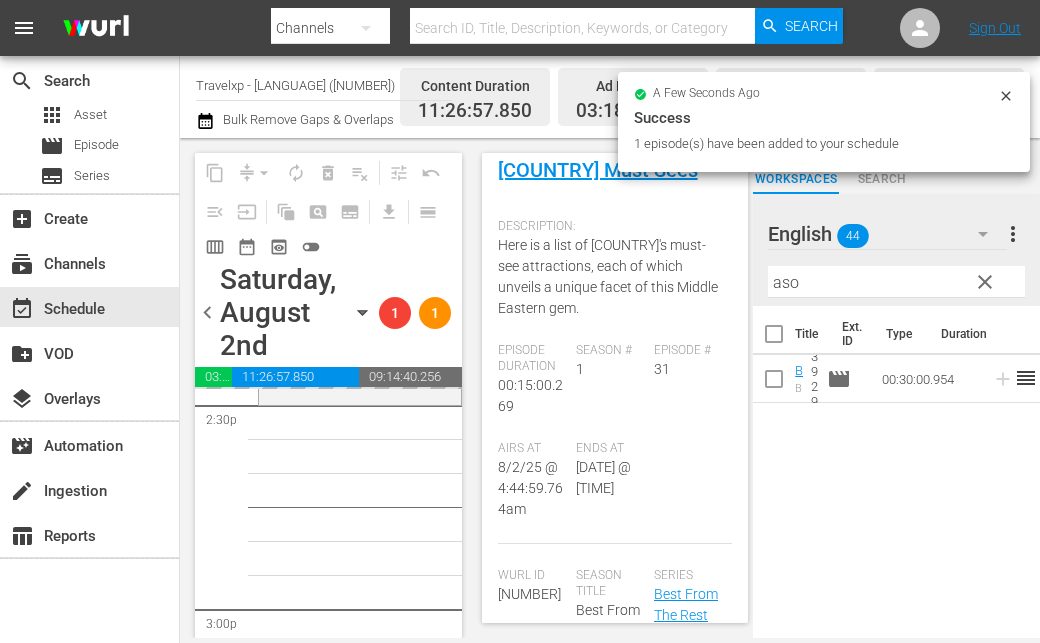 click on "aso" at bounding box center [896, 282] 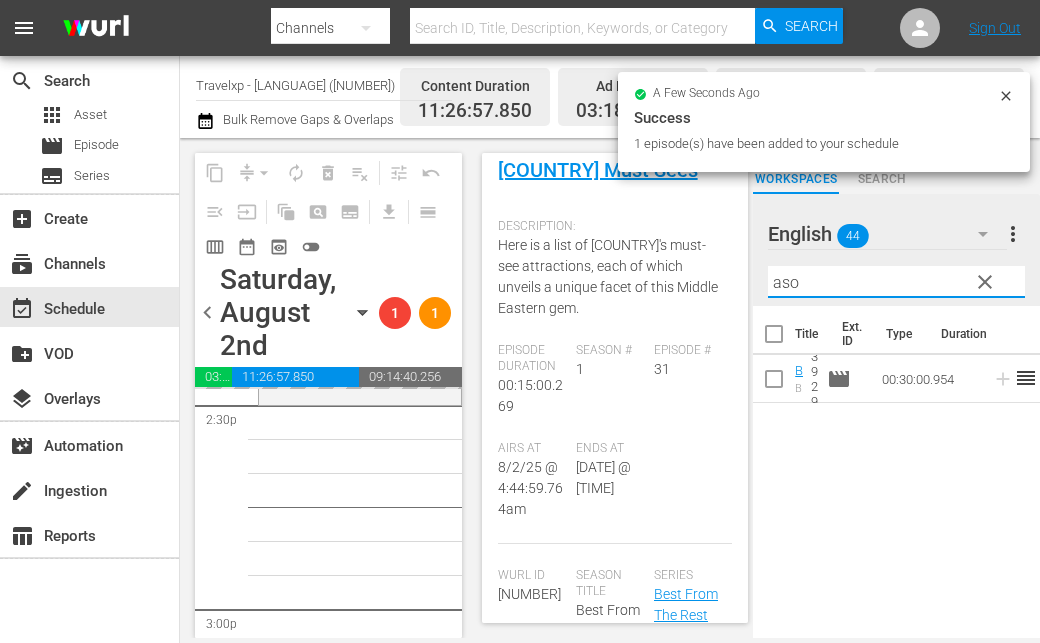 click on "aso" at bounding box center [896, 282] 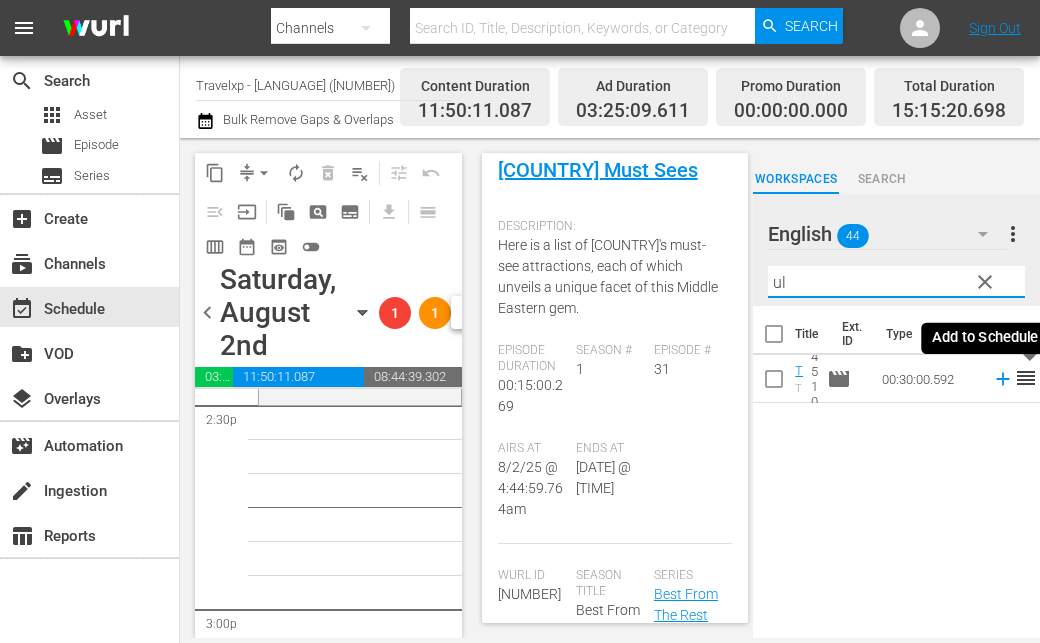 click 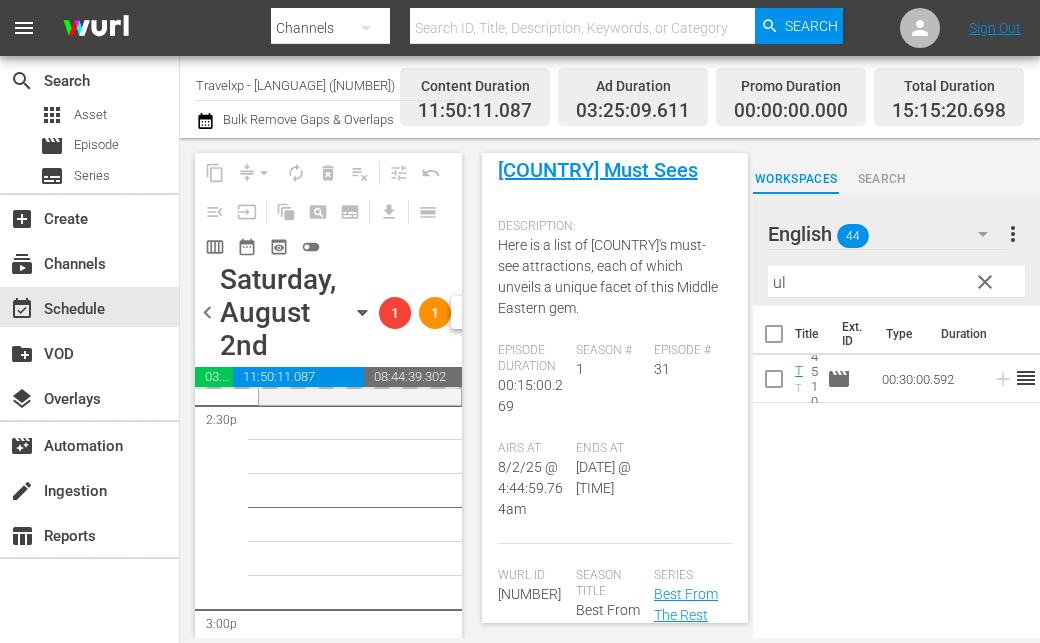 click on "ul" at bounding box center [896, 282] 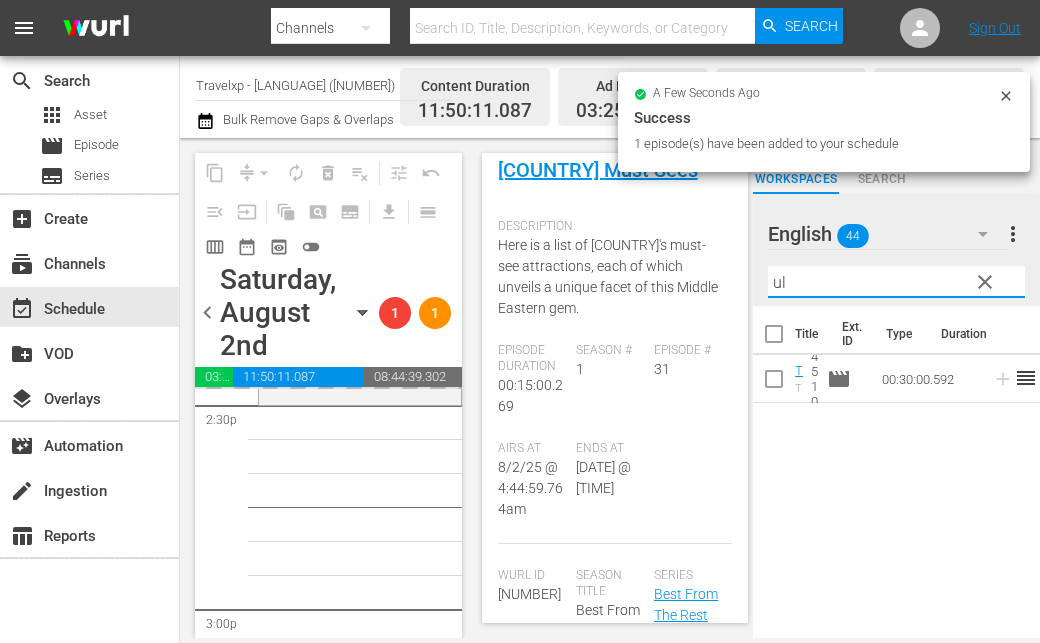 click on "ul" at bounding box center (896, 282) 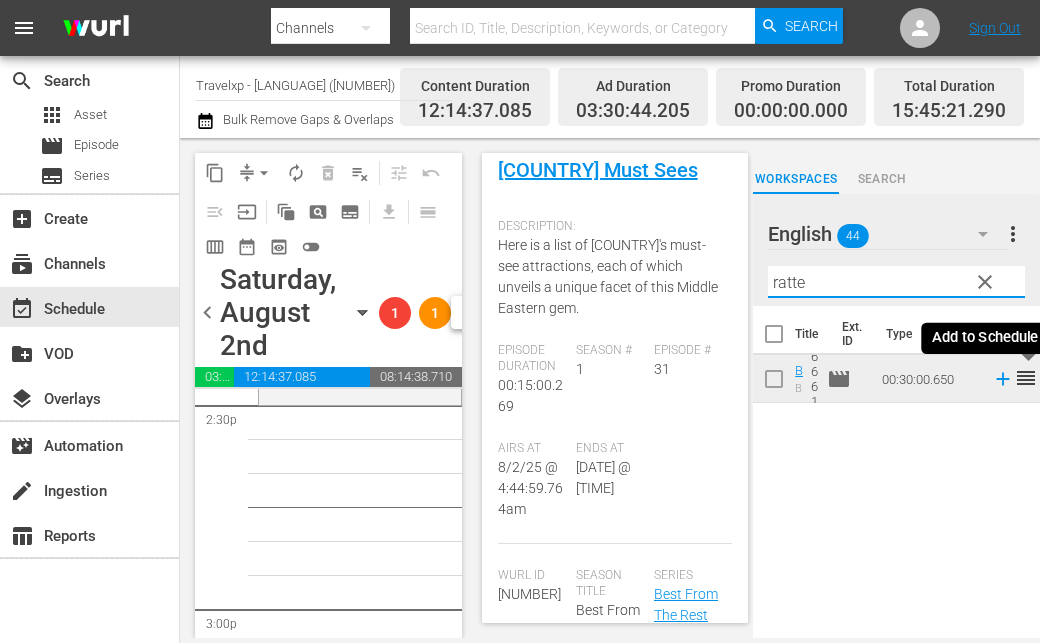 click 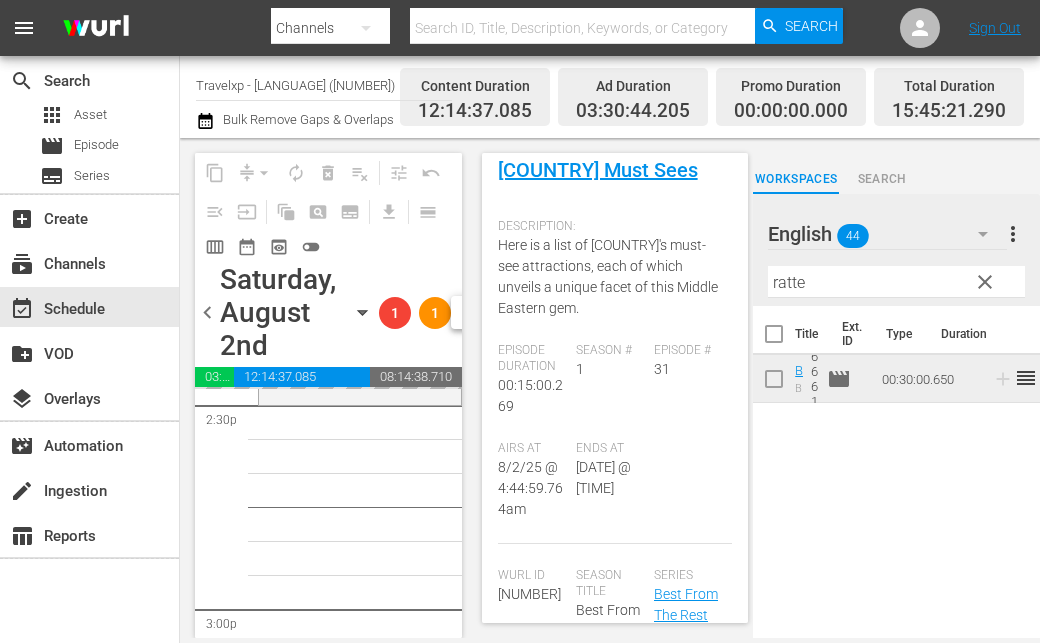 click on "ratte" at bounding box center (896, 282) 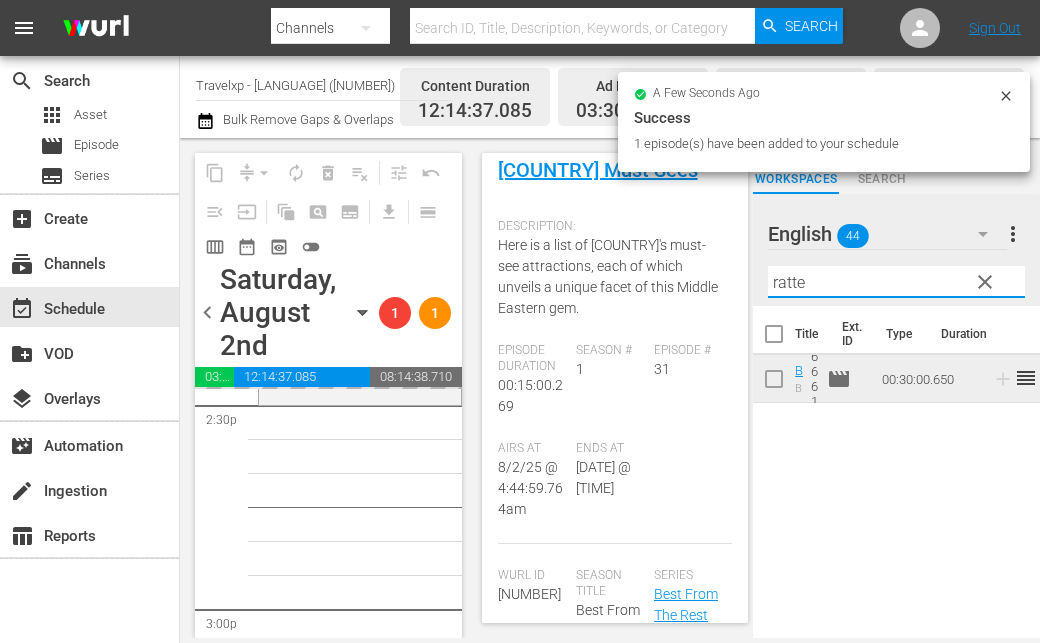 click on "ratte" at bounding box center (896, 282) 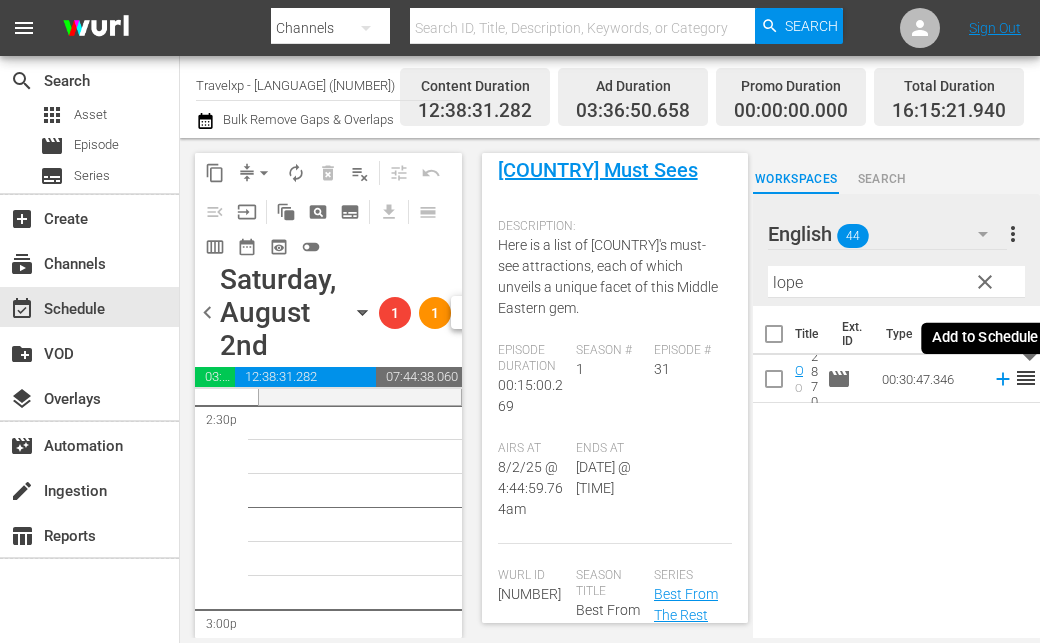 click 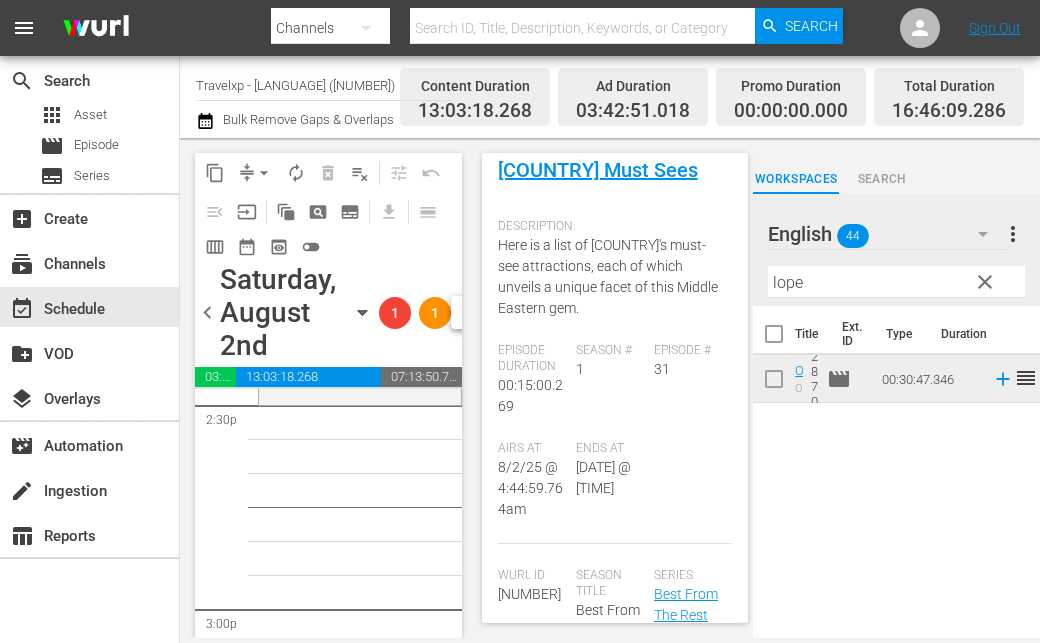 click on "lope" at bounding box center (896, 282) 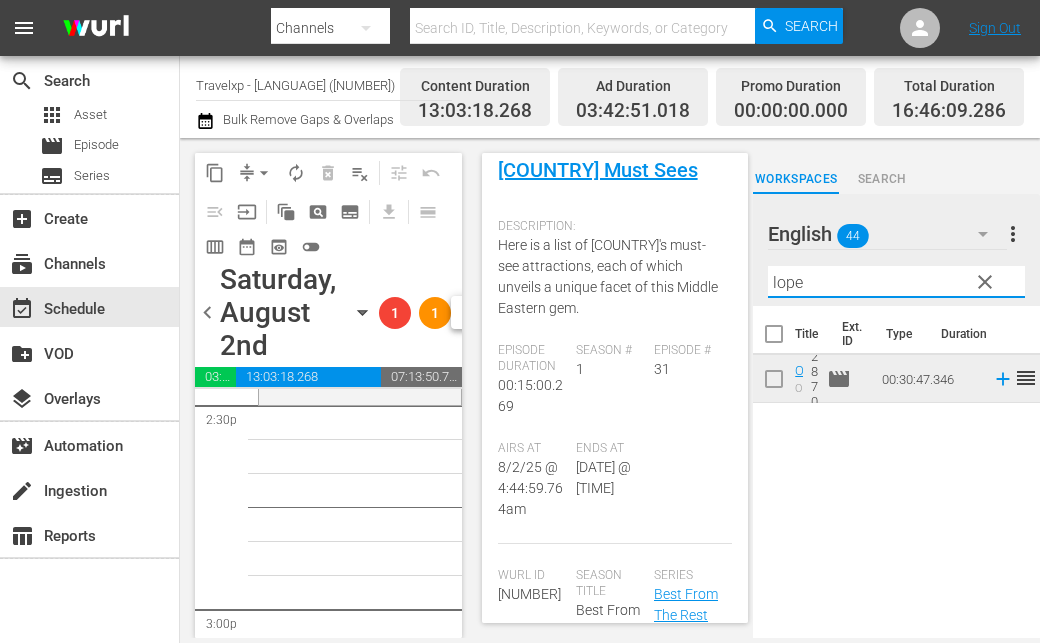 click on "lope" at bounding box center (896, 282) 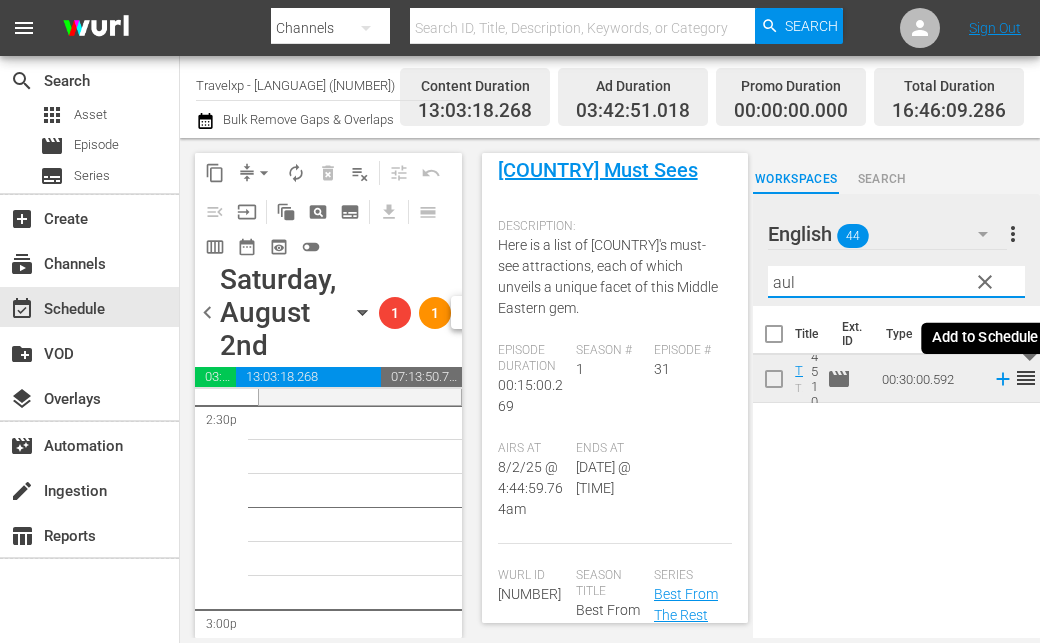 click 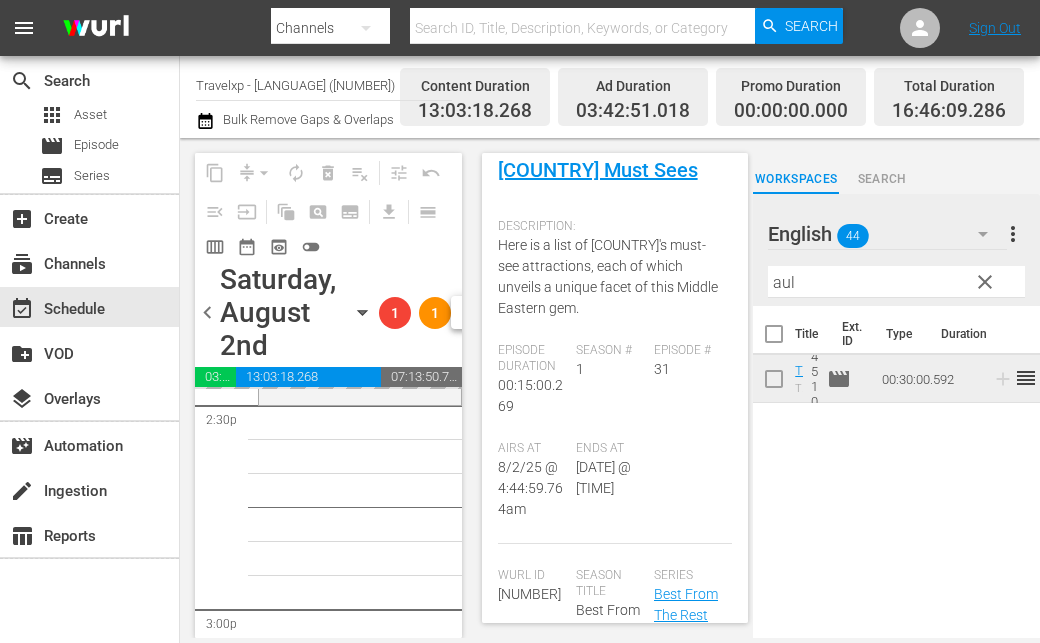click on "aul" at bounding box center [896, 282] 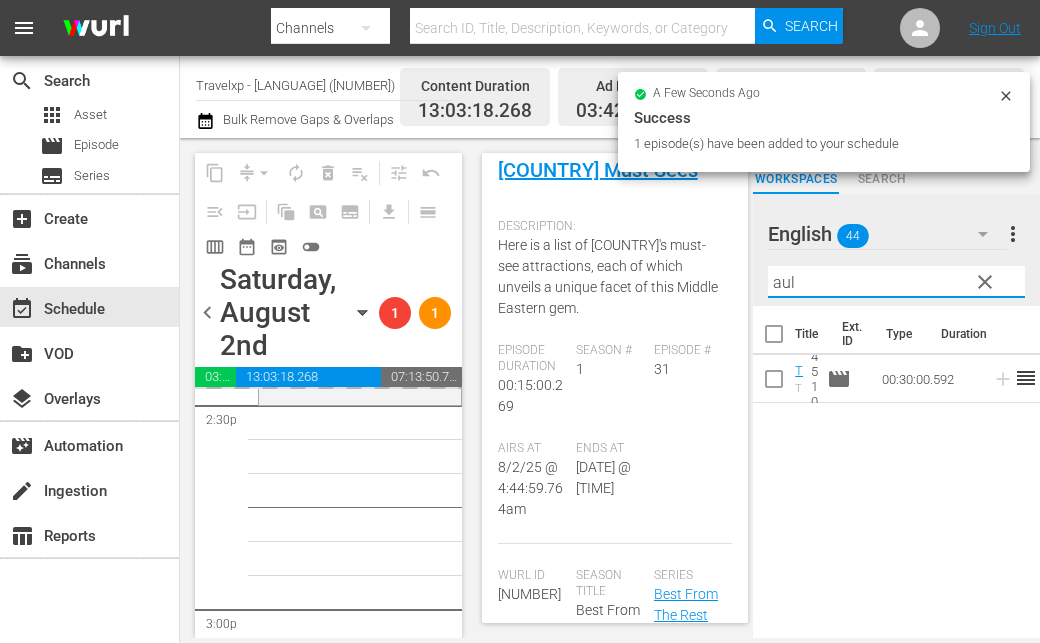 click on "aul" at bounding box center (896, 282) 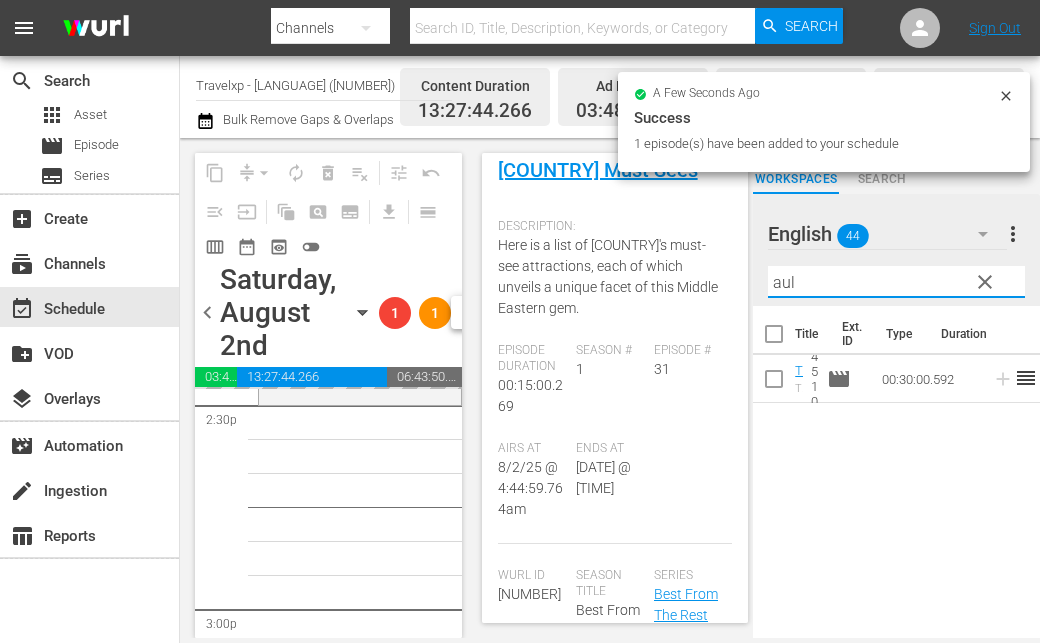 type on "s" 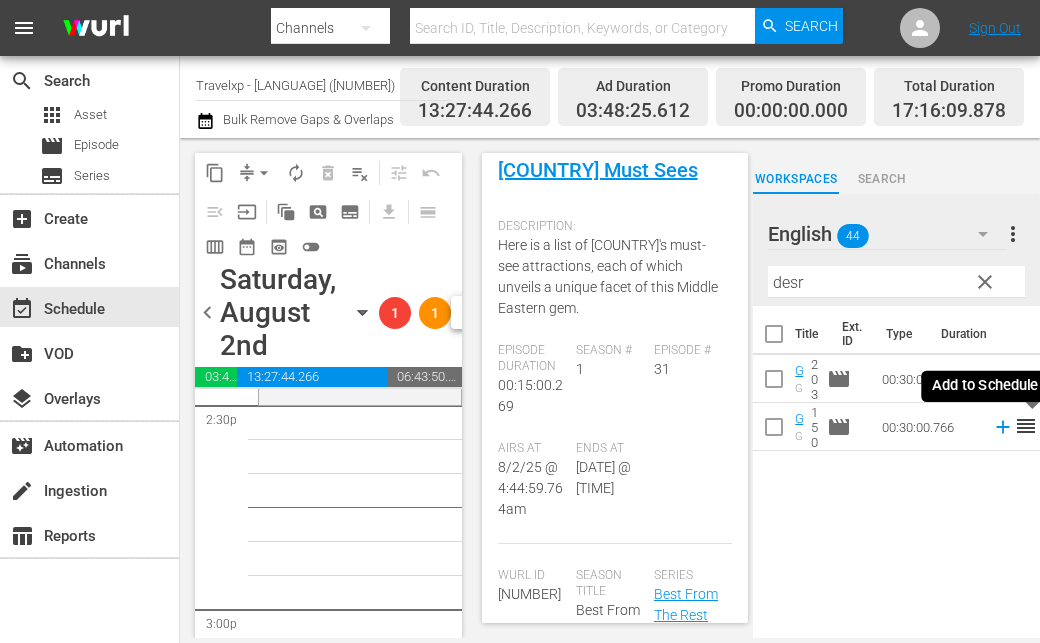 click 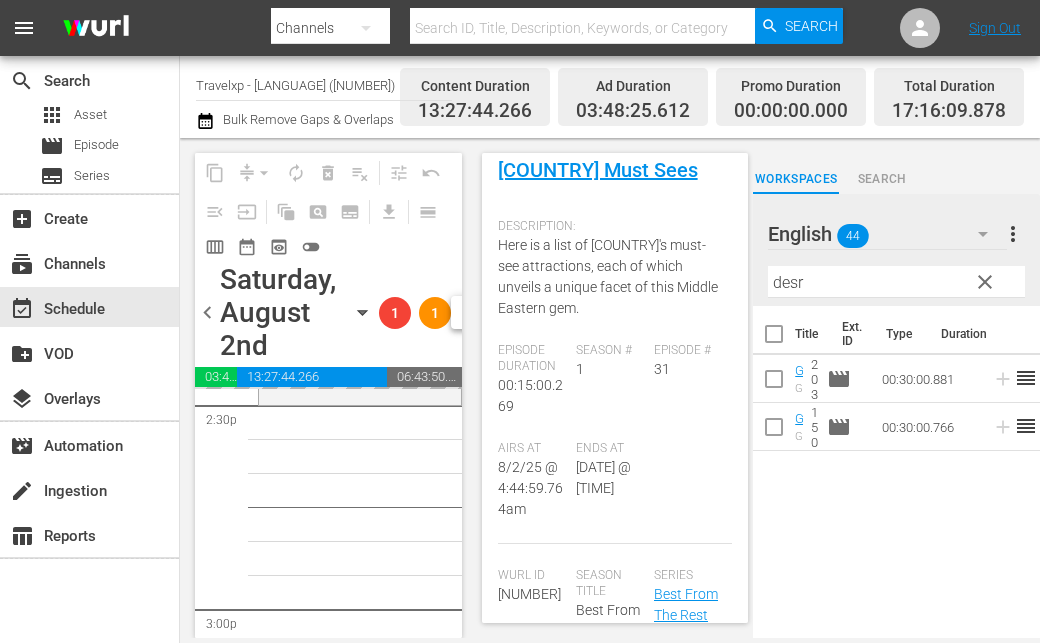 click on "desr" at bounding box center [896, 282] 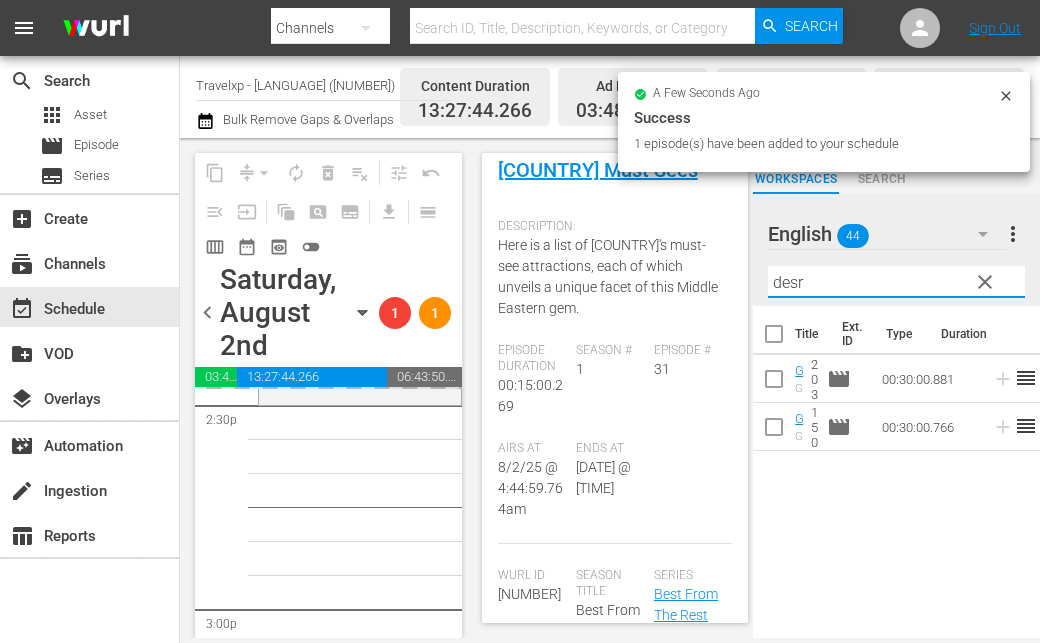 click on "desr" at bounding box center (896, 282) 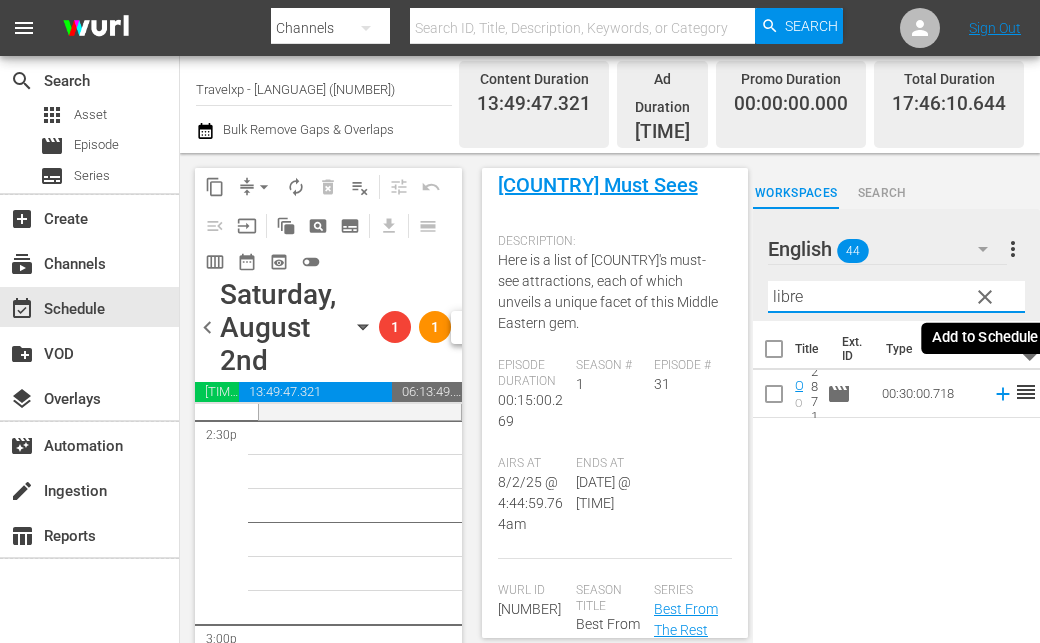 click 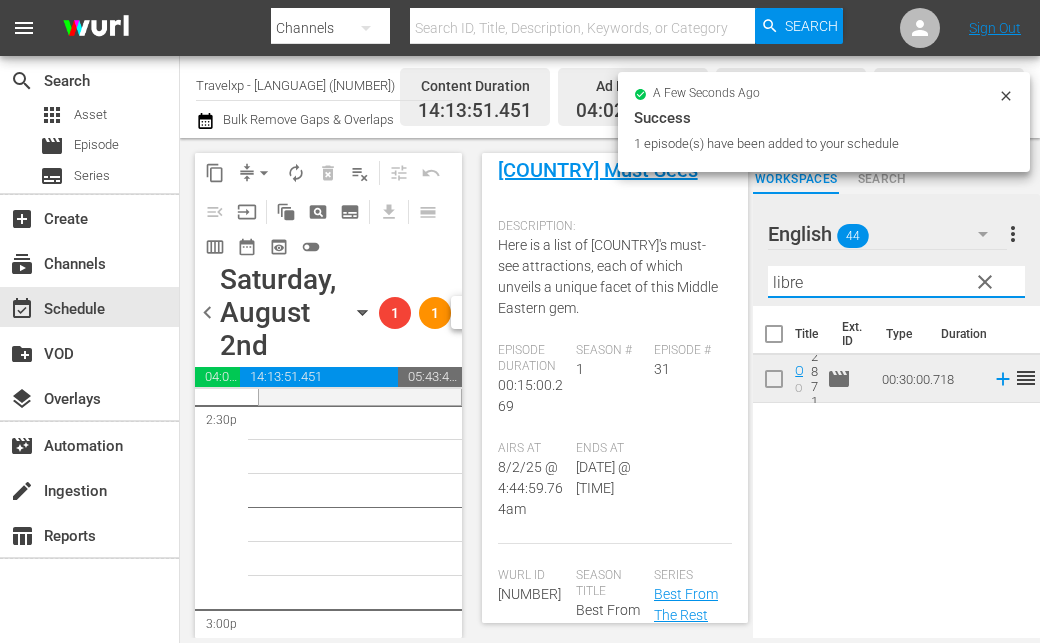 click on "libre" at bounding box center [896, 282] 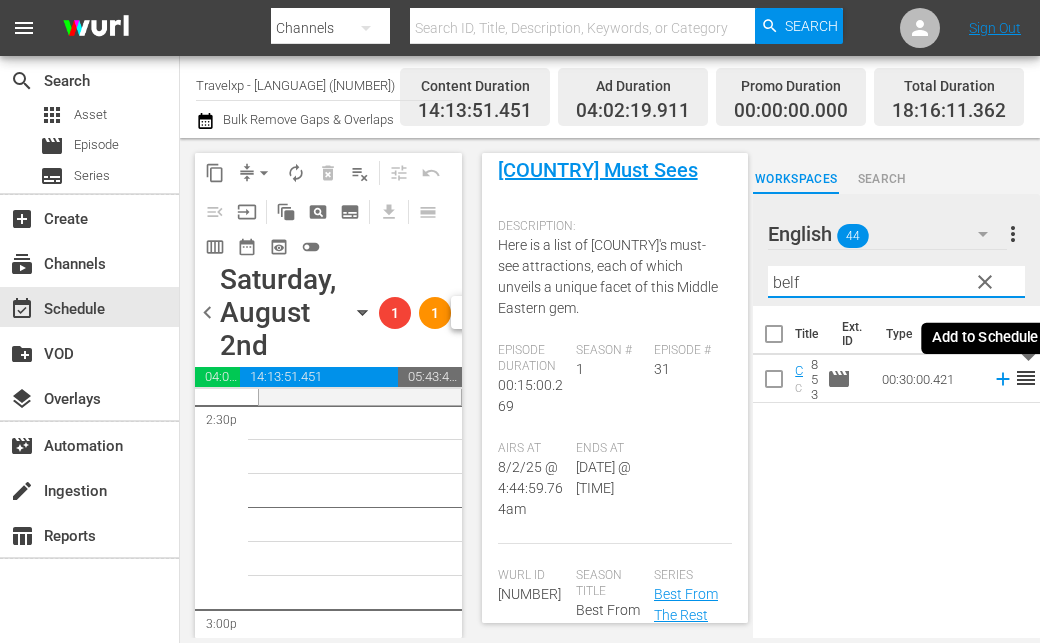 click 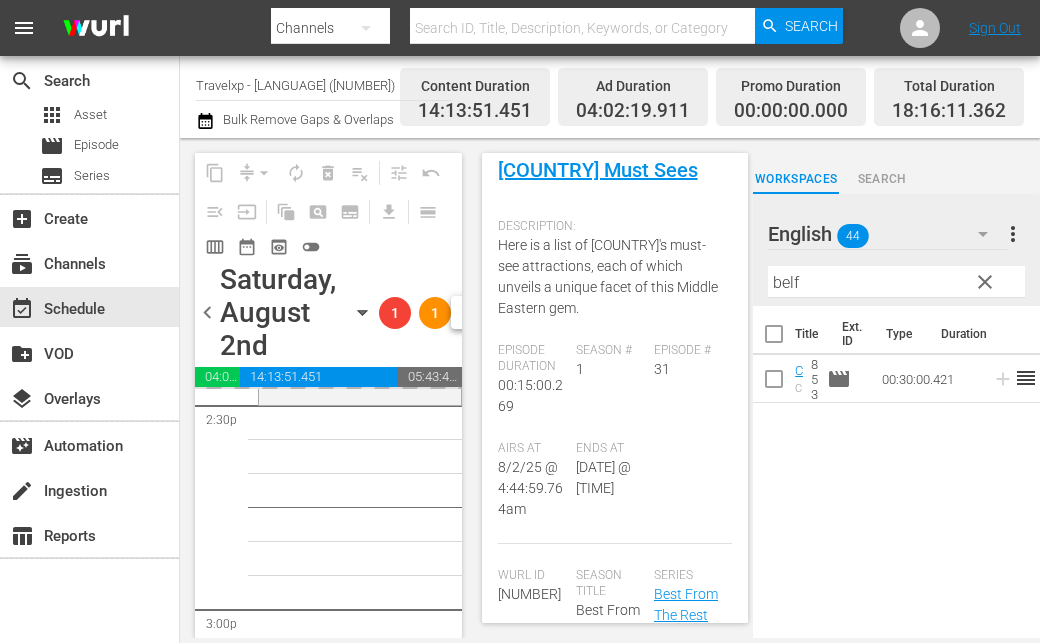 click on "belf" at bounding box center [896, 282] 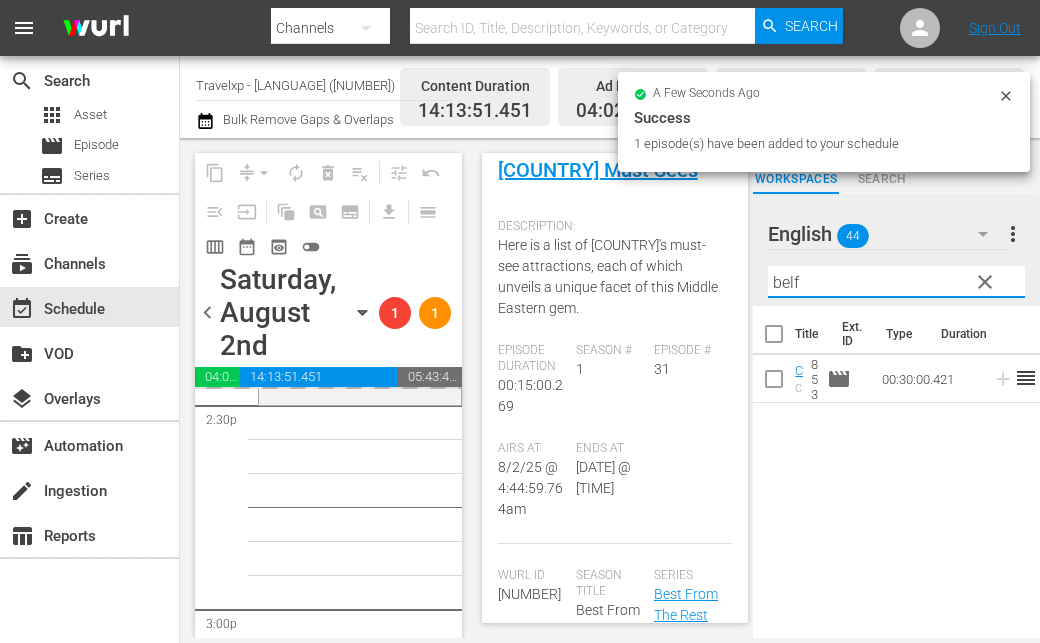 click on "belf" at bounding box center (896, 282) 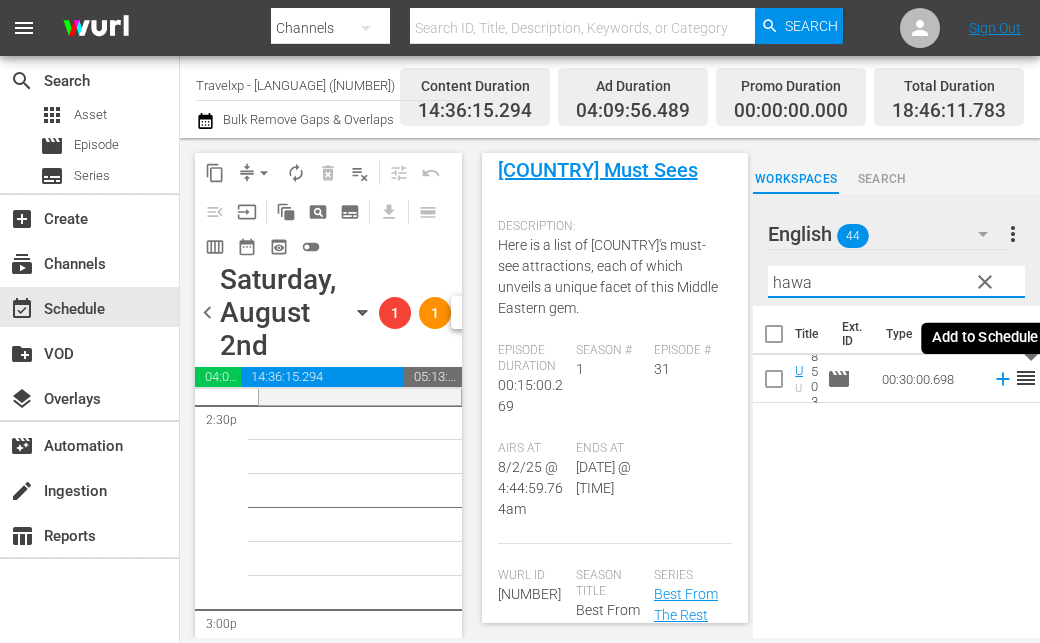 click 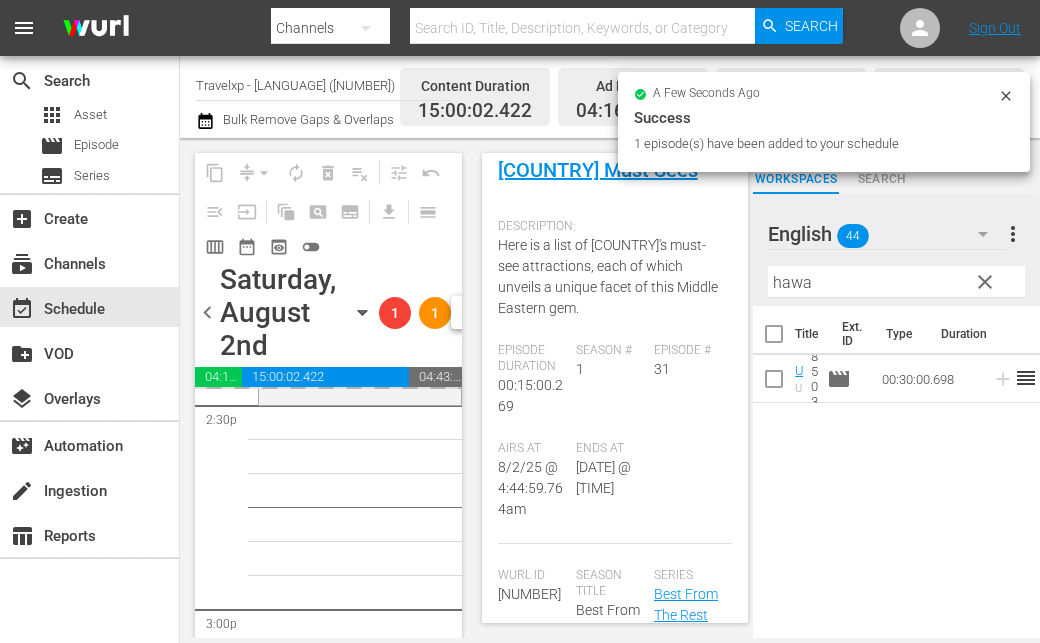 click on "hawa" at bounding box center (896, 282) 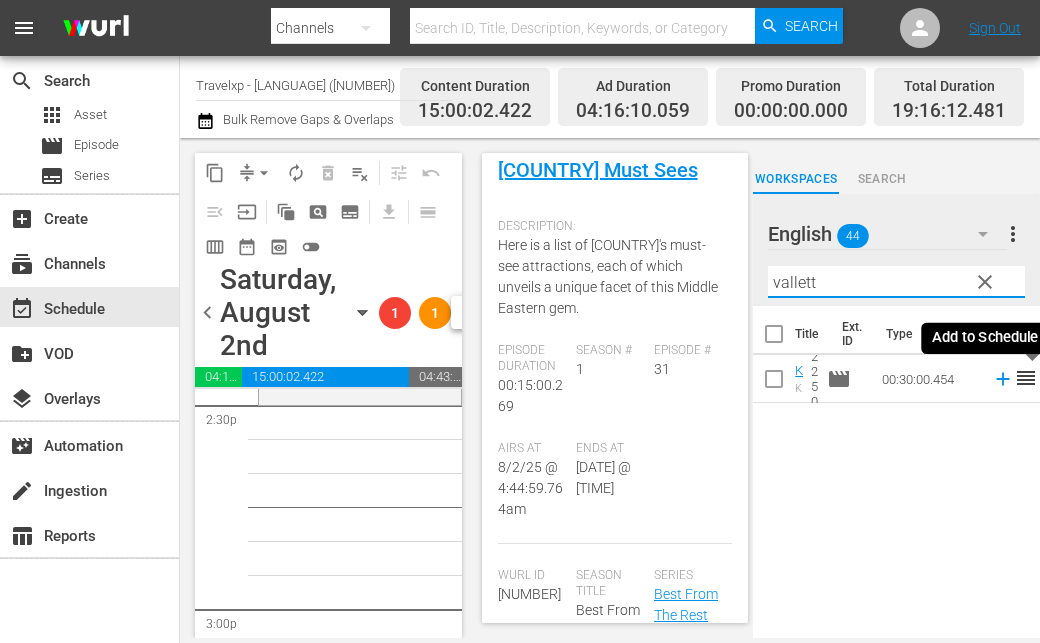 type on "vallett" 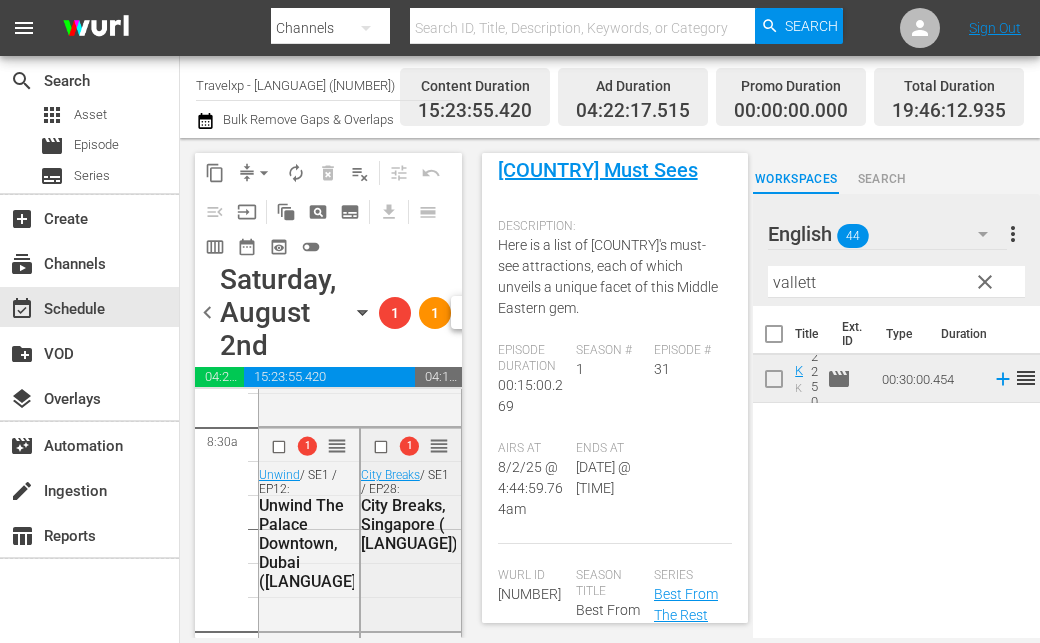 scroll, scrollTop: 3400, scrollLeft: 0, axis: vertical 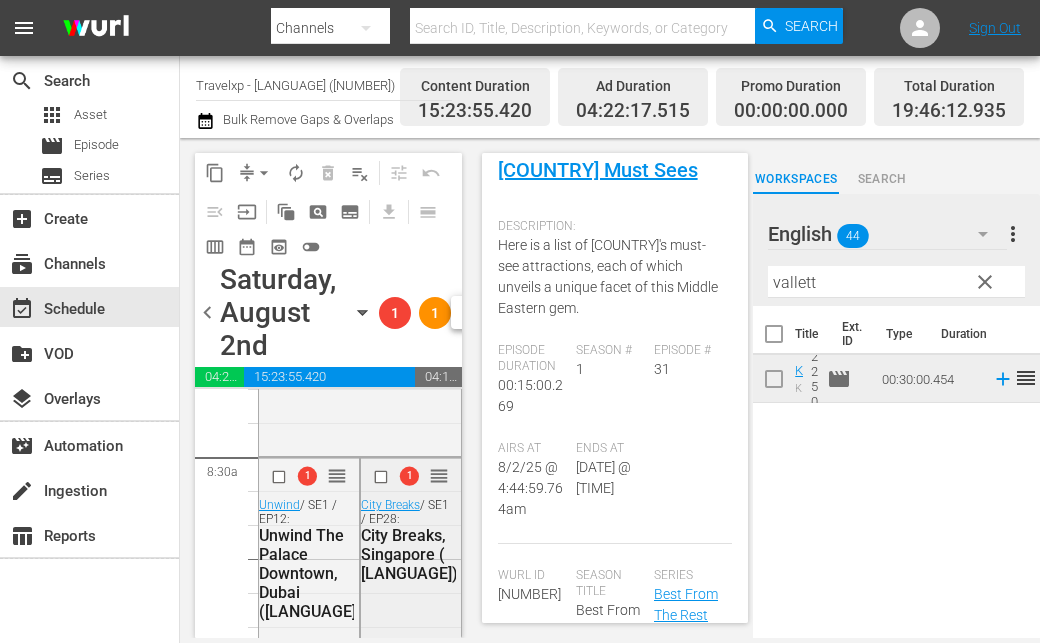 click at bounding box center [382, 477] 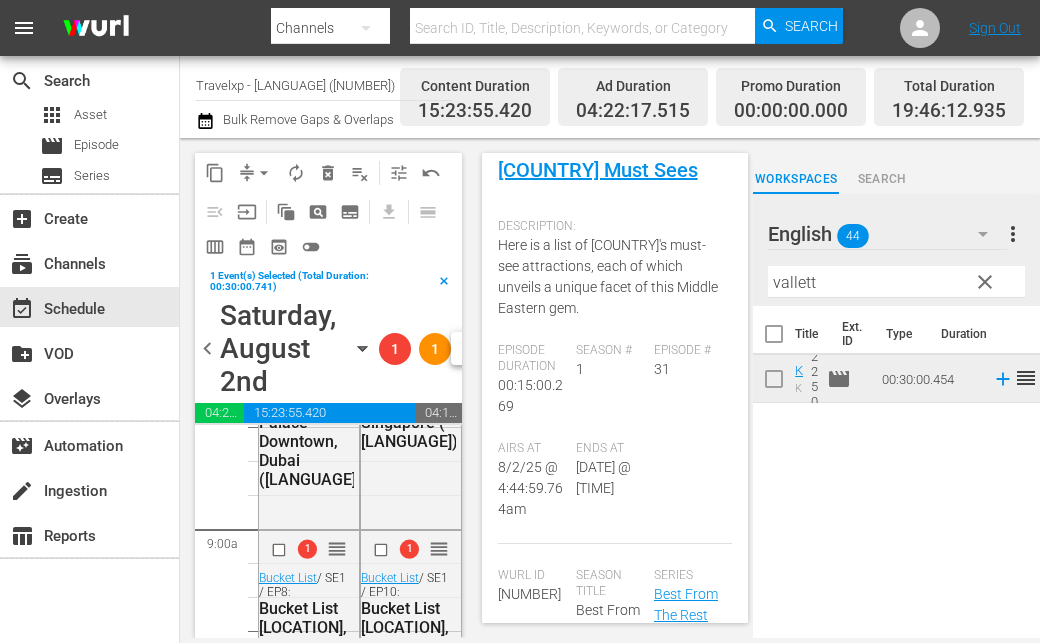 scroll, scrollTop: 3600, scrollLeft: 0, axis: vertical 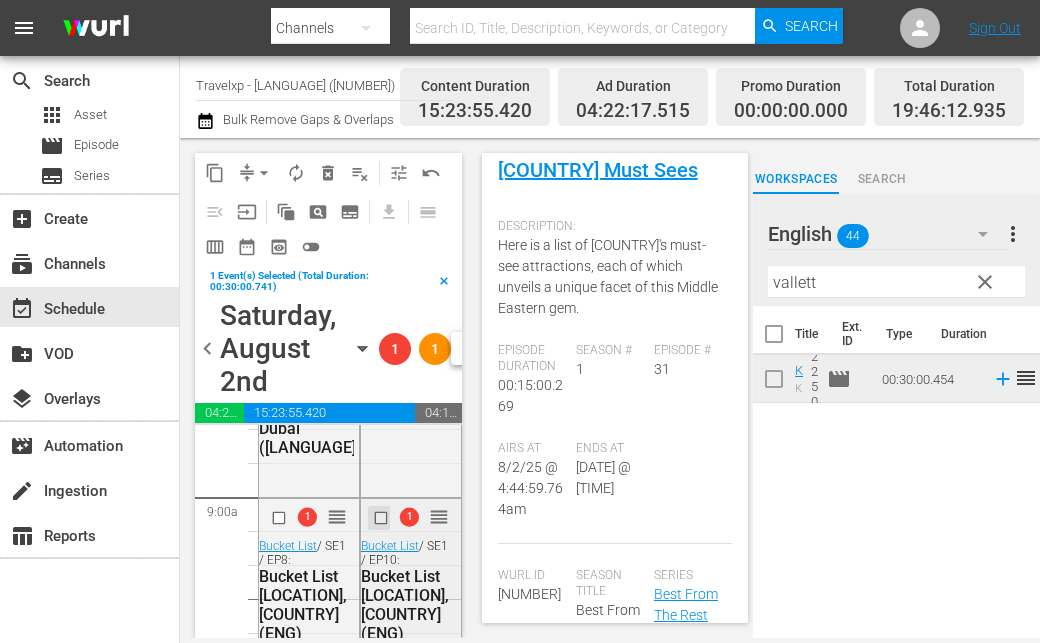 click at bounding box center (382, 517) 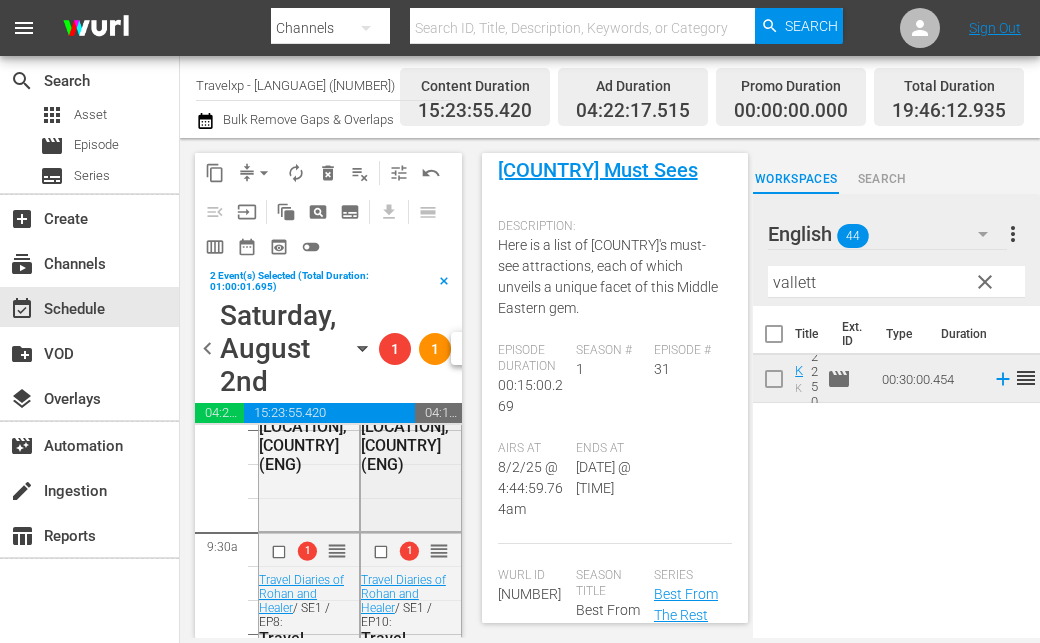scroll, scrollTop: 3800, scrollLeft: 0, axis: vertical 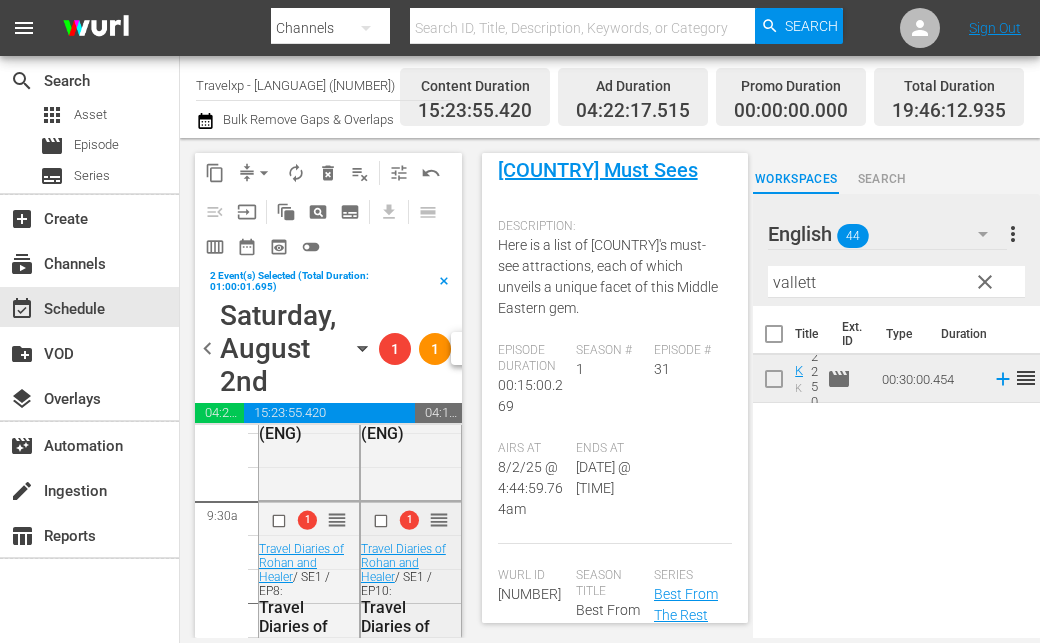 click on "1 reorder" at bounding box center (419, 519) 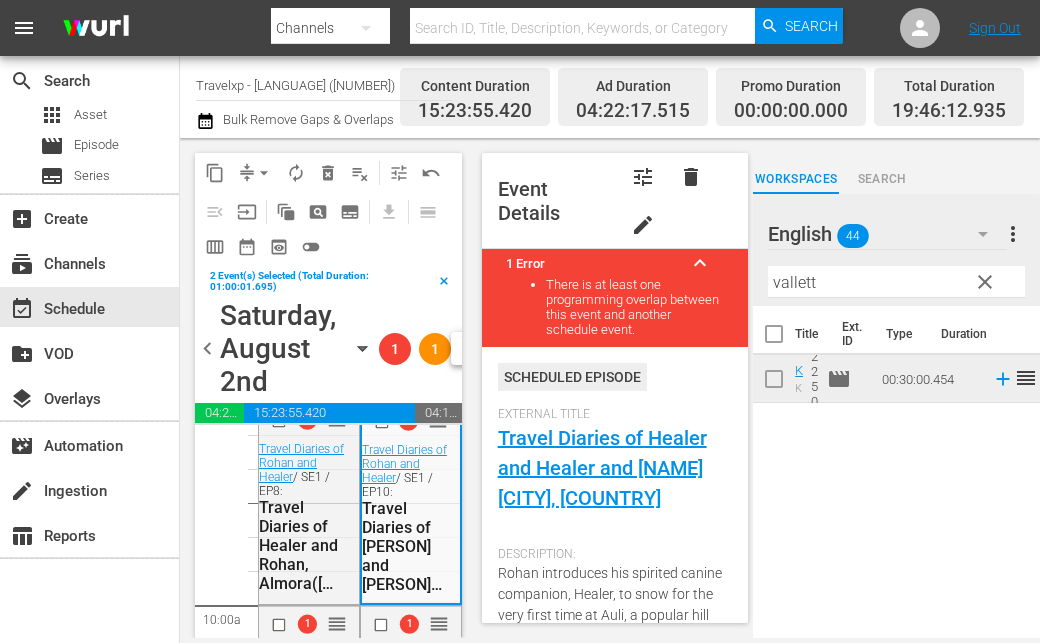 scroll, scrollTop: 3800, scrollLeft: 0, axis: vertical 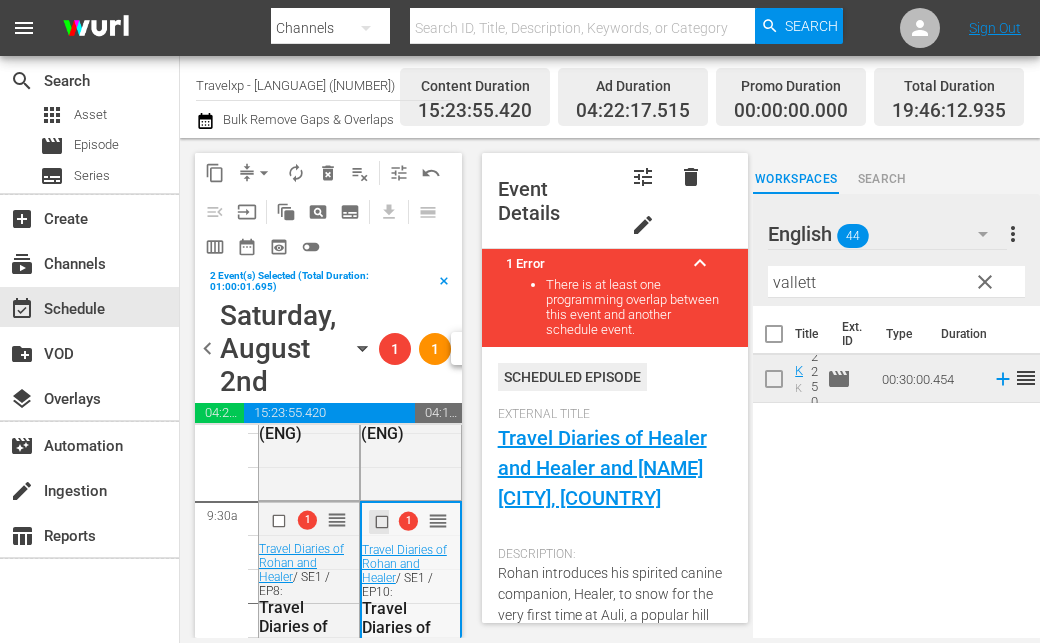 click at bounding box center (383, 522) 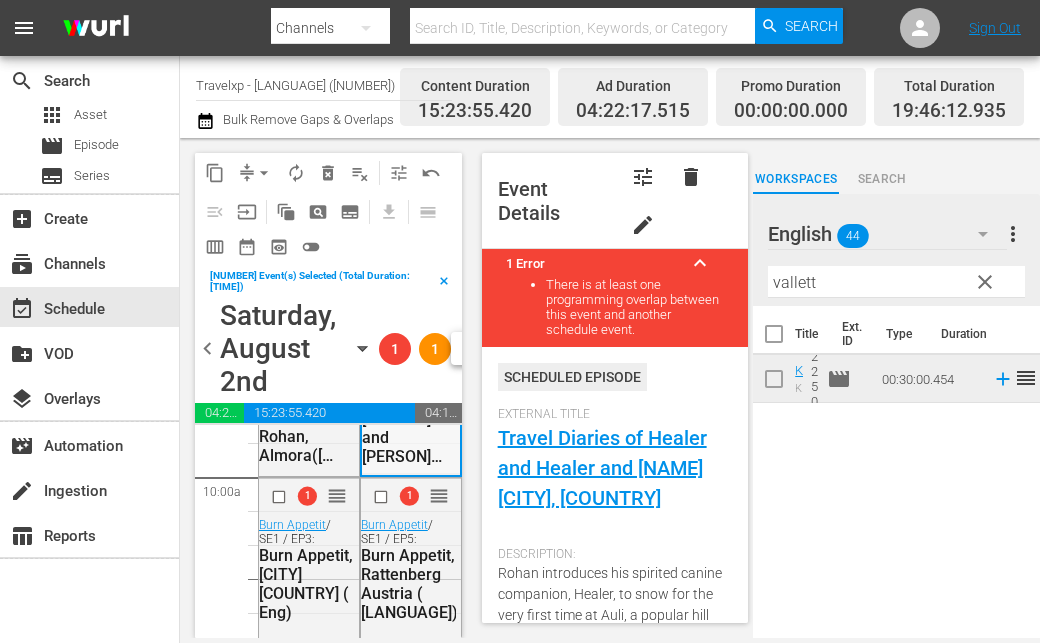 scroll, scrollTop: 4000, scrollLeft: 0, axis: vertical 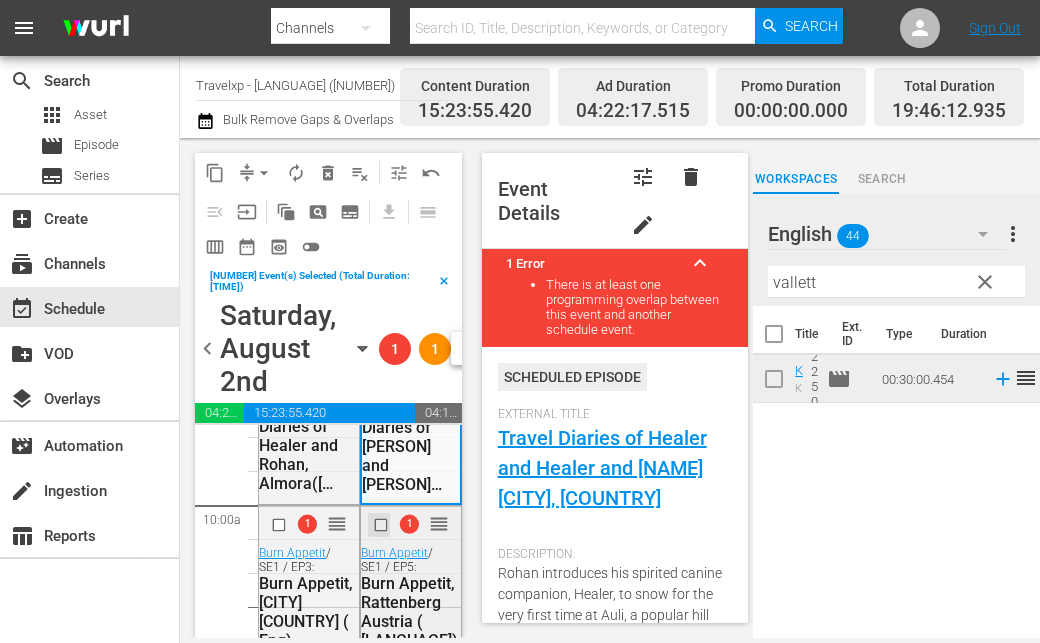 click at bounding box center [382, 525] 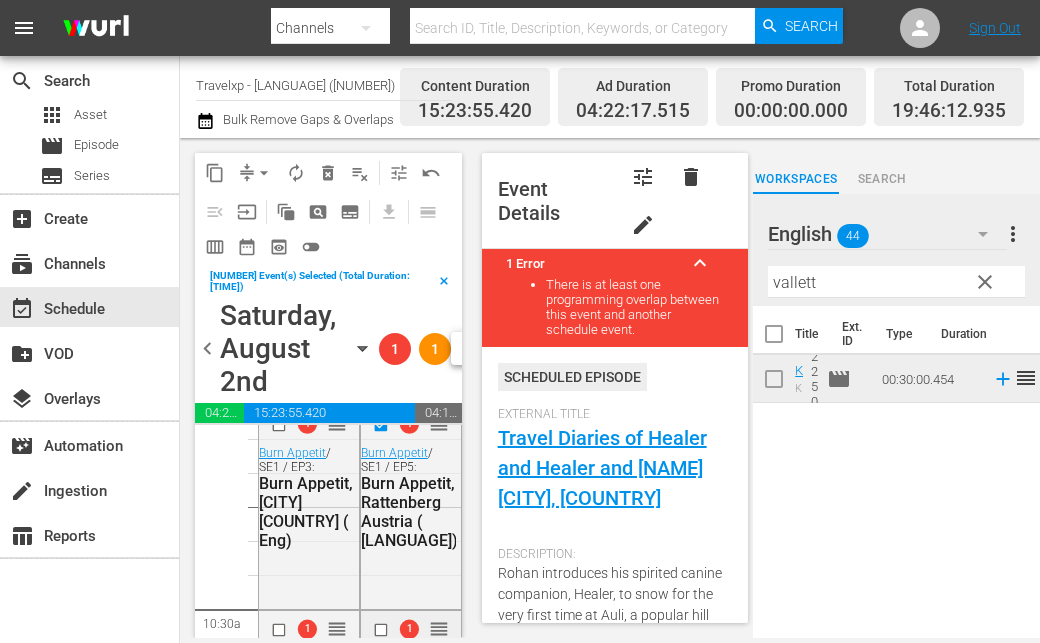 scroll, scrollTop: 4200, scrollLeft: 0, axis: vertical 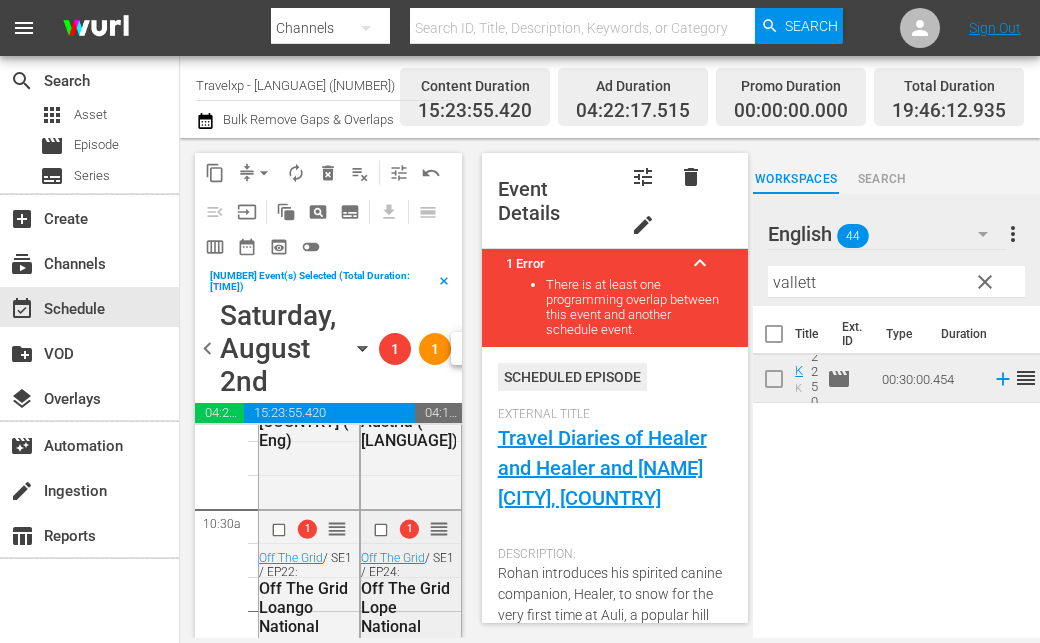 click at bounding box center (382, 529) 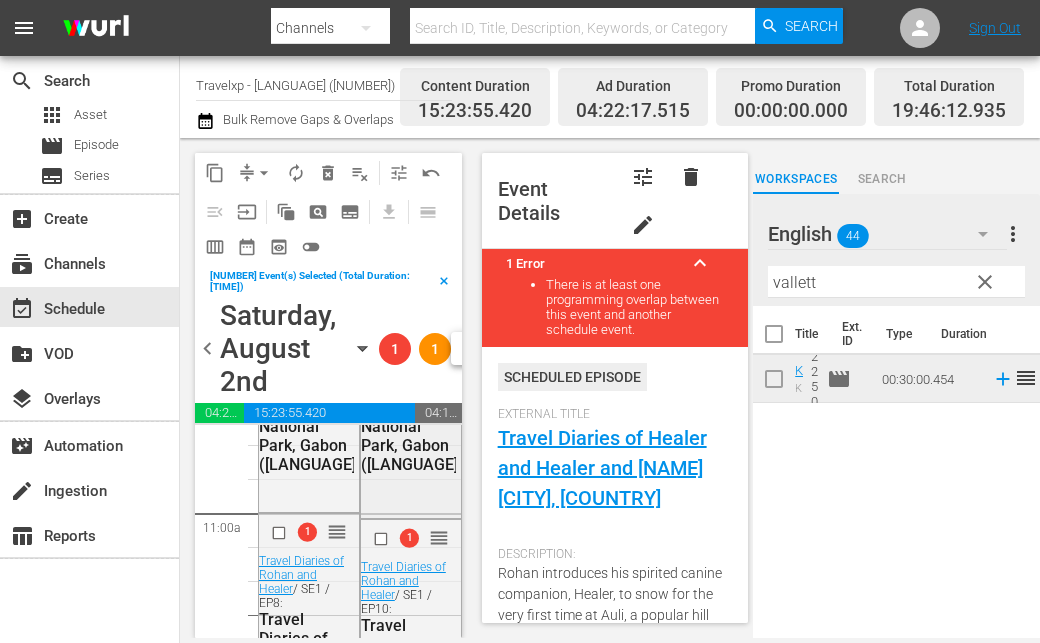 scroll, scrollTop: 4500, scrollLeft: 0, axis: vertical 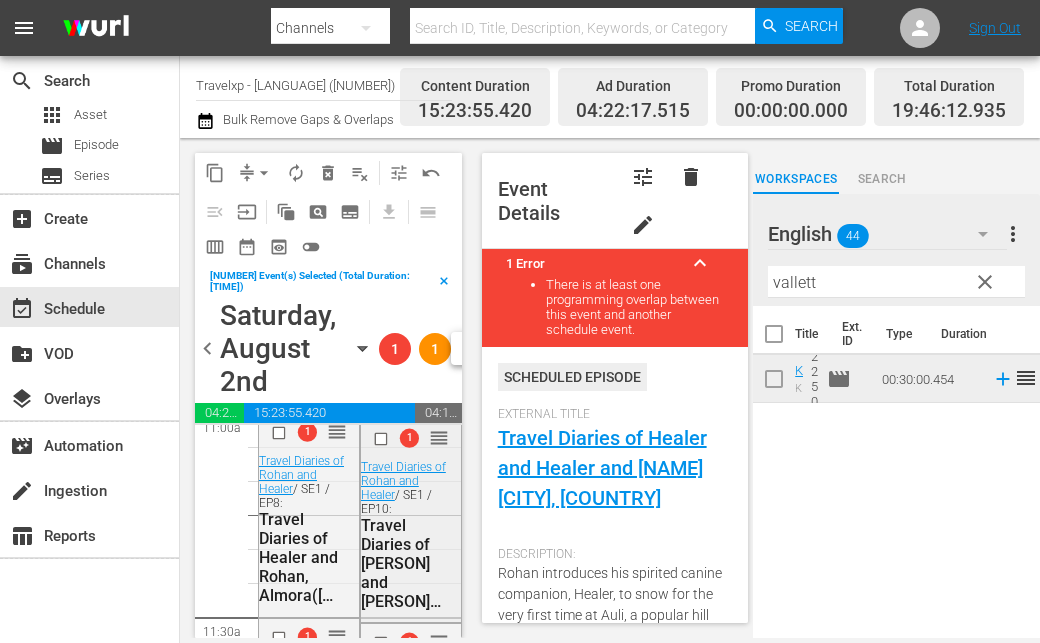 click at bounding box center [382, 439] 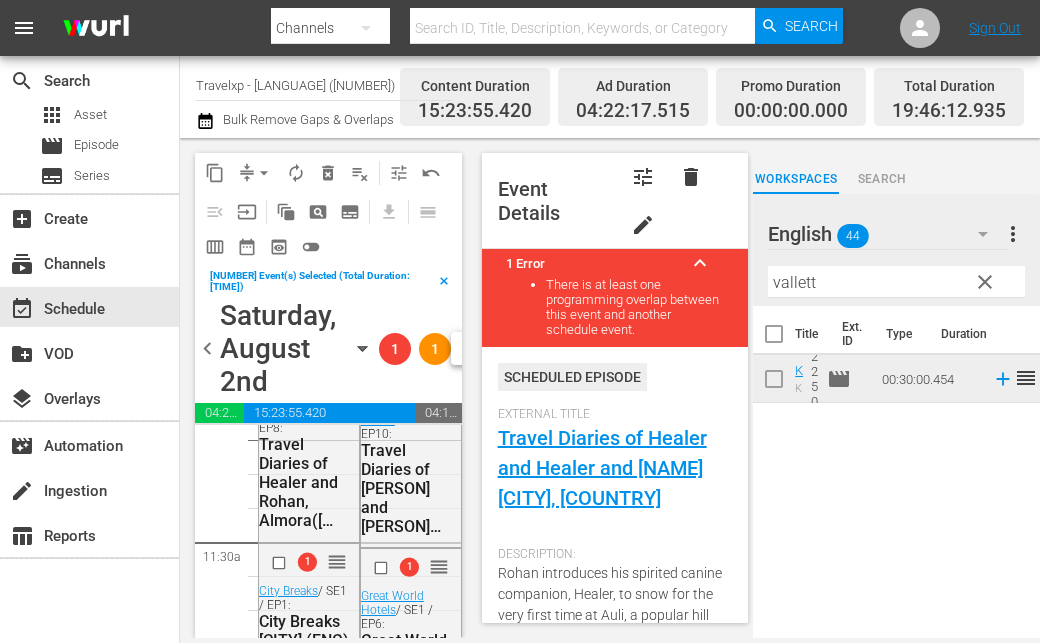 scroll, scrollTop: 4600, scrollLeft: 0, axis: vertical 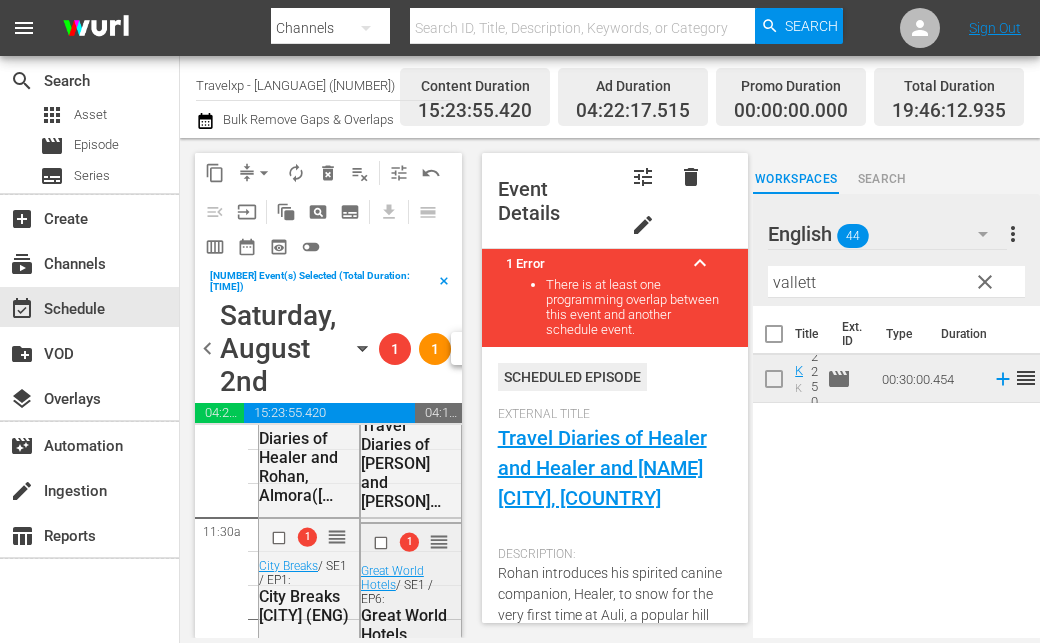 click at bounding box center [382, 543] 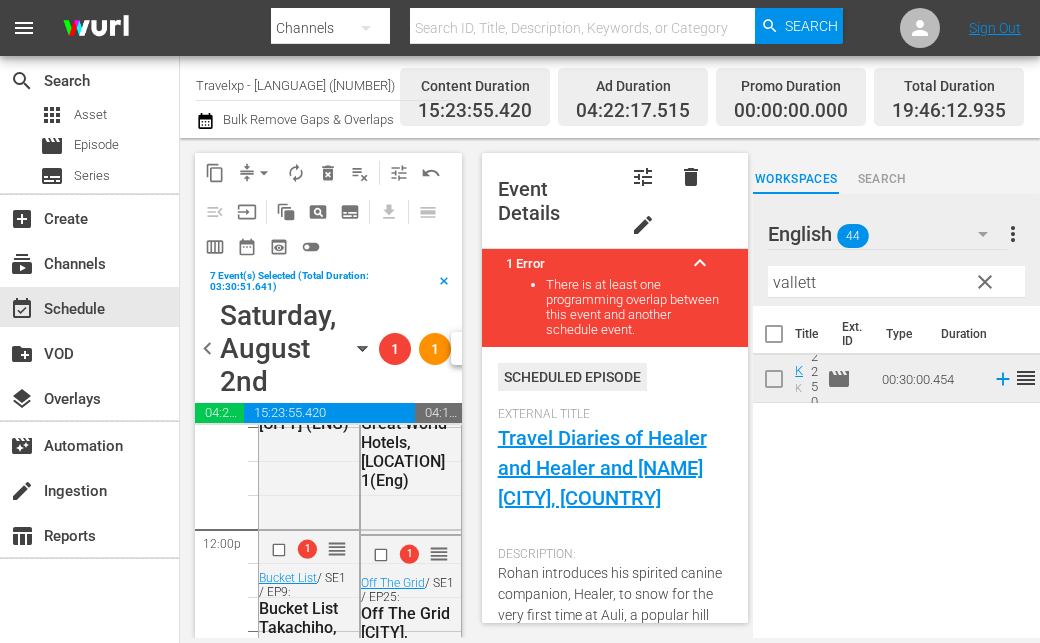 scroll, scrollTop: 4800, scrollLeft: 0, axis: vertical 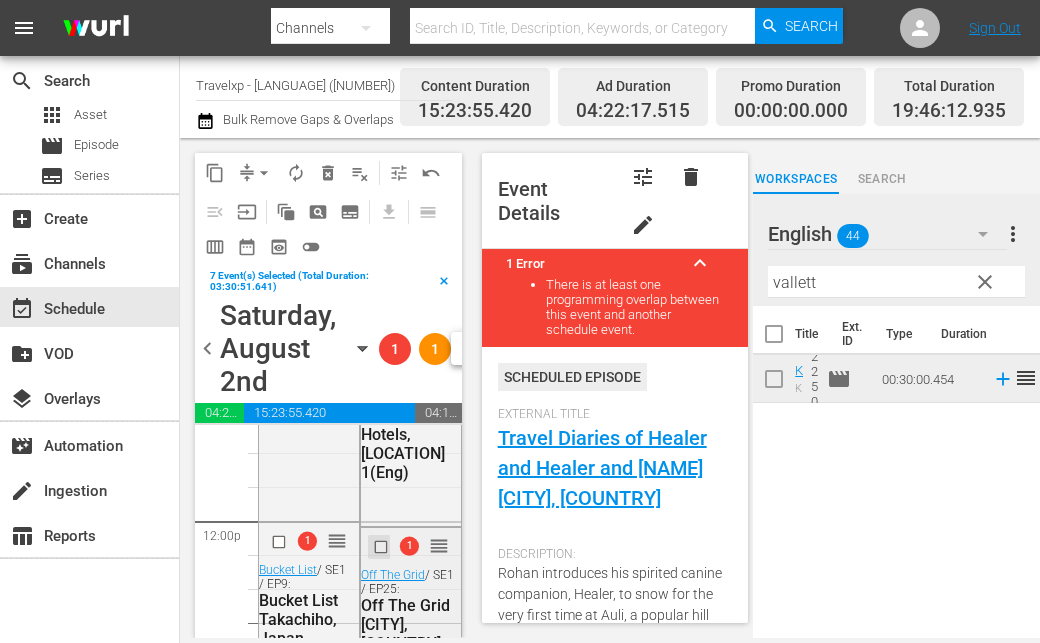 click at bounding box center (382, 546) 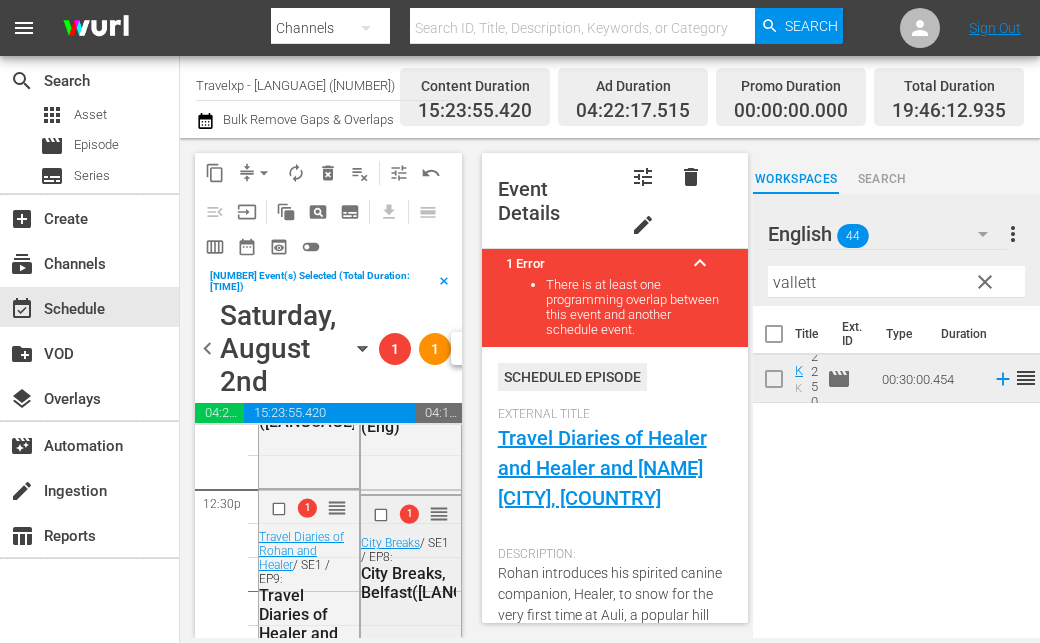 scroll, scrollTop: 5100, scrollLeft: 0, axis: vertical 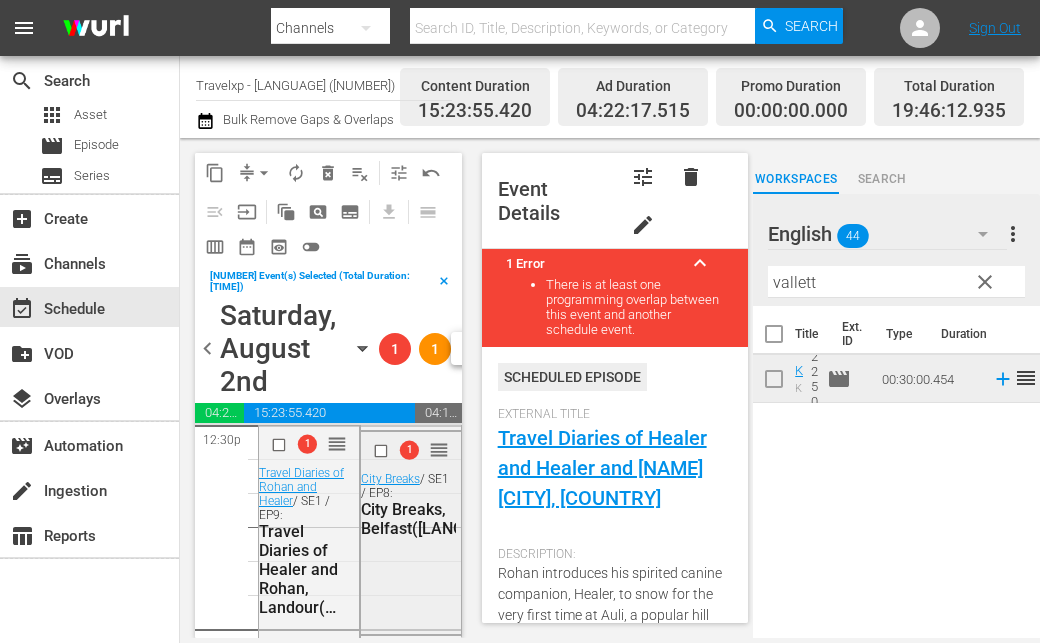 click on "1 reorder" at bounding box center [419, 449] 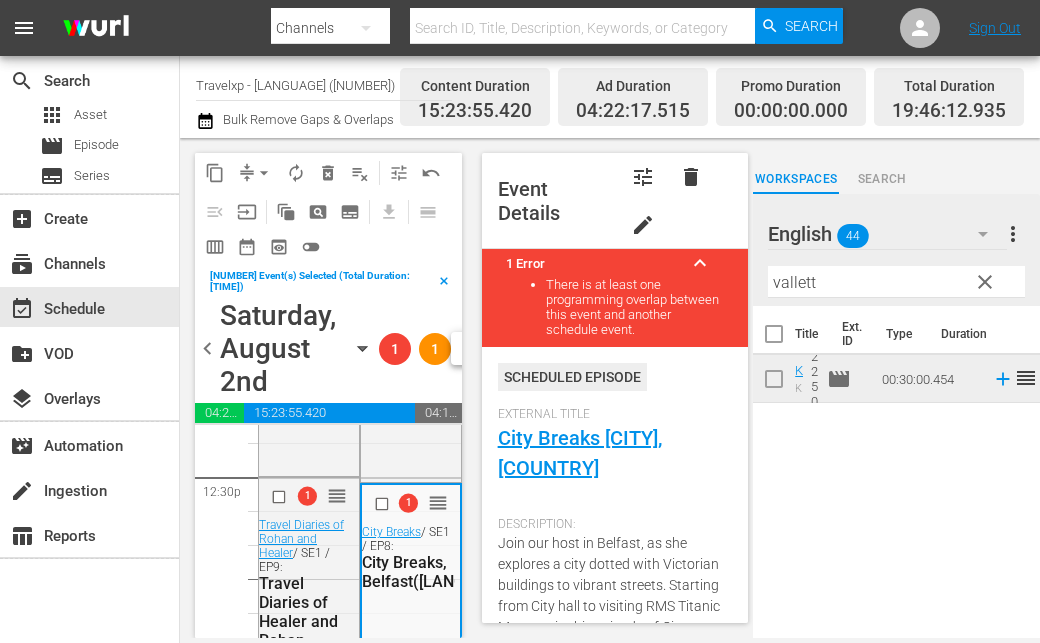 scroll, scrollTop: 5000, scrollLeft: 0, axis: vertical 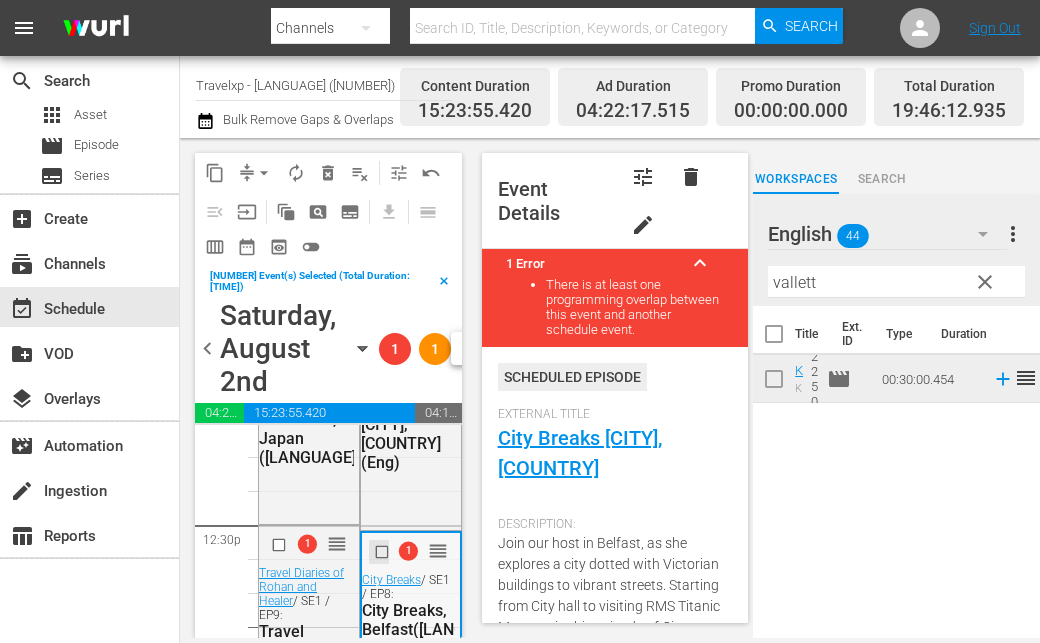 click at bounding box center [383, 552] 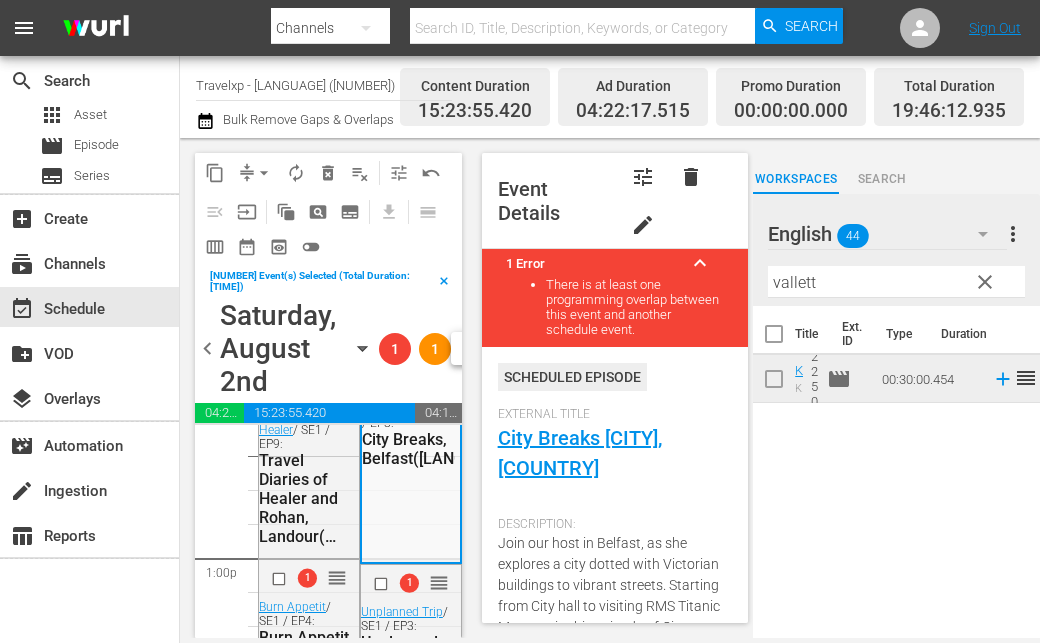 scroll, scrollTop: 5200, scrollLeft: 0, axis: vertical 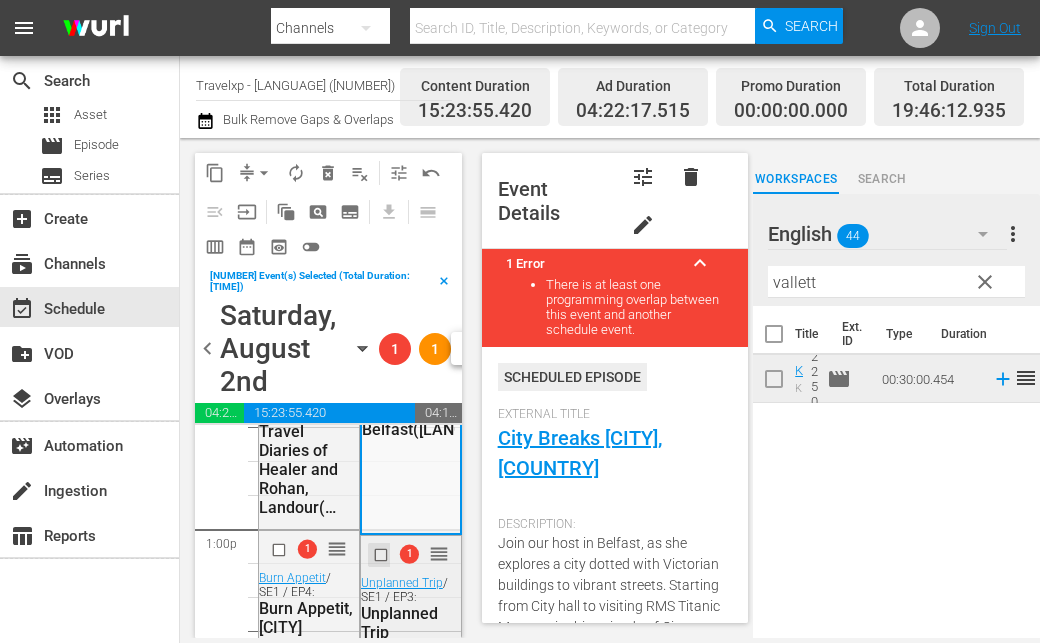 click at bounding box center [382, 555] 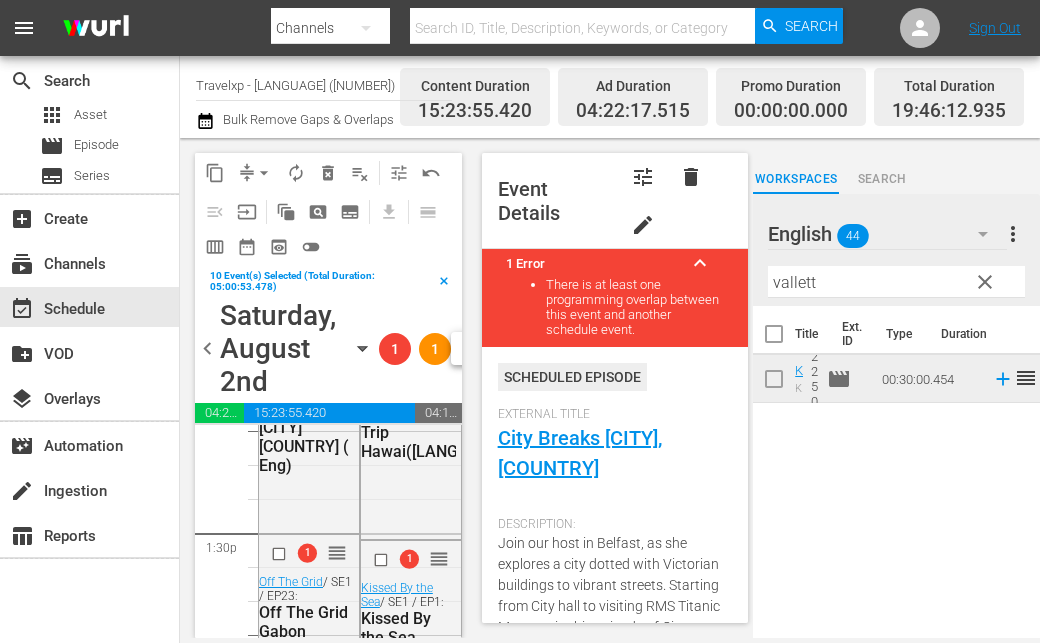 scroll, scrollTop: 5500, scrollLeft: 0, axis: vertical 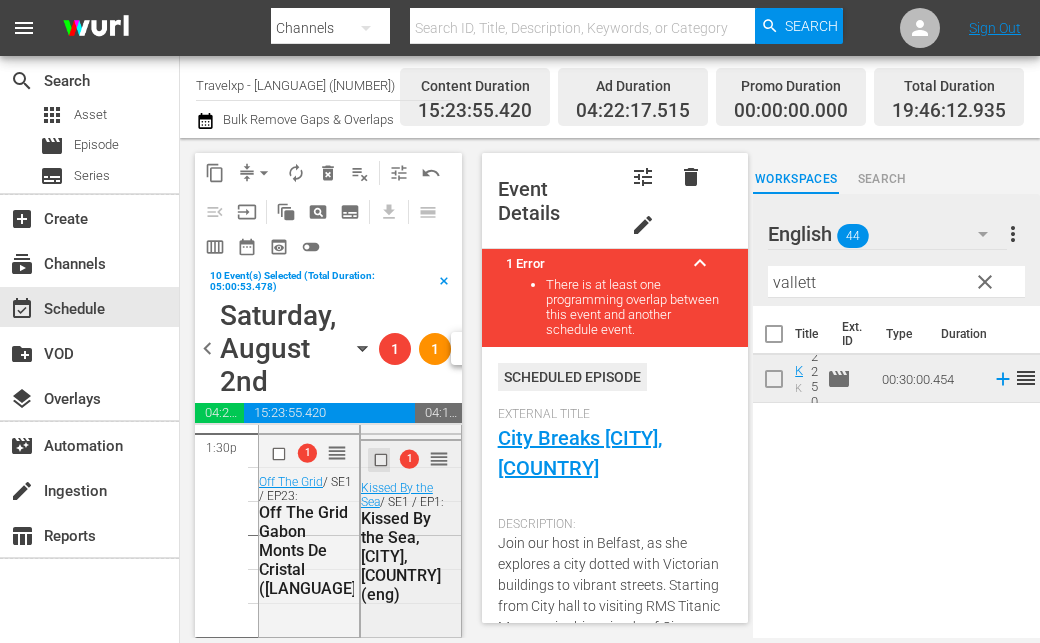 click at bounding box center [382, 459] 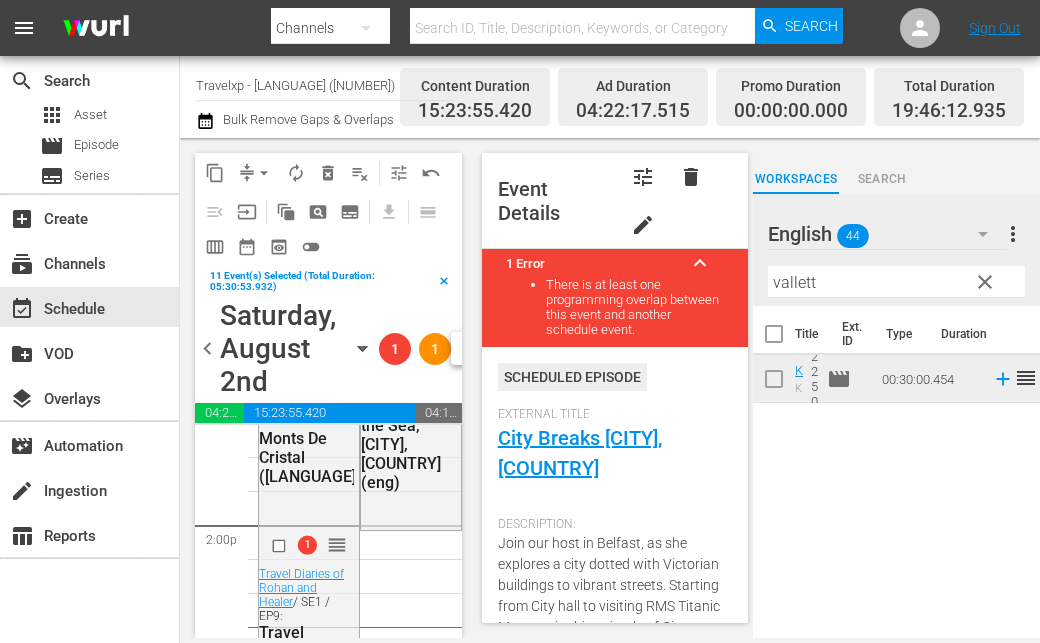 scroll, scrollTop: 5600, scrollLeft: 0, axis: vertical 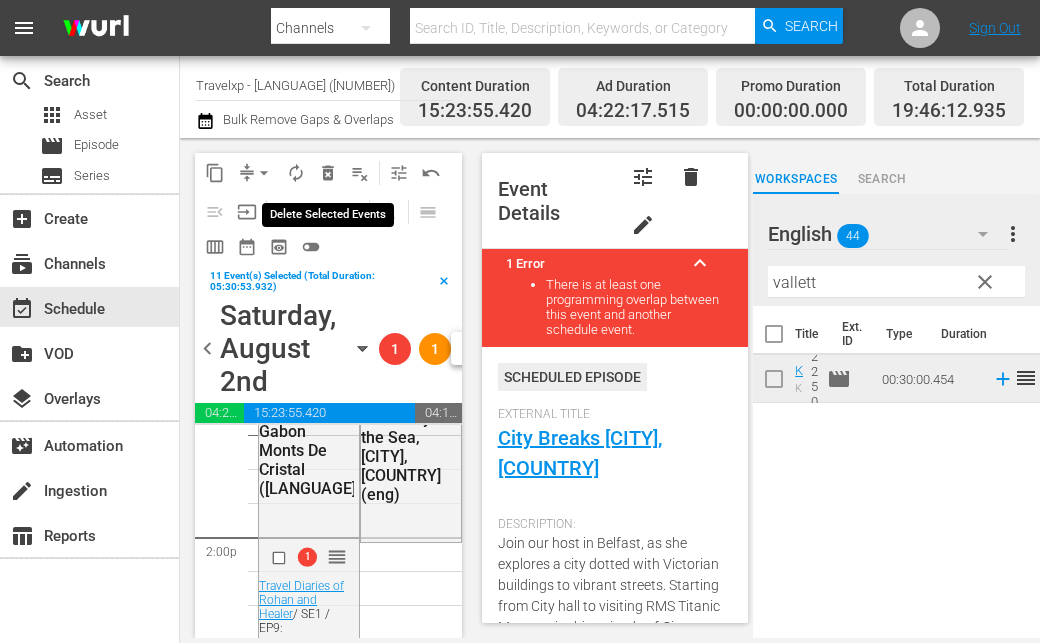 click on "delete_forever_outlined" at bounding box center [328, 173] 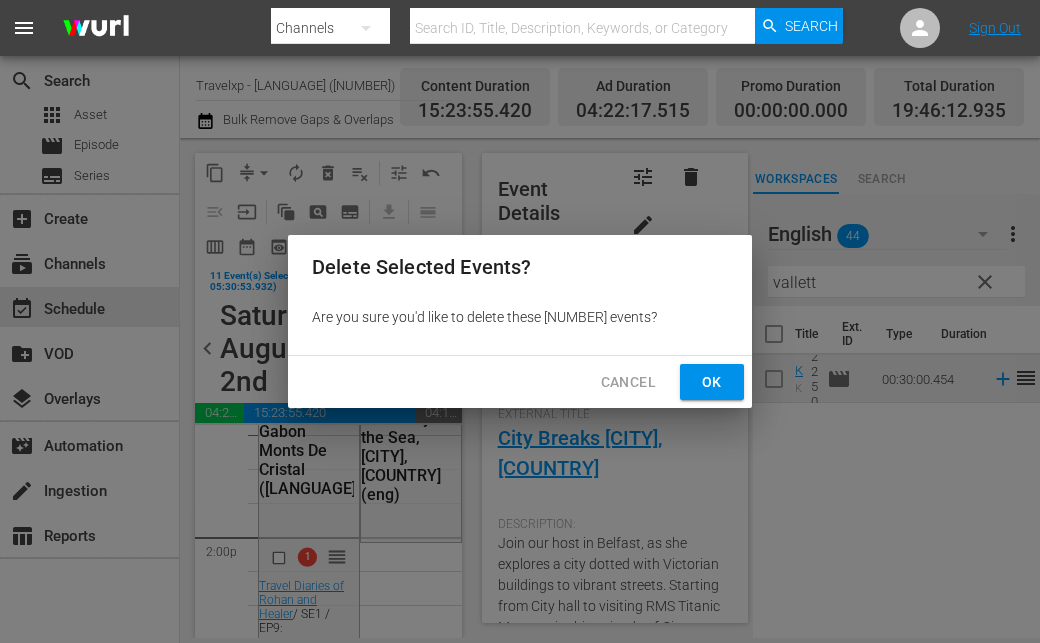 click on "Ok" at bounding box center [712, 382] 